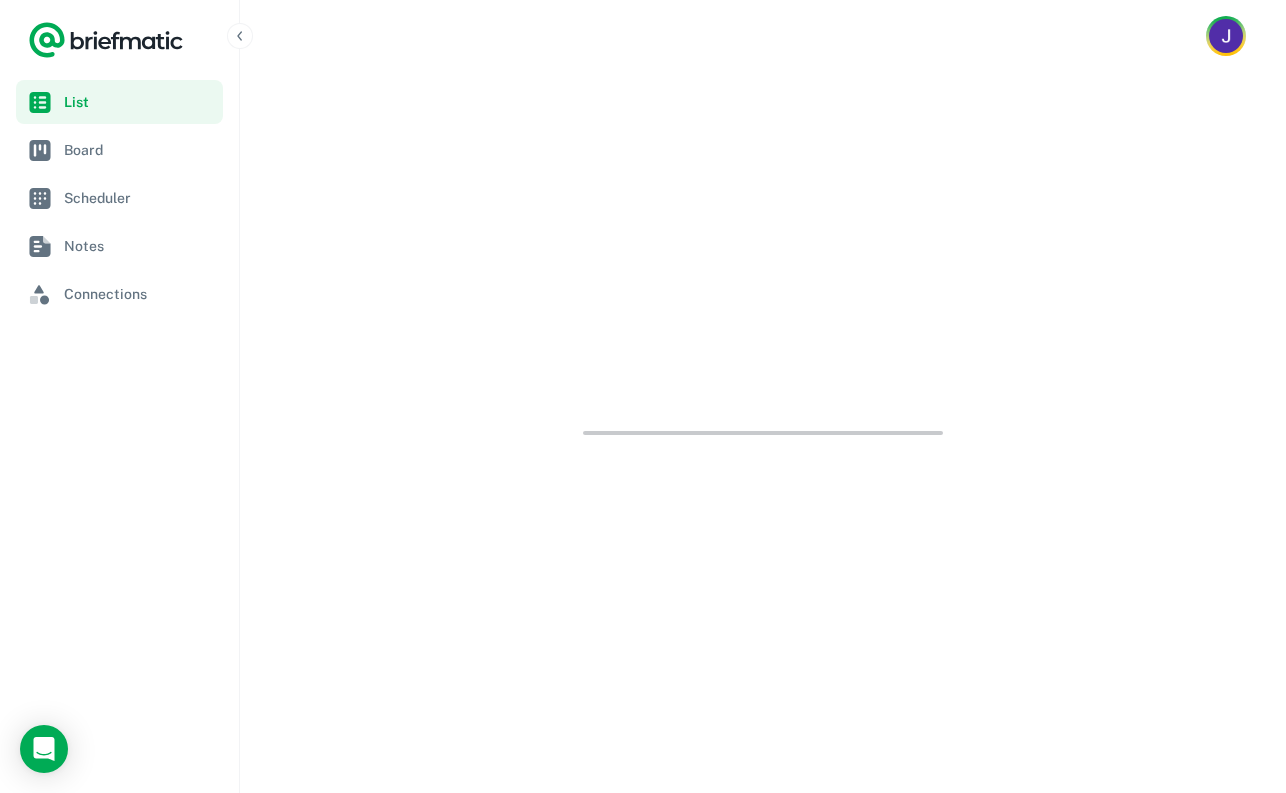 scroll, scrollTop: 0, scrollLeft: 0, axis: both 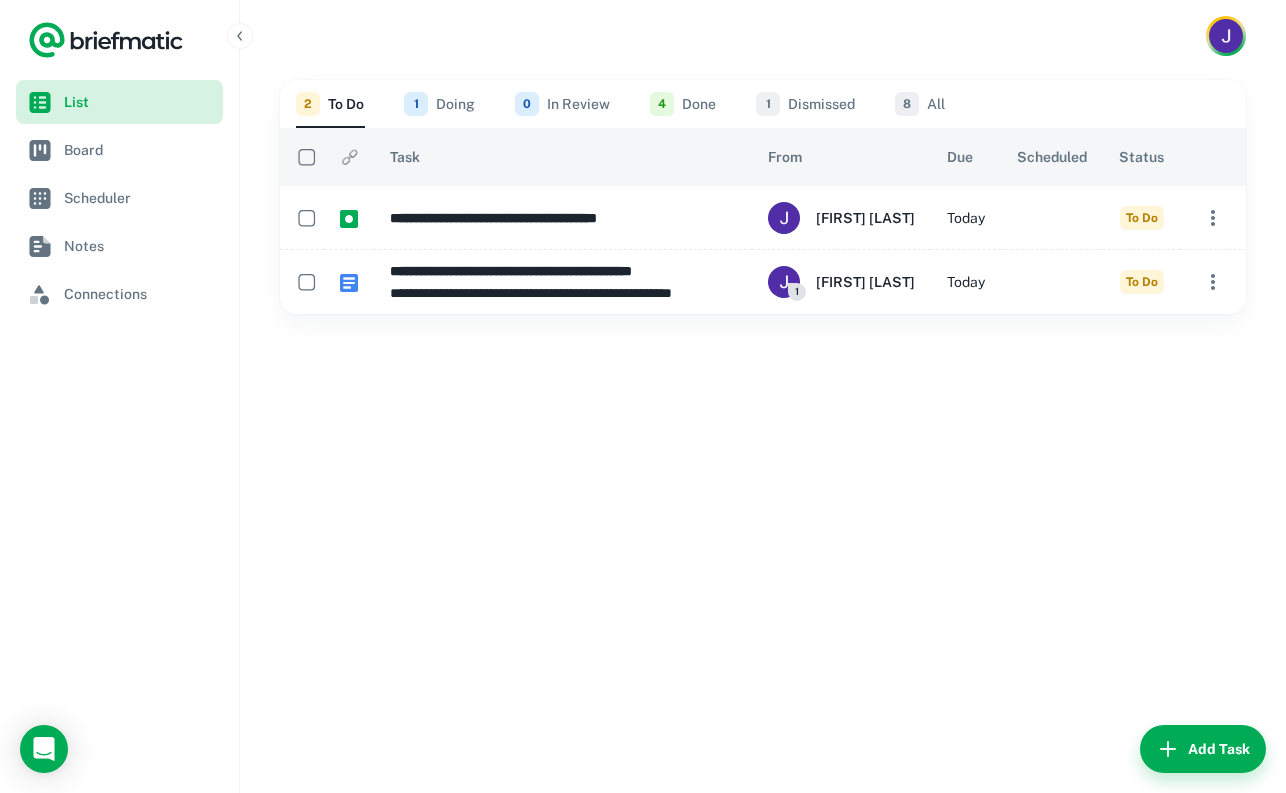 click on "List" at bounding box center (119, 102) 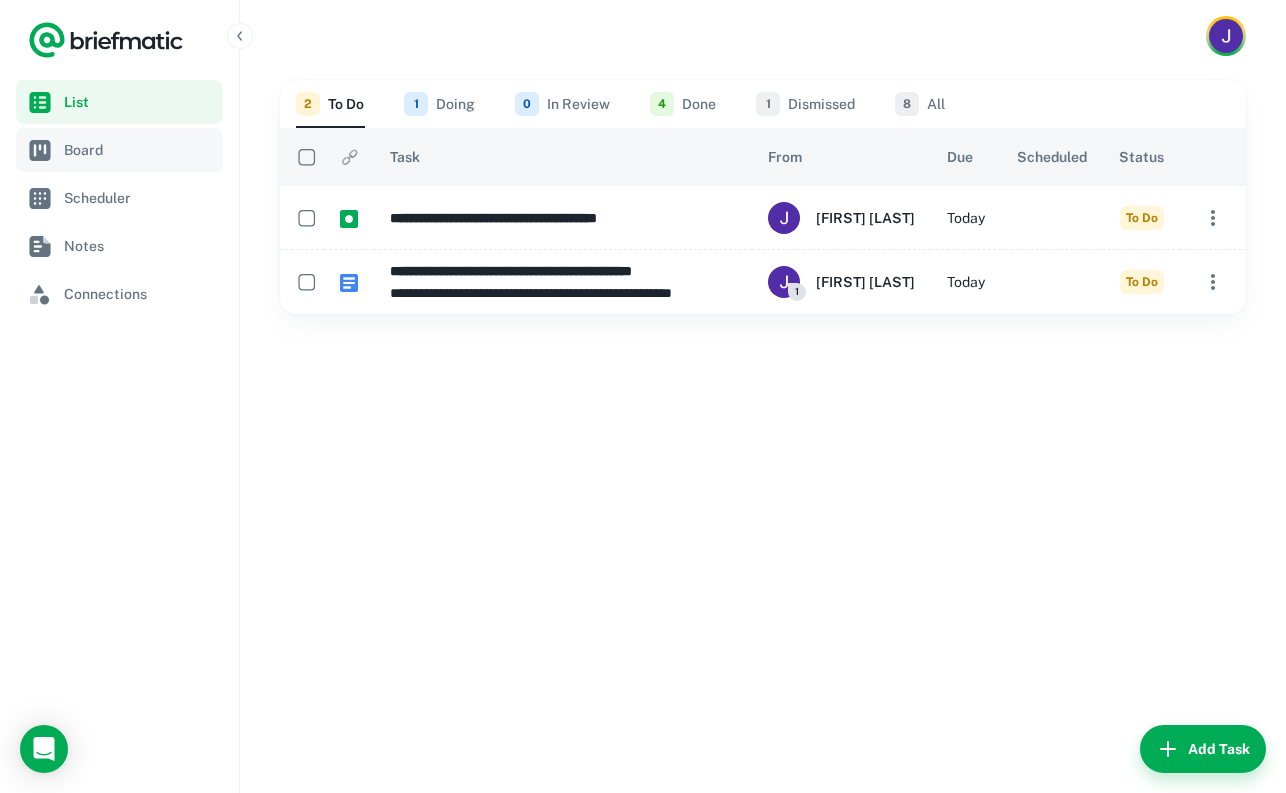 click on "Board" at bounding box center (139, 150) 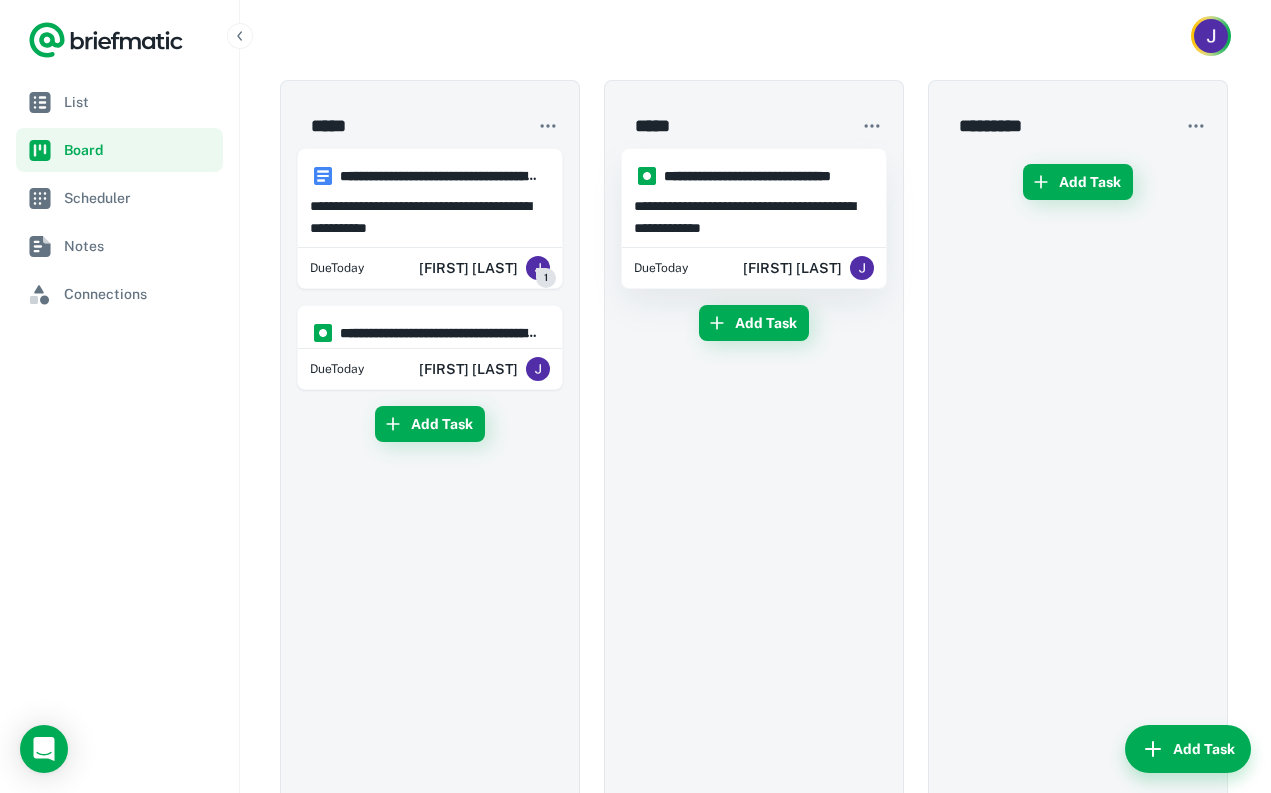 click on "**********" at bounding box center [754, 217] 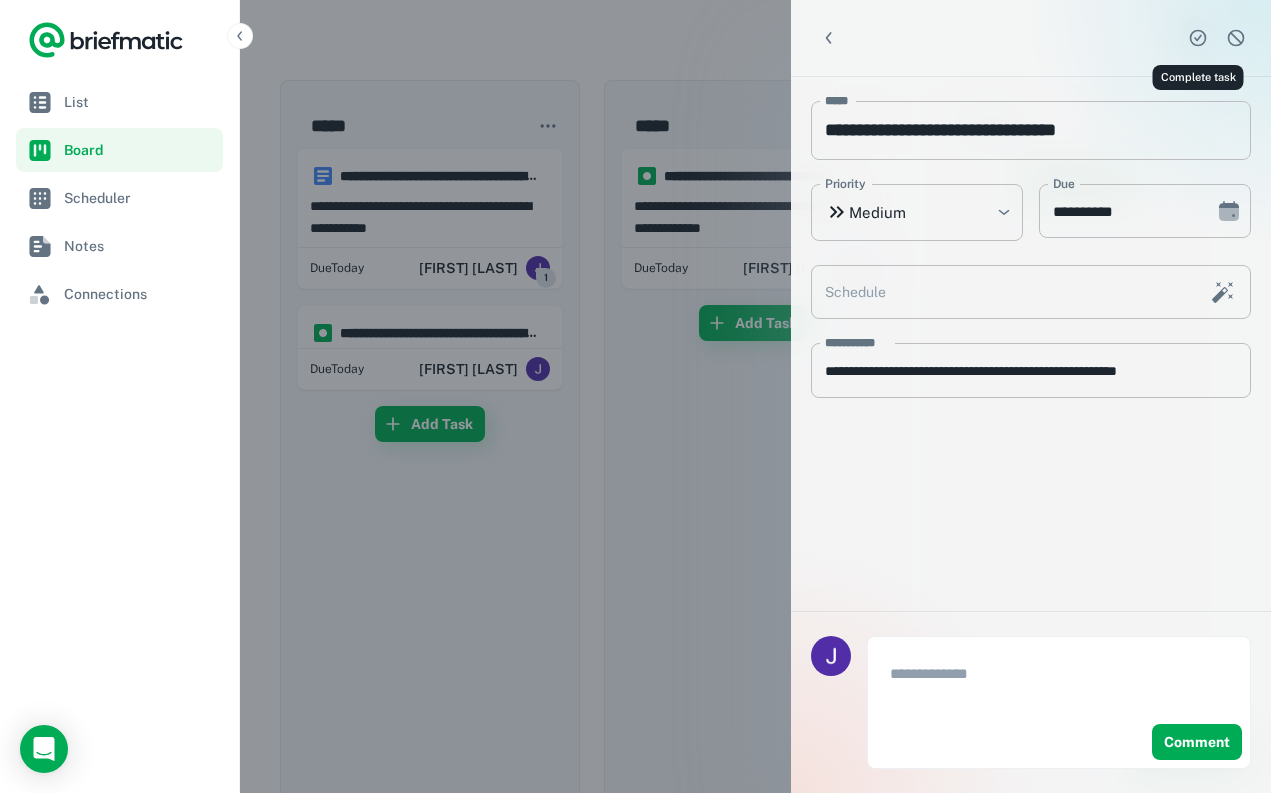 click 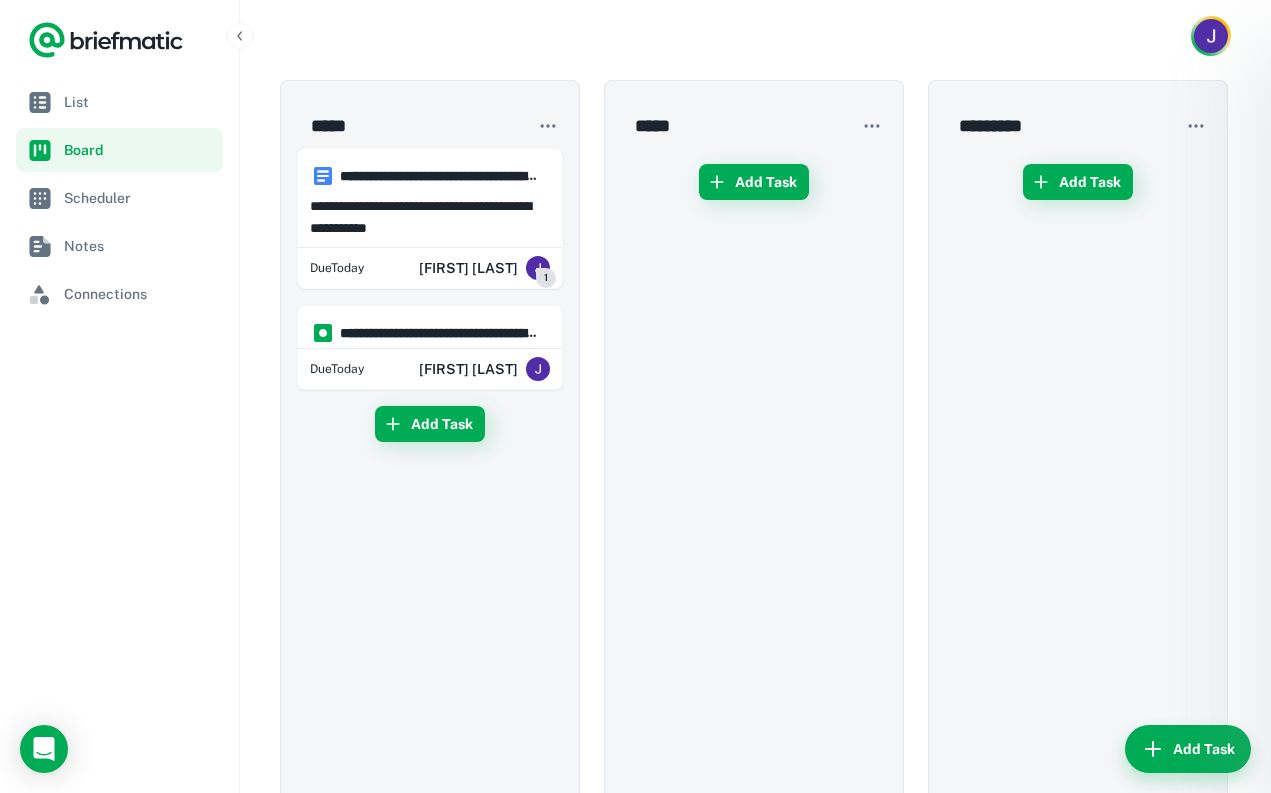 type 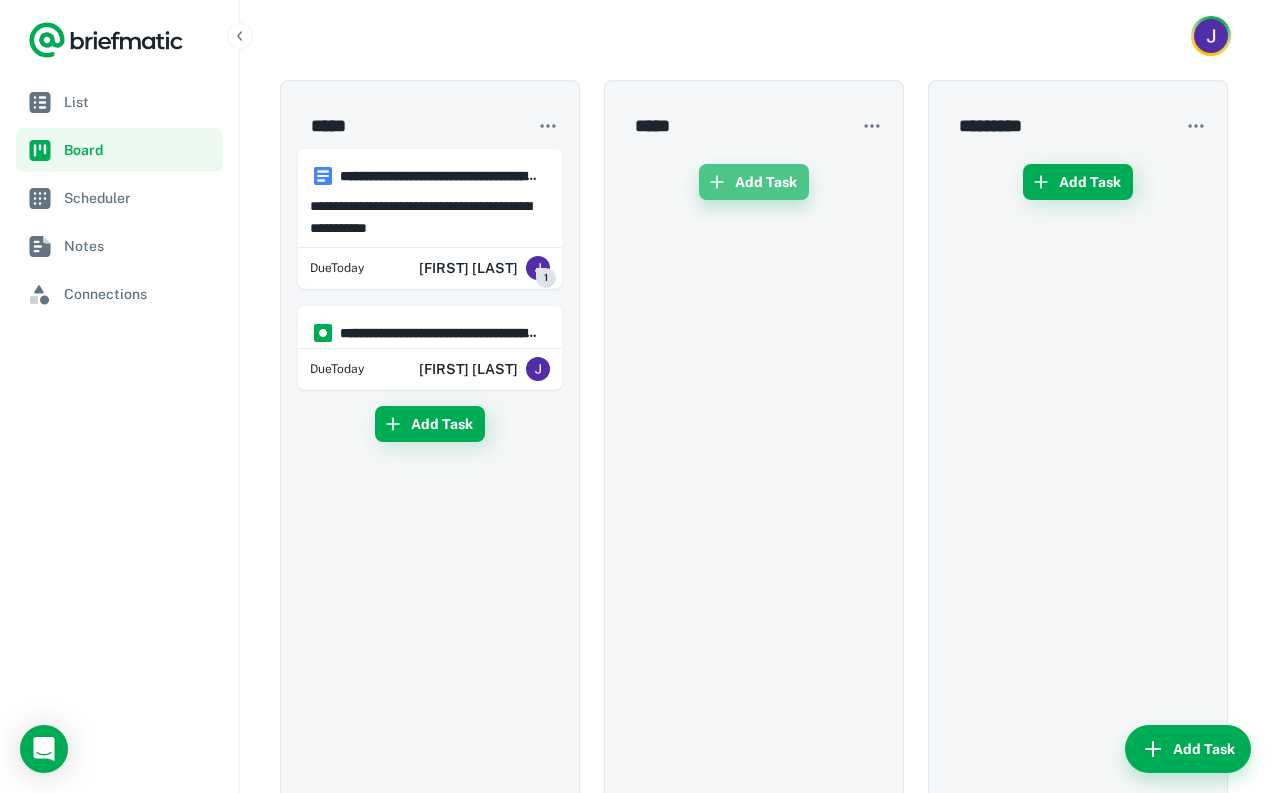 click on "Add Task" at bounding box center [754, 182] 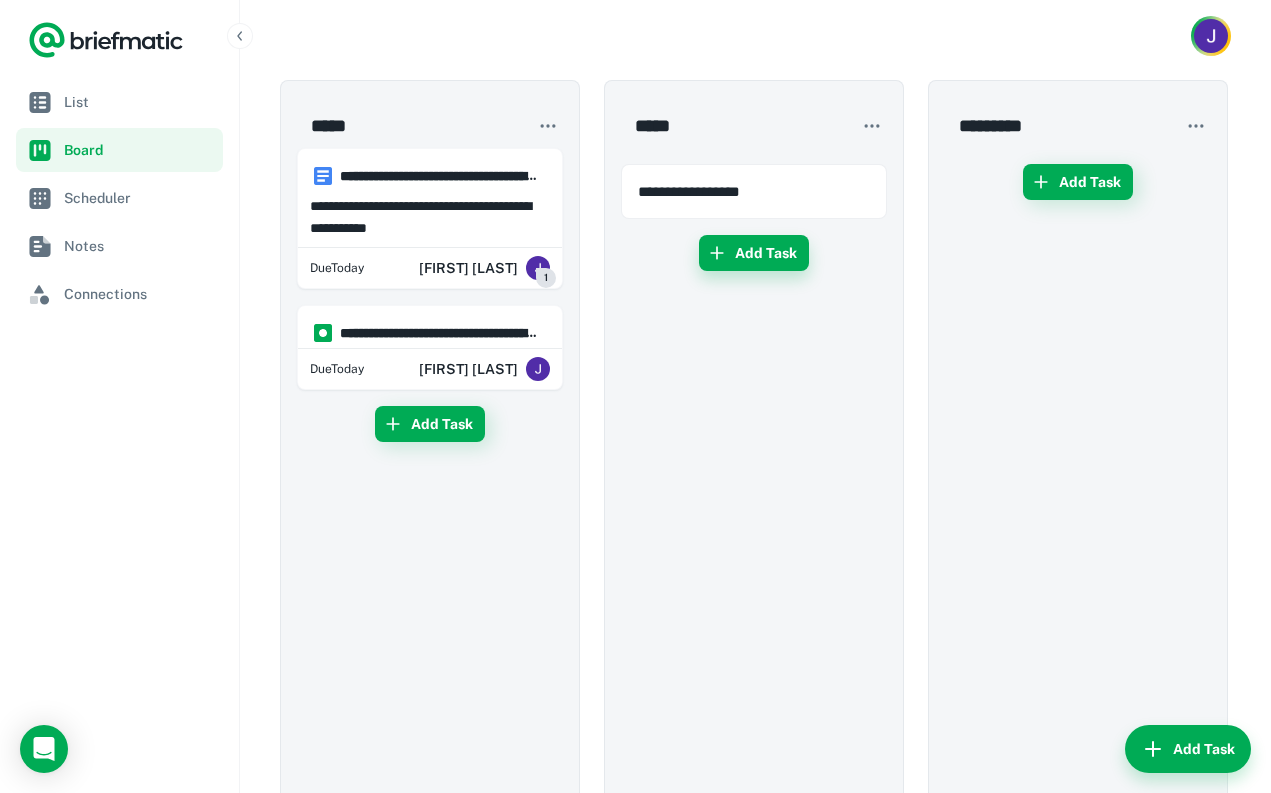 type on "**********" 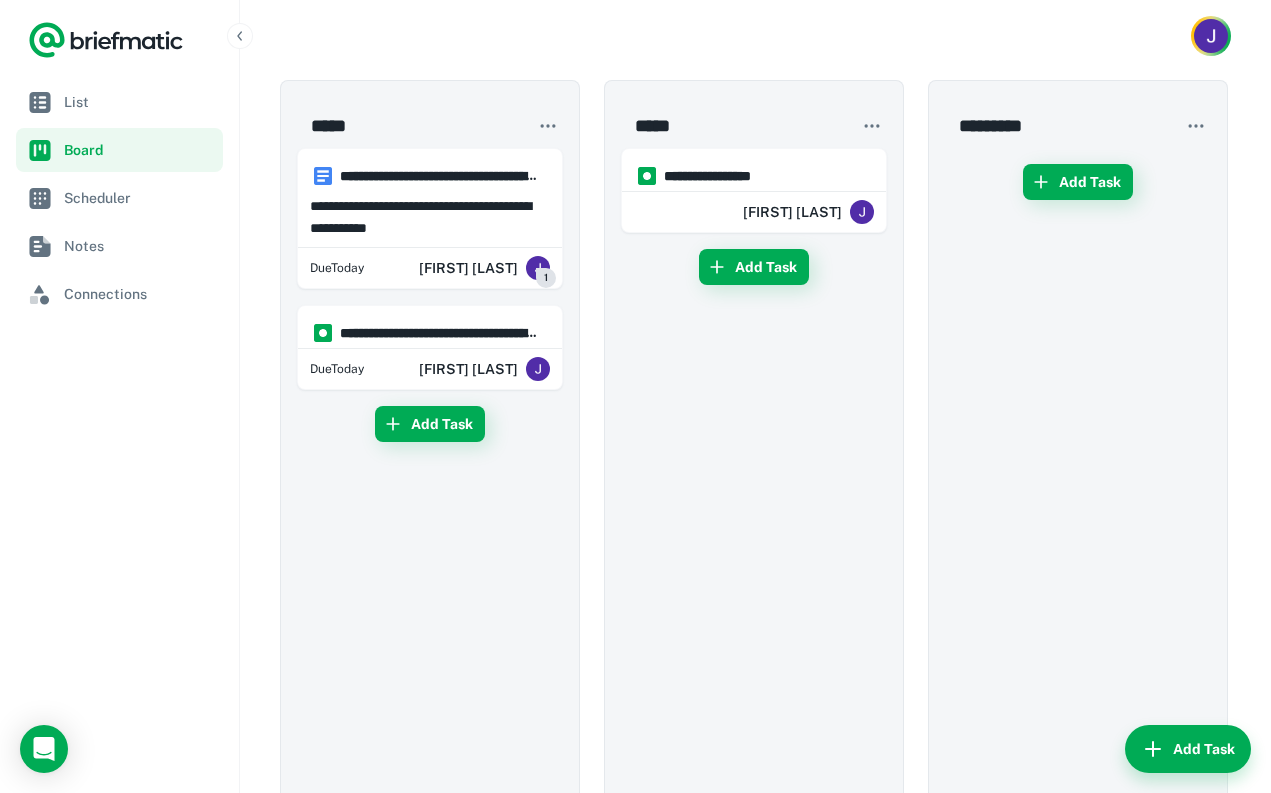 click on "List Board Scheduler Notes Connections" at bounding box center [119, 198] 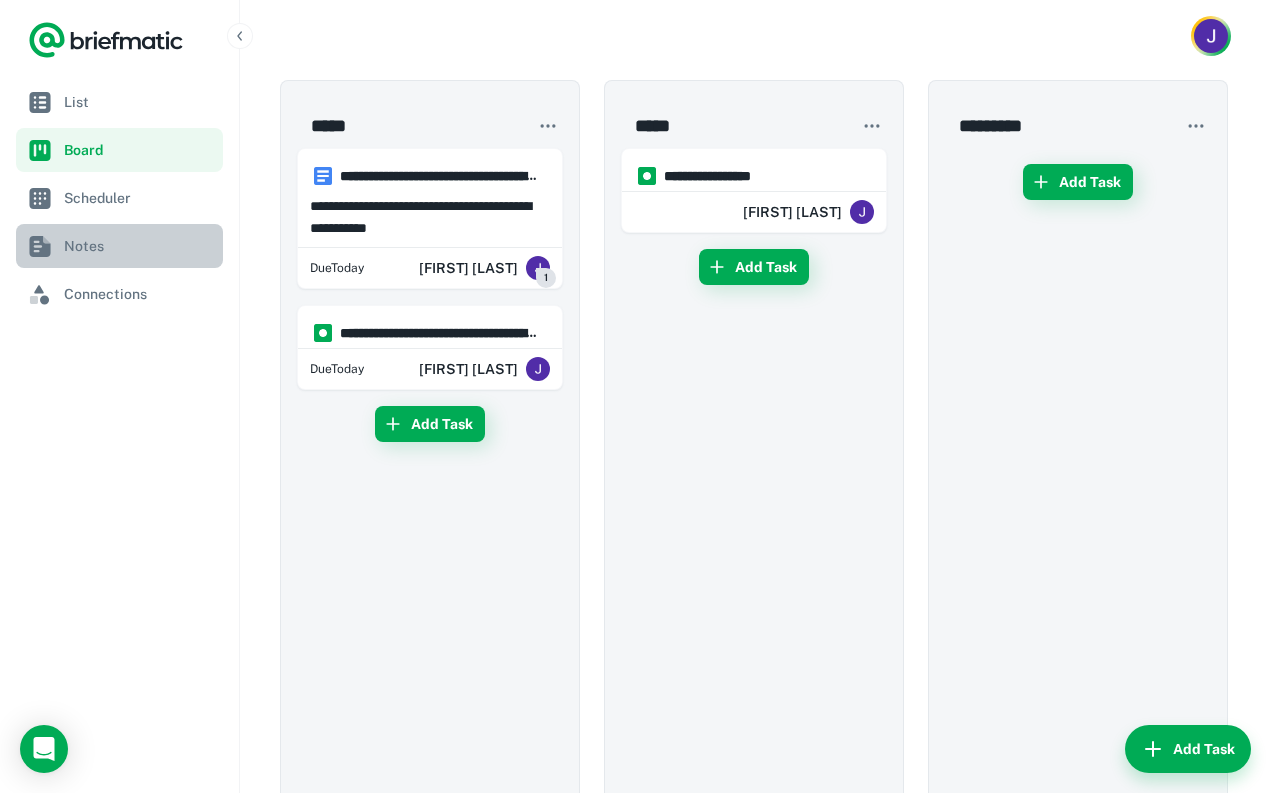 click on "Notes" at bounding box center [119, 246] 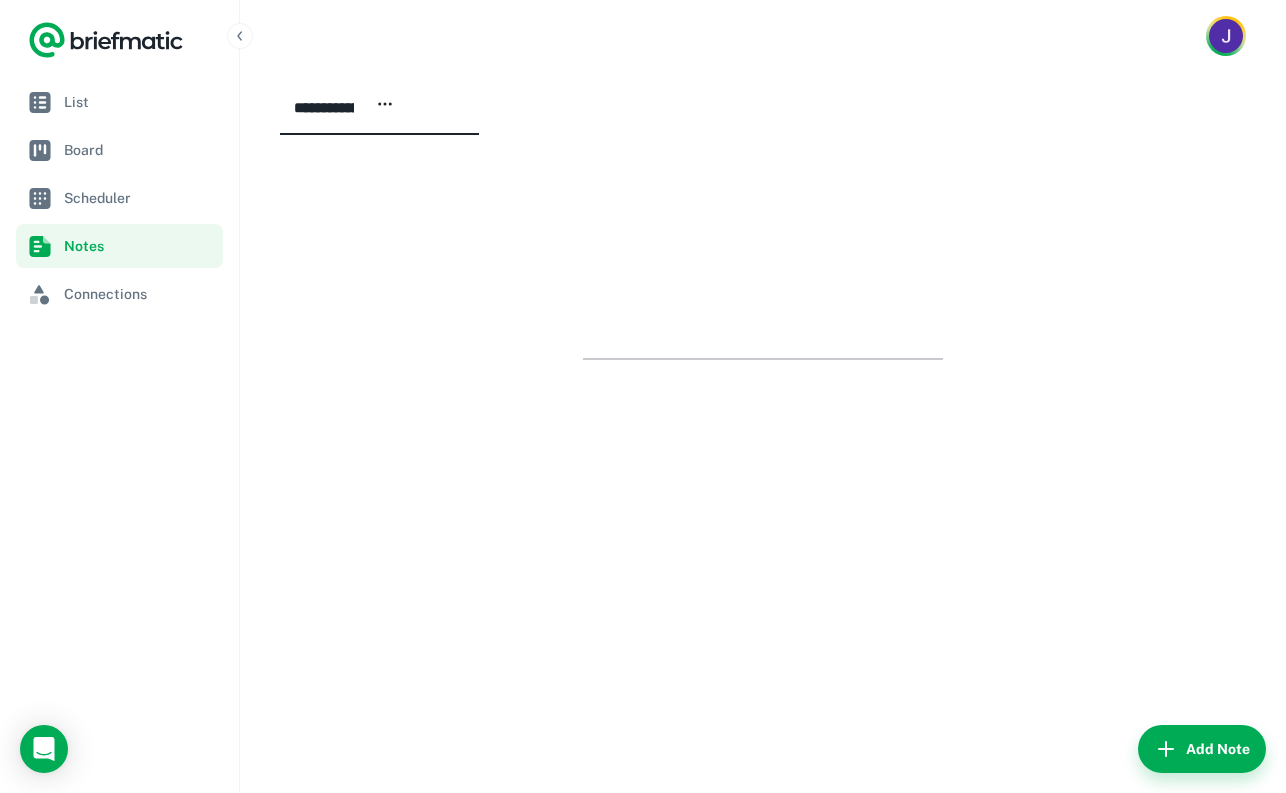 scroll, scrollTop: 0, scrollLeft: 0, axis: both 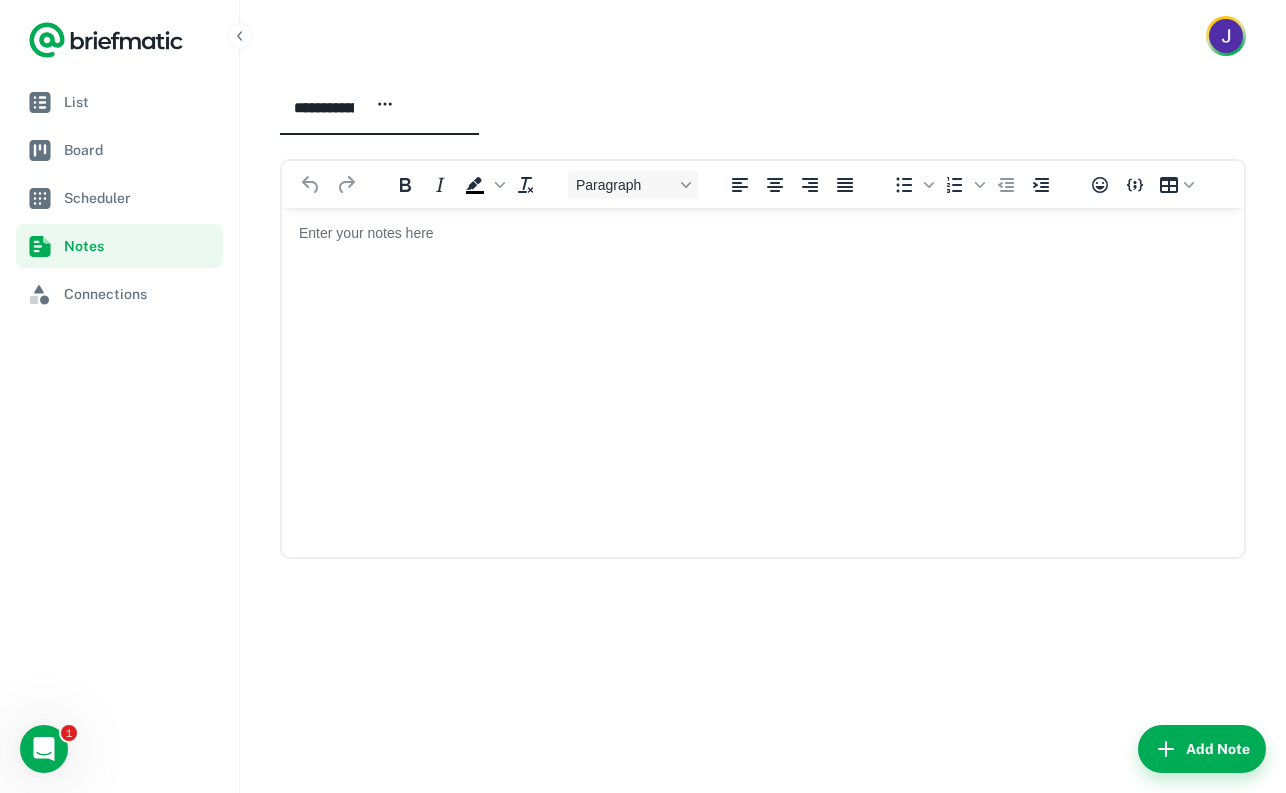 click at bounding box center (763, 233) 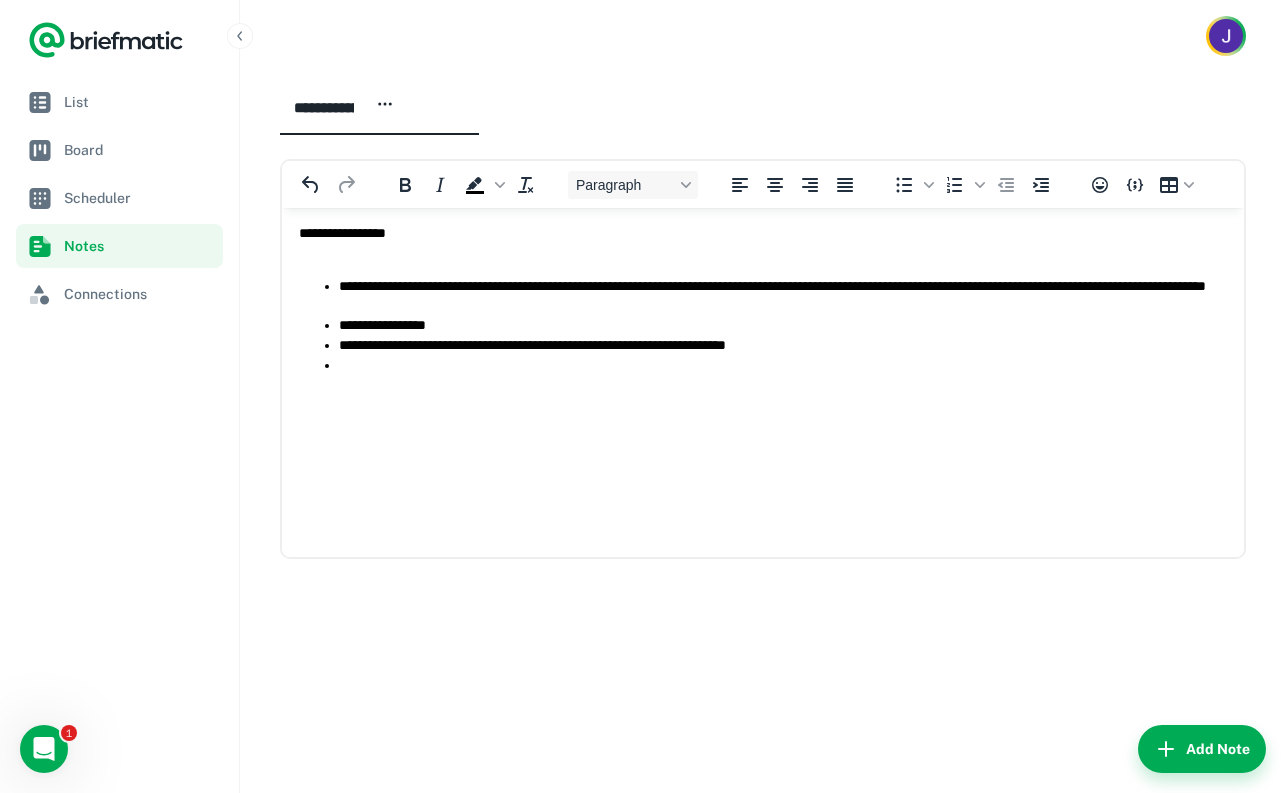 click on "**********" at bounding box center (763, 315) 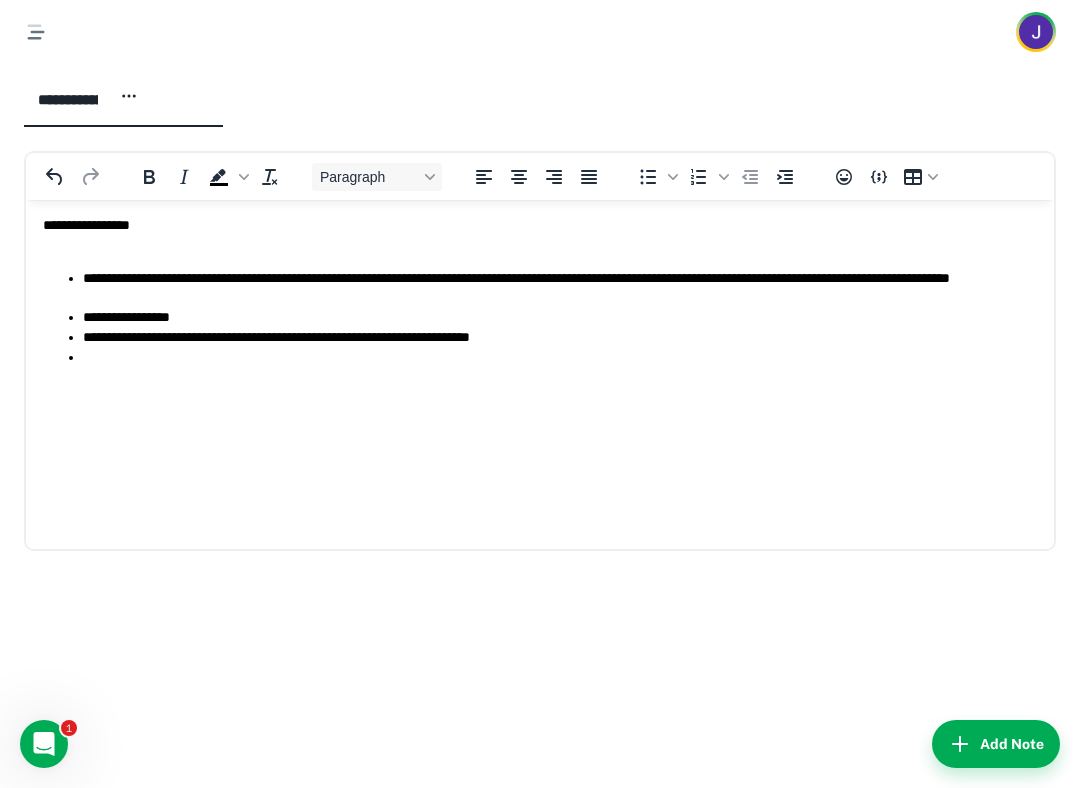 click on "**********" at bounding box center (532, 234) 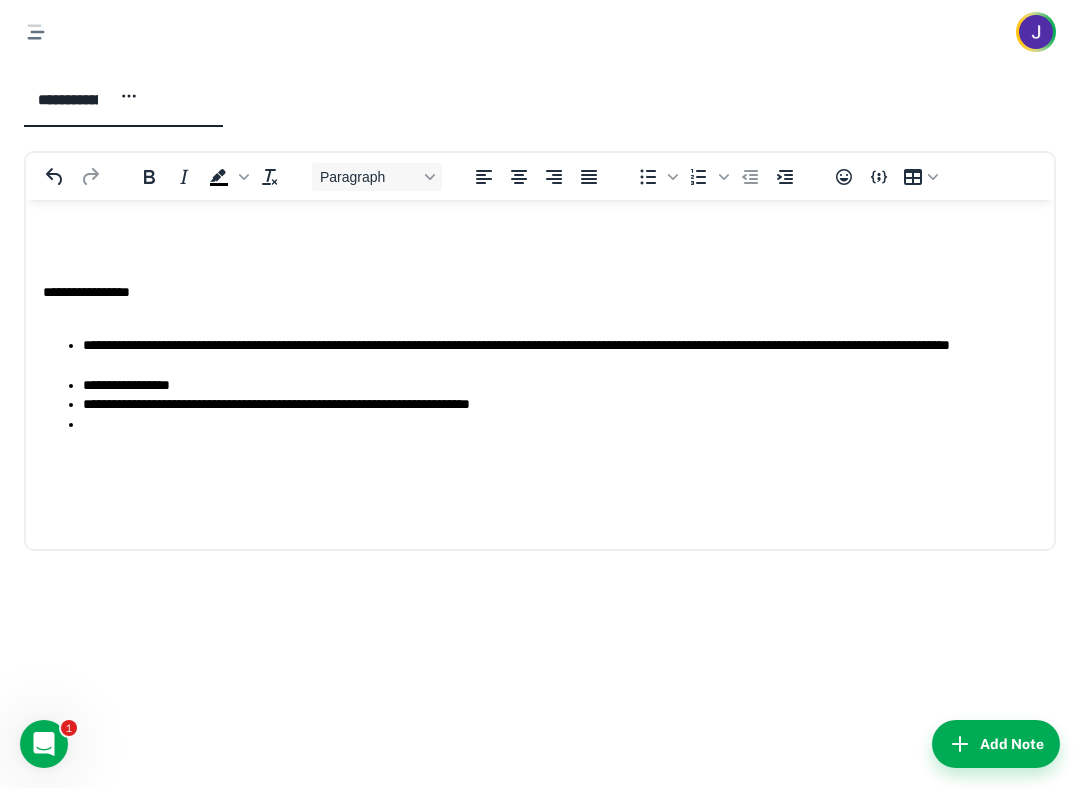 type 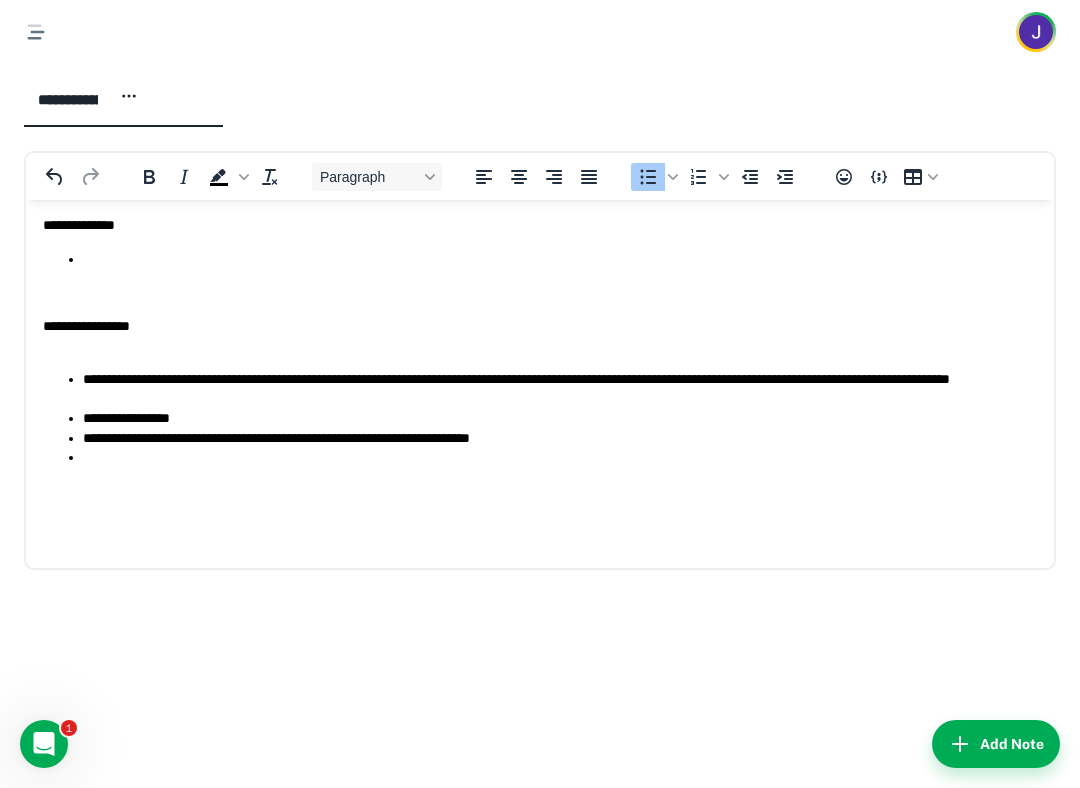 click on "**********" at bounding box center [532, 225] 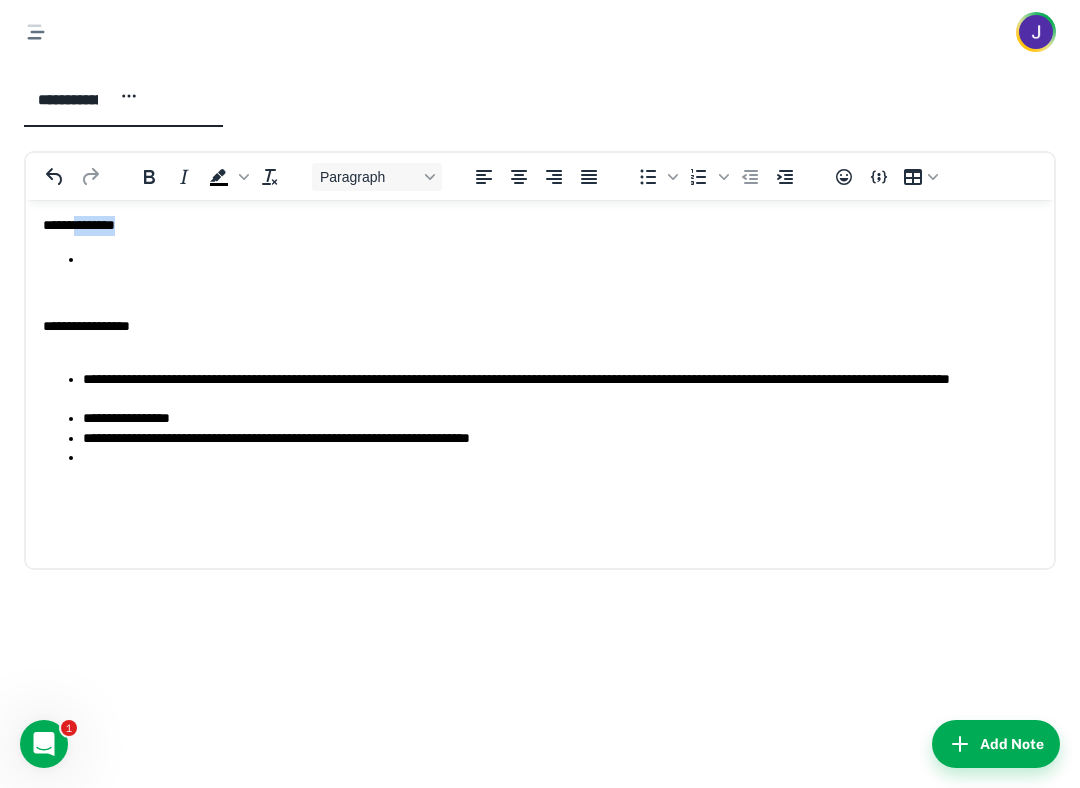 click on "**********" at bounding box center (532, 225) 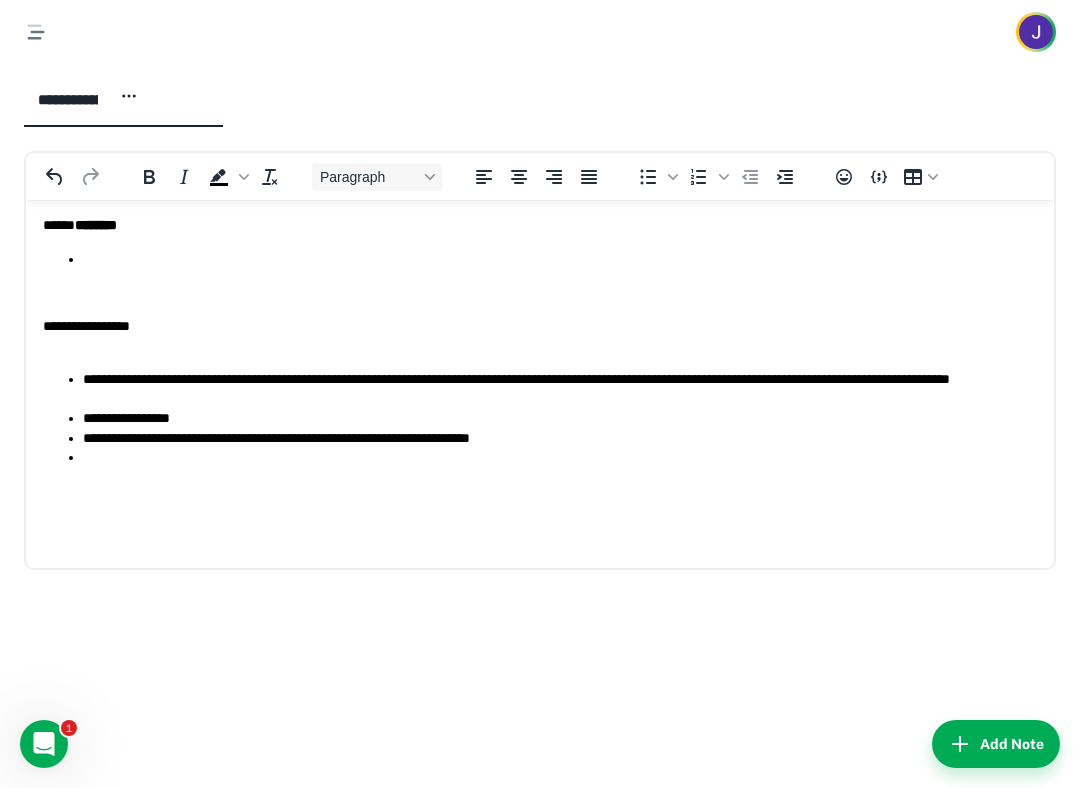click on "***** ********" at bounding box center (532, 225) 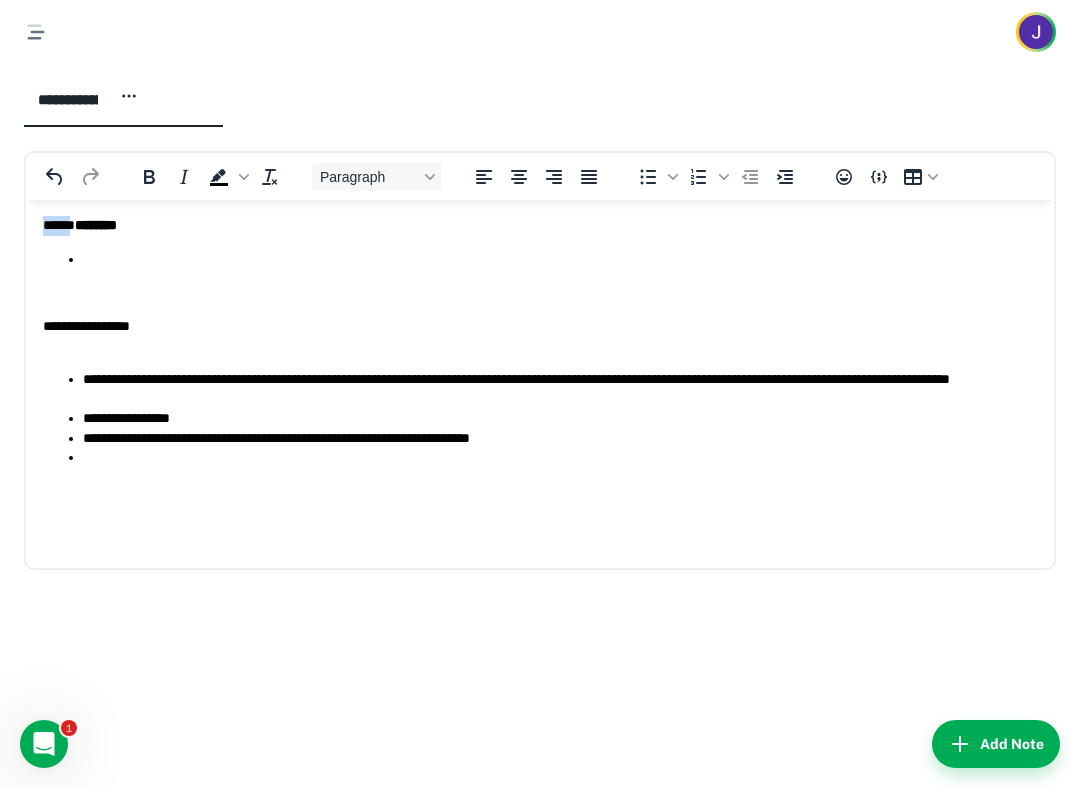 click on "***** ********" at bounding box center [532, 225] 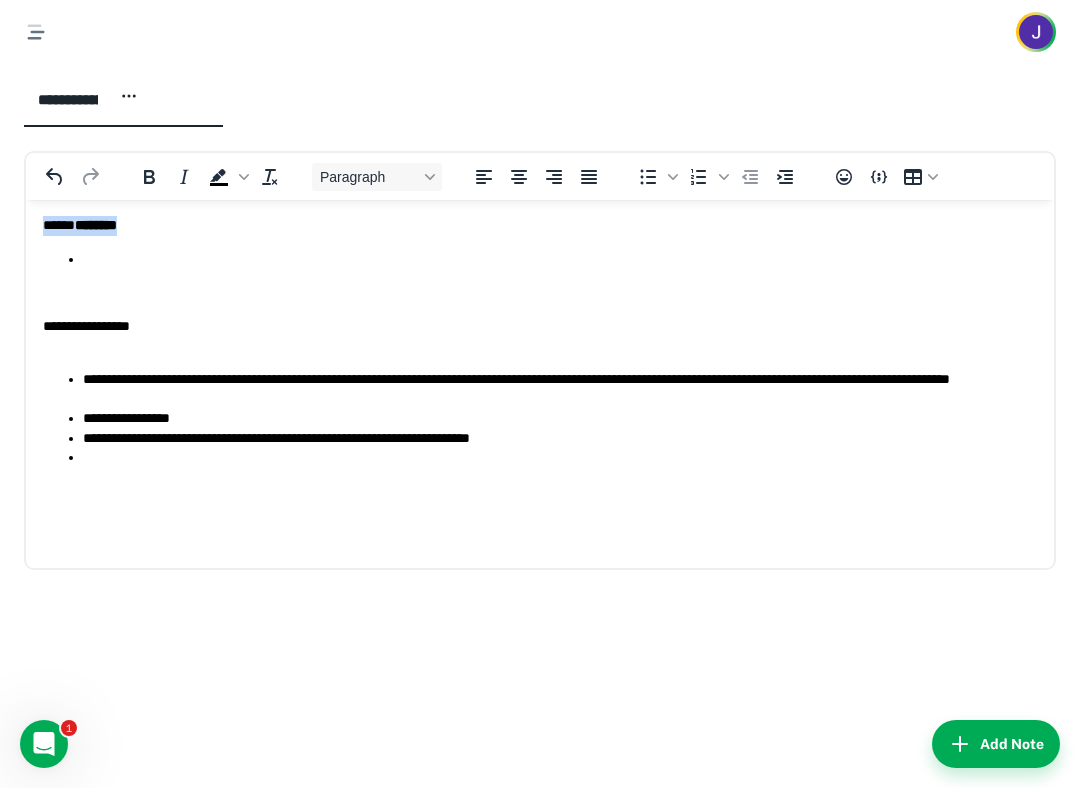 click on "***** ********" at bounding box center (532, 225) 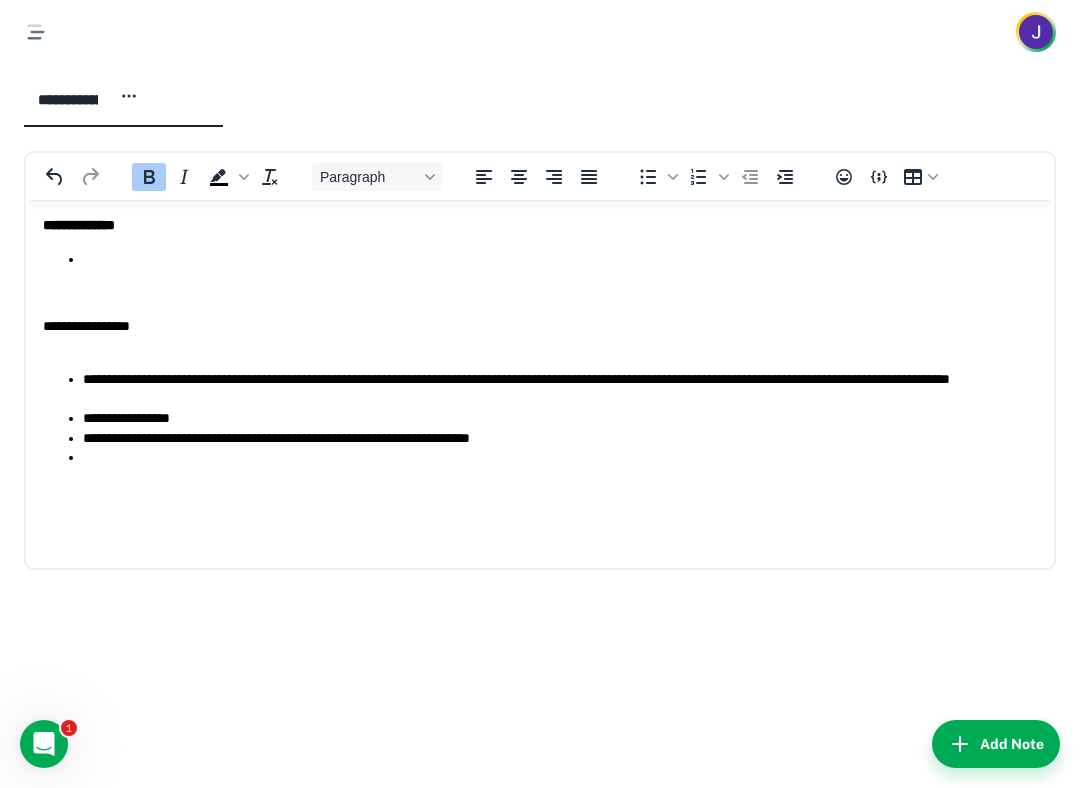 click at bounding box center [560, 259] 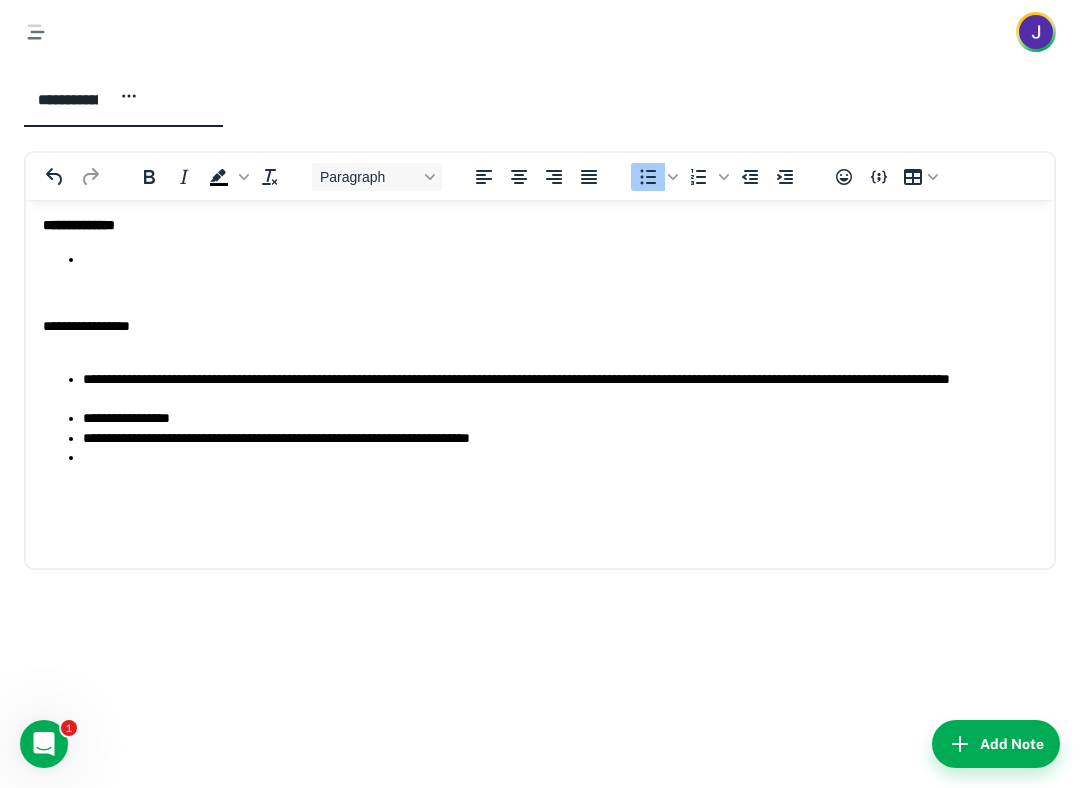 click on "***** ********" at bounding box center (532, 225) 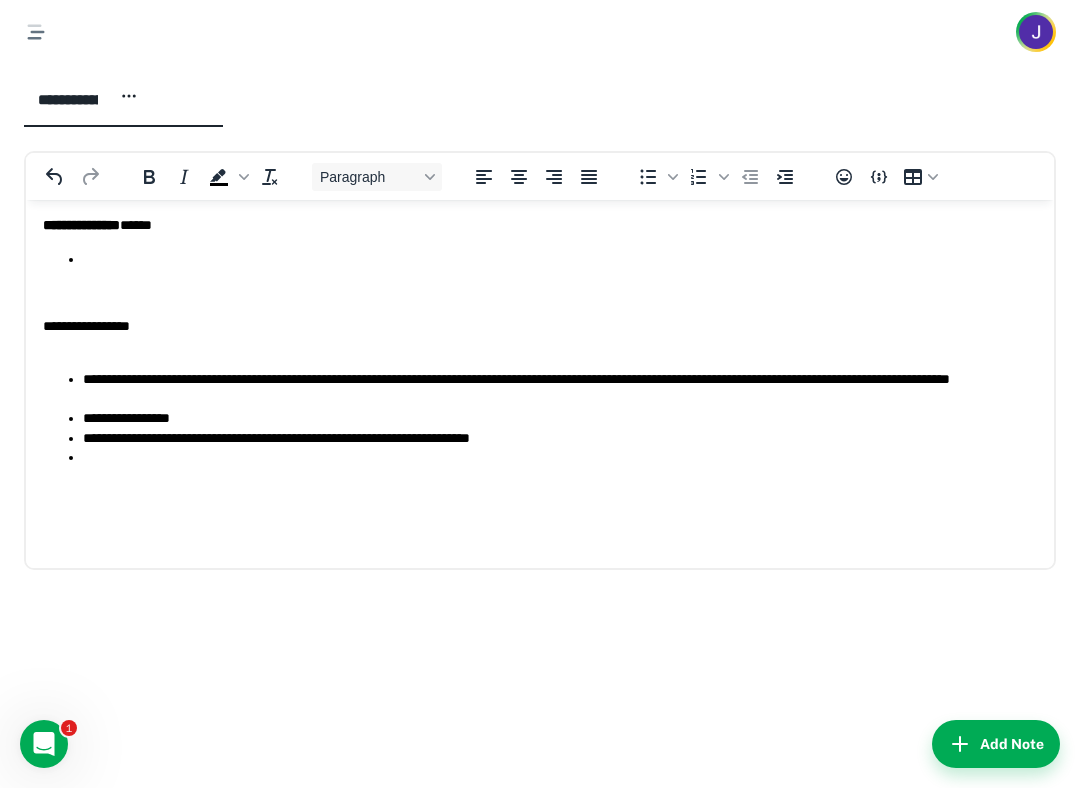 click at bounding box center [560, 259] 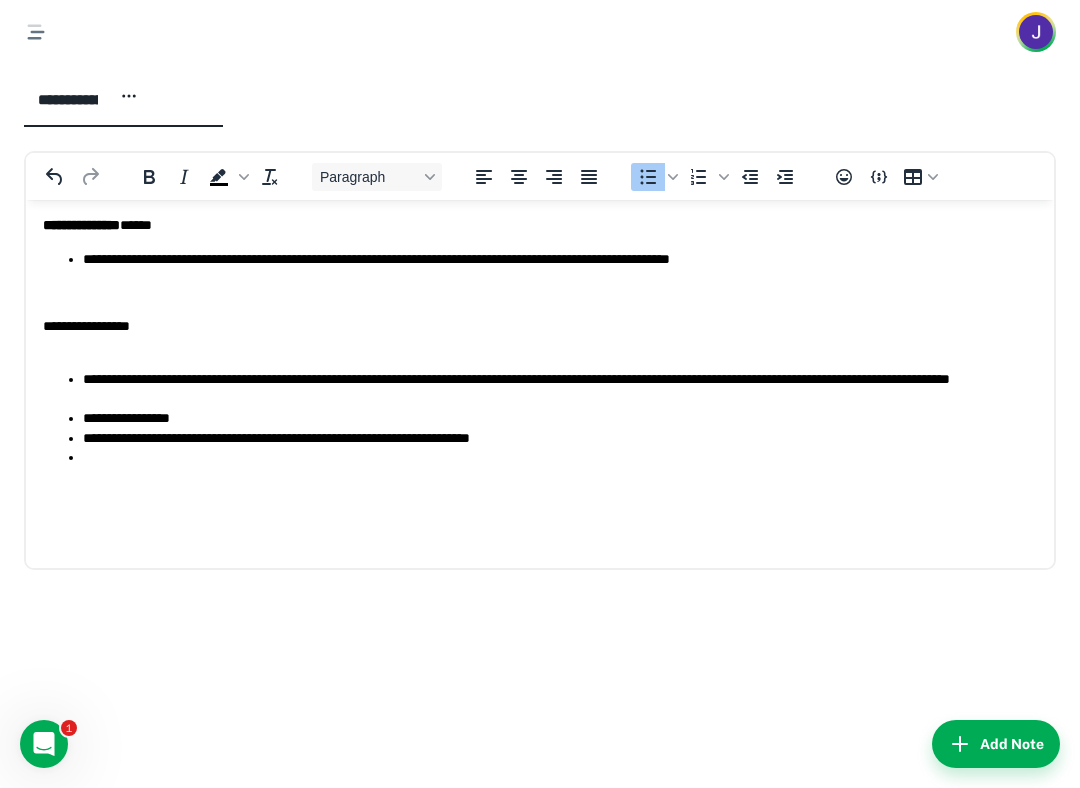 click on "**********" at bounding box center (552, 259) 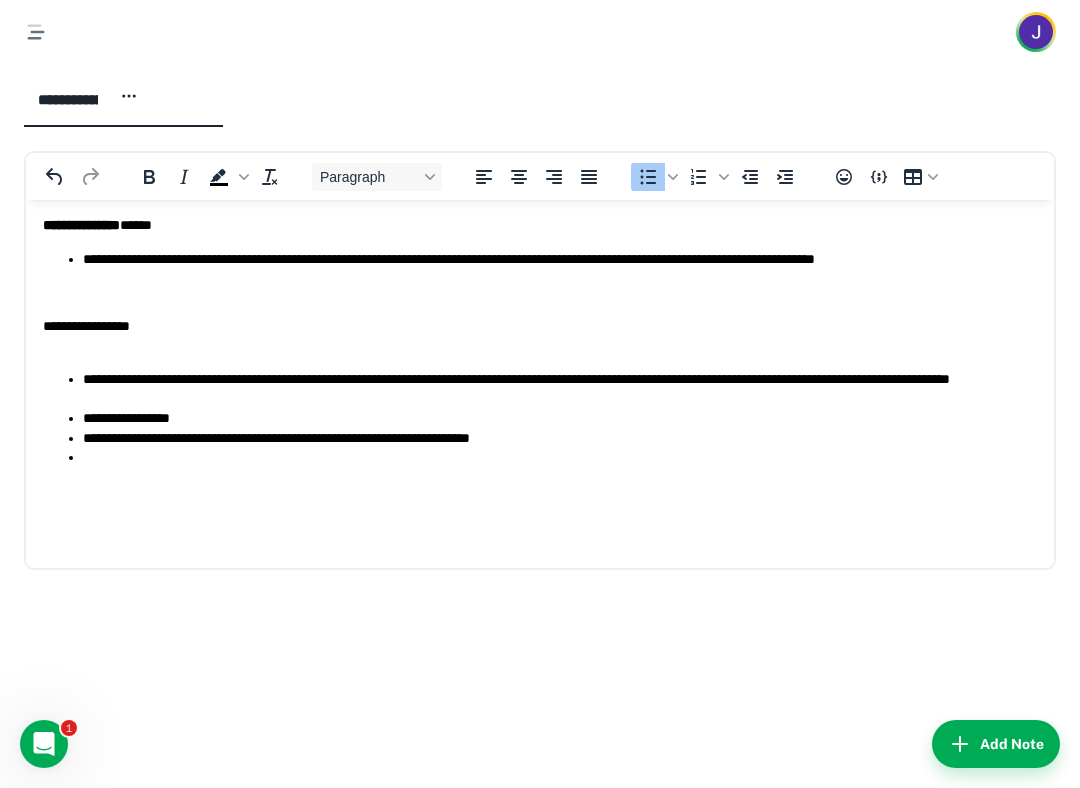 click on "**********" at bounding box center [552, 259] 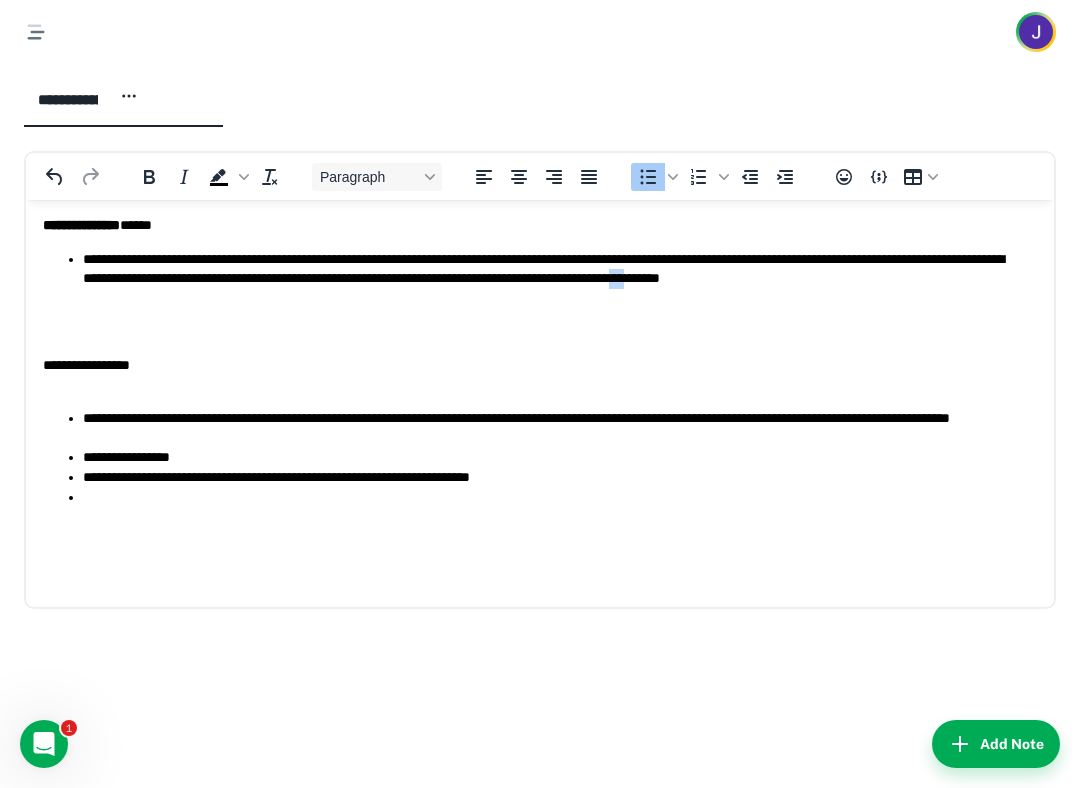 drag, startPoint x: 989, startPoint y: 281, endPoint x: 969, endPoint y: 280, distance: 20.024984 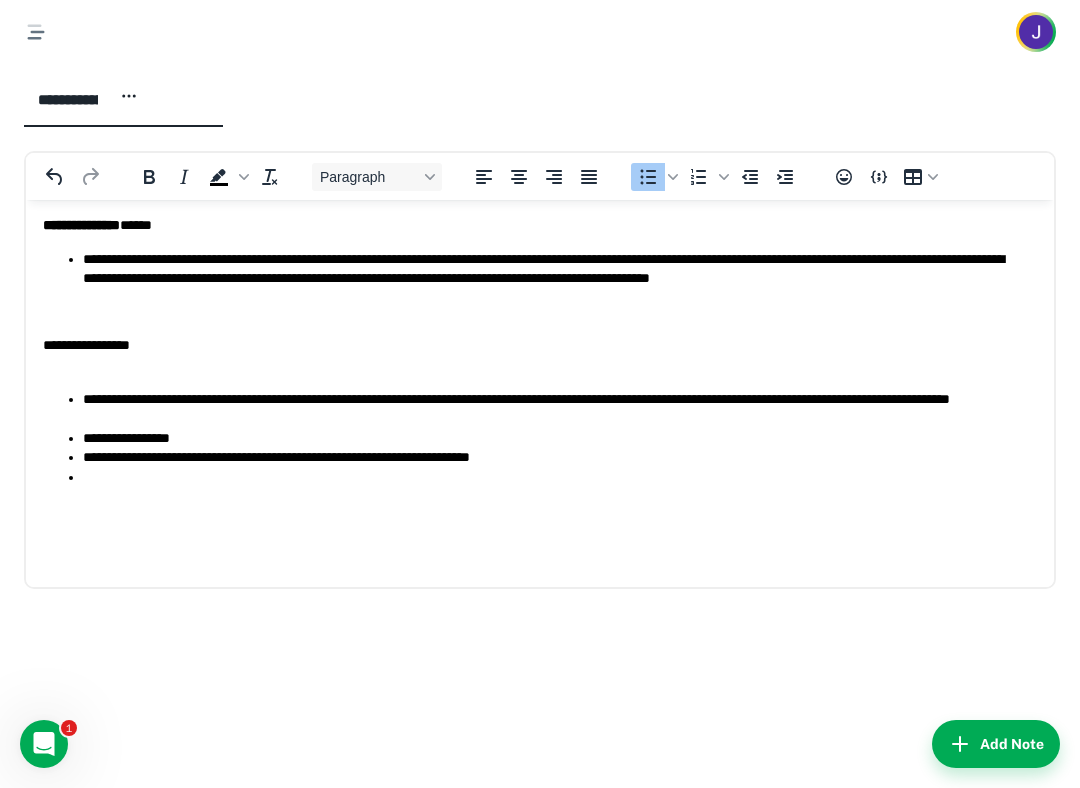 click on "**********" at bounding box center [552, 268] 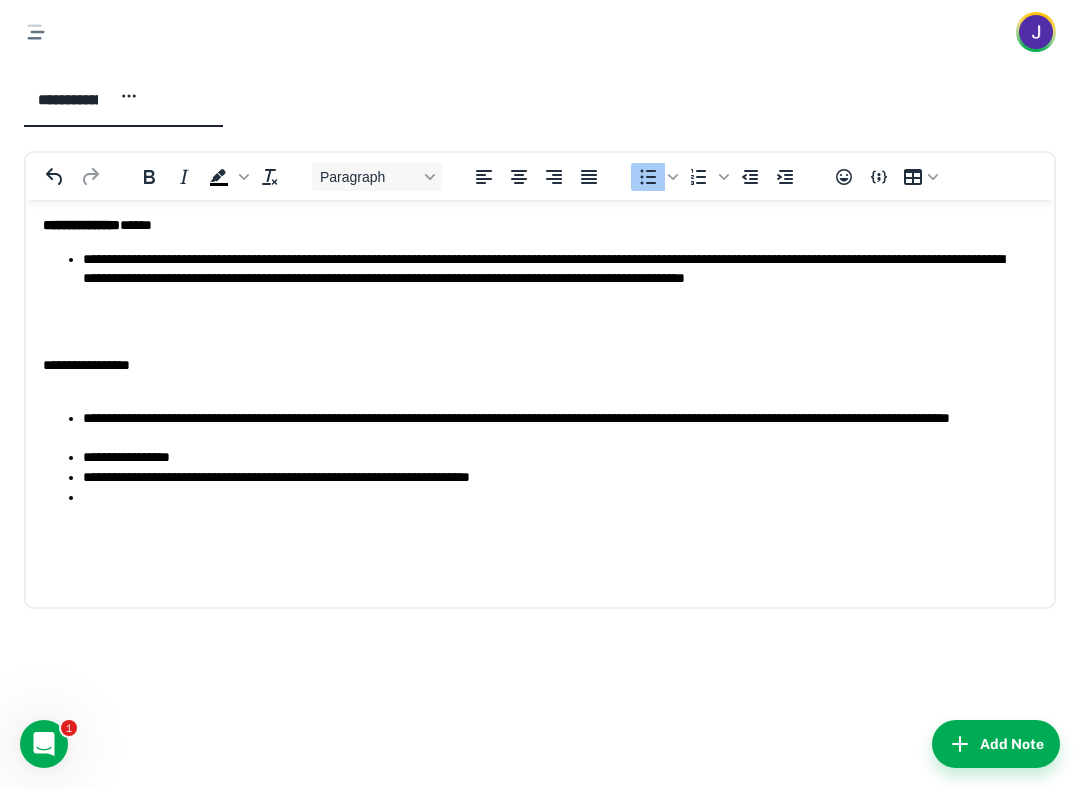 click on "**********" at bounding box center (552, 278) 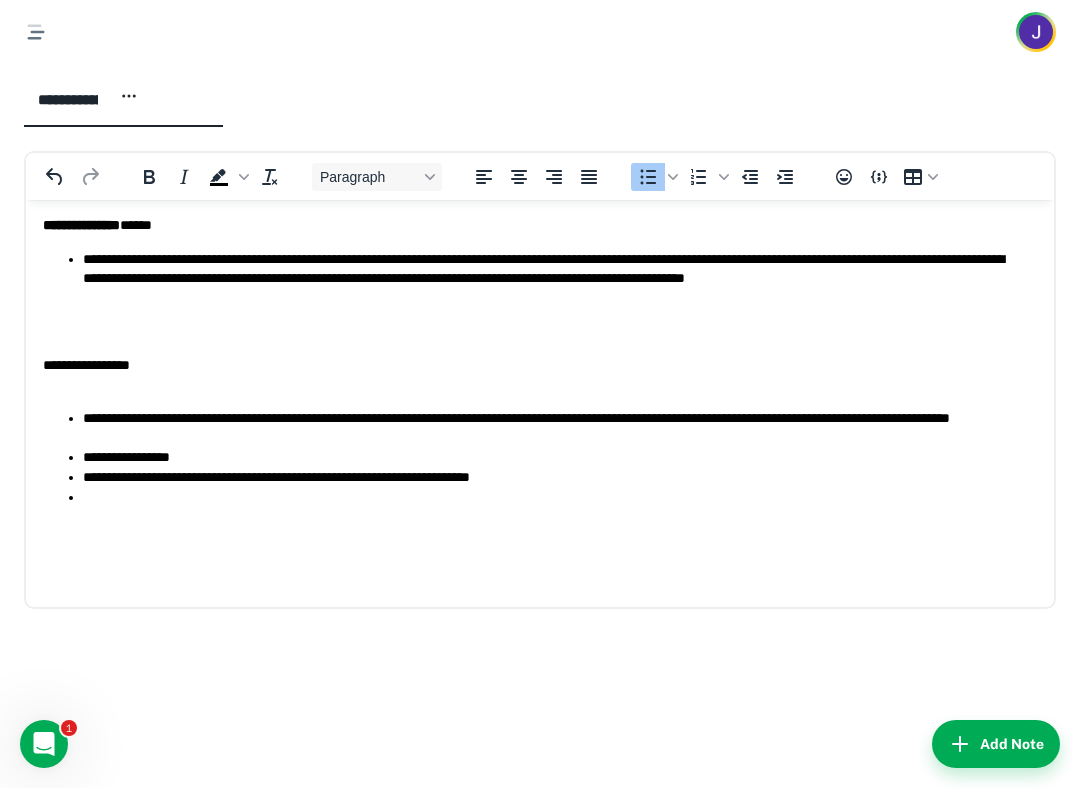 click on "**********" at bounding box center [540, 377] 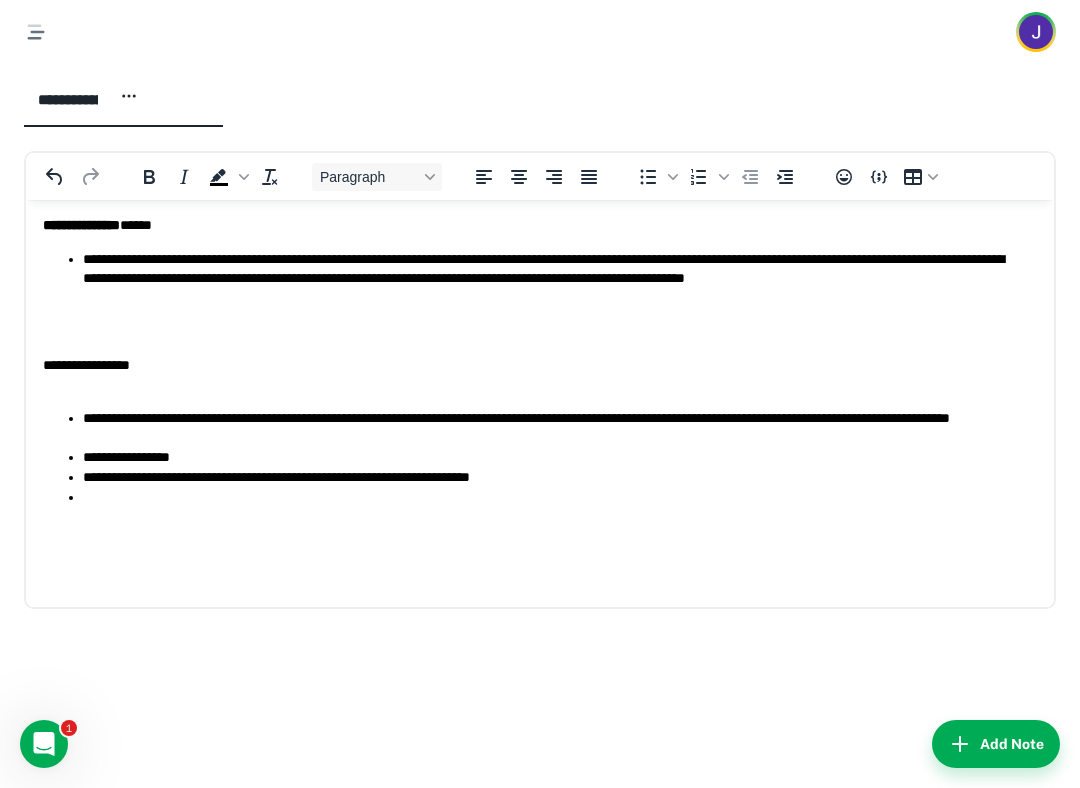 click on "**********" at bounding box center [552, 278] 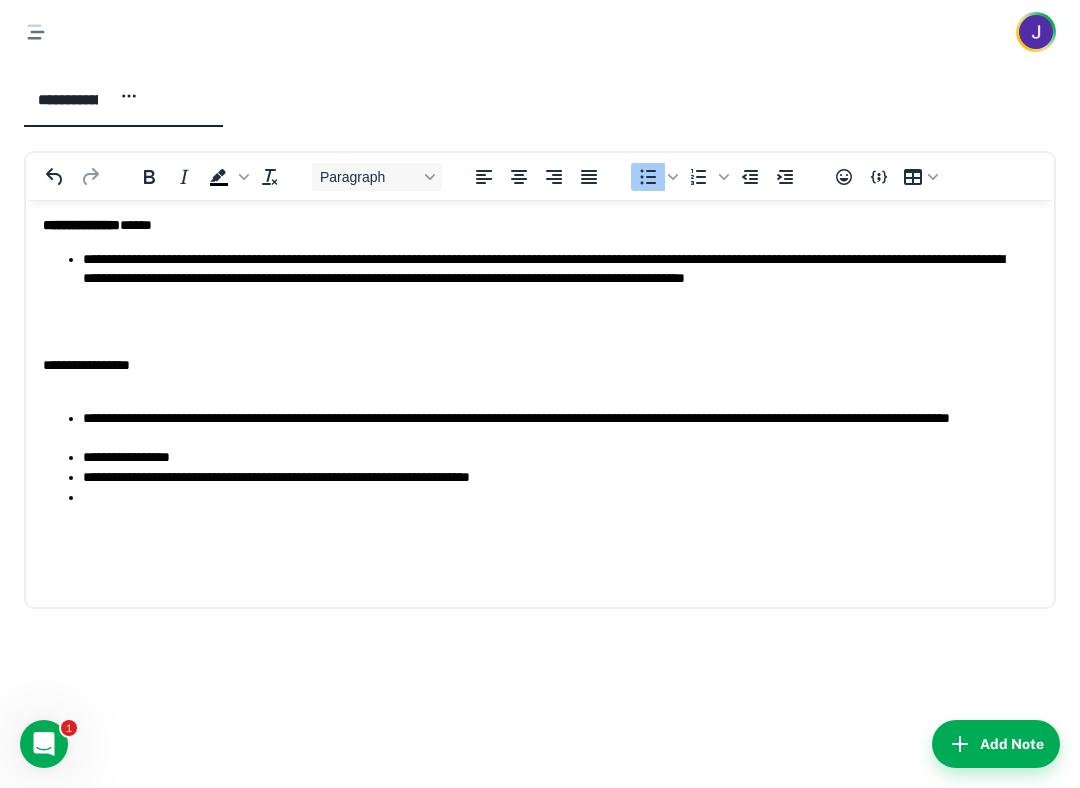 click on "**********" at bounding box center [552, 278] 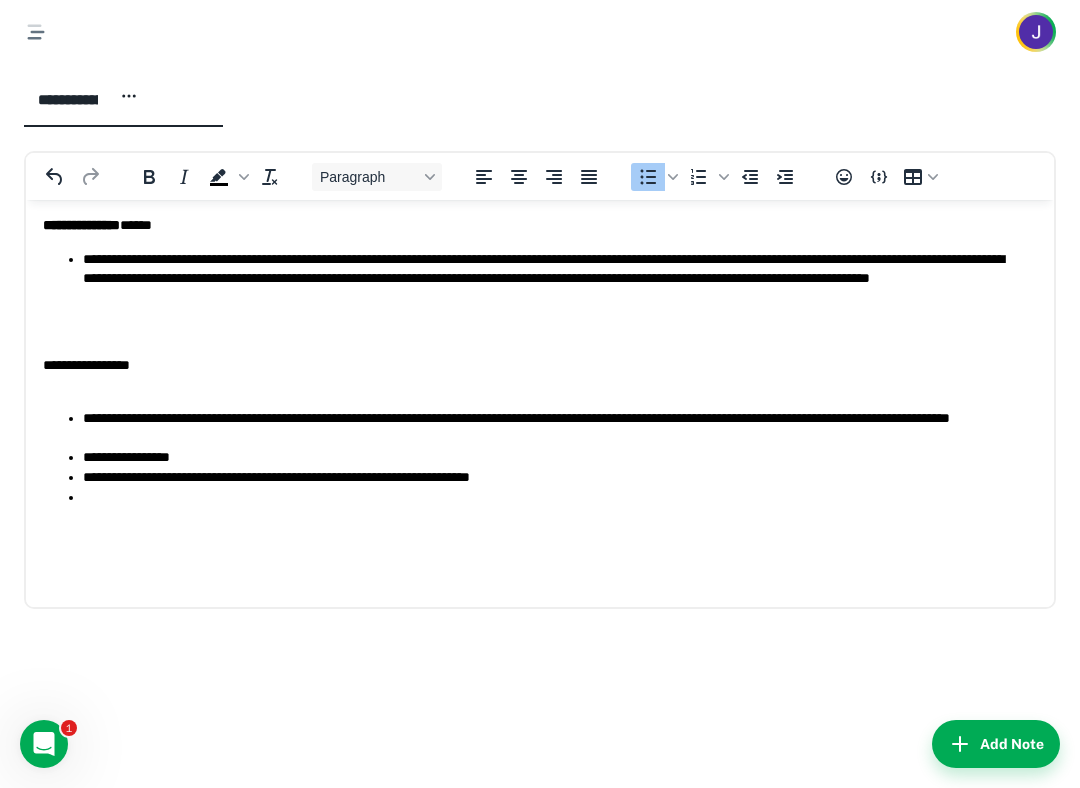 click on "**********" at bounding box center [552, 278] 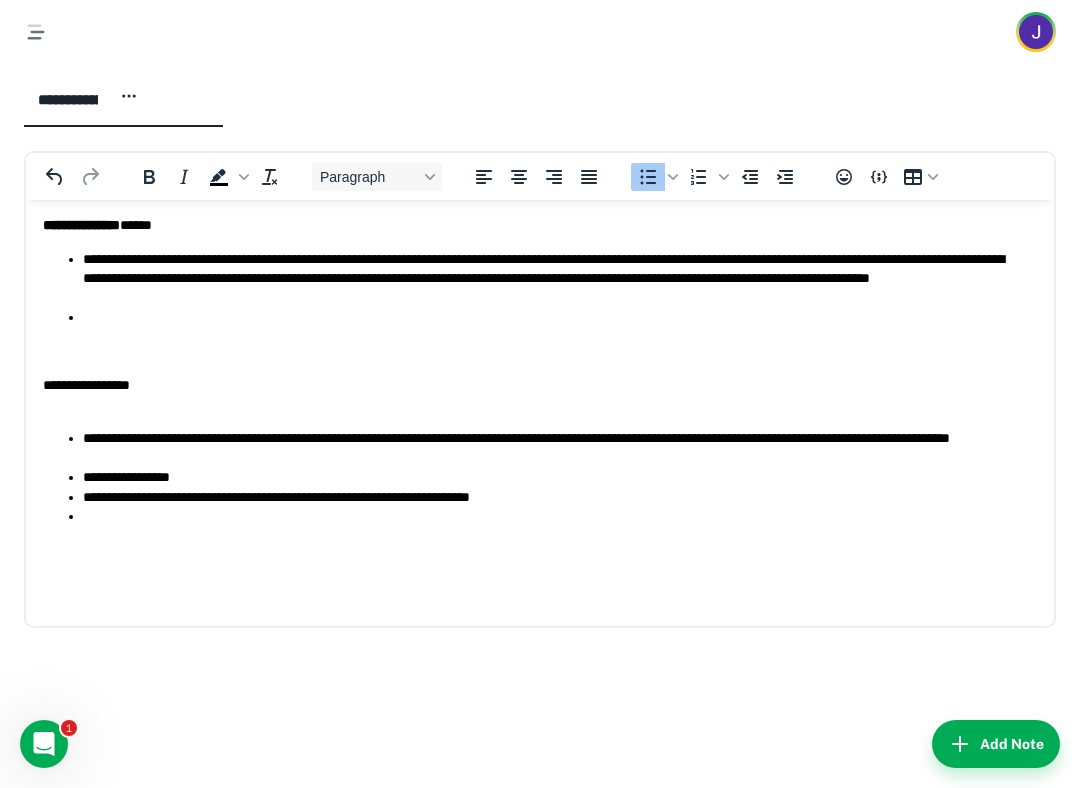 click on "**********" at bounding box center [552, 278] 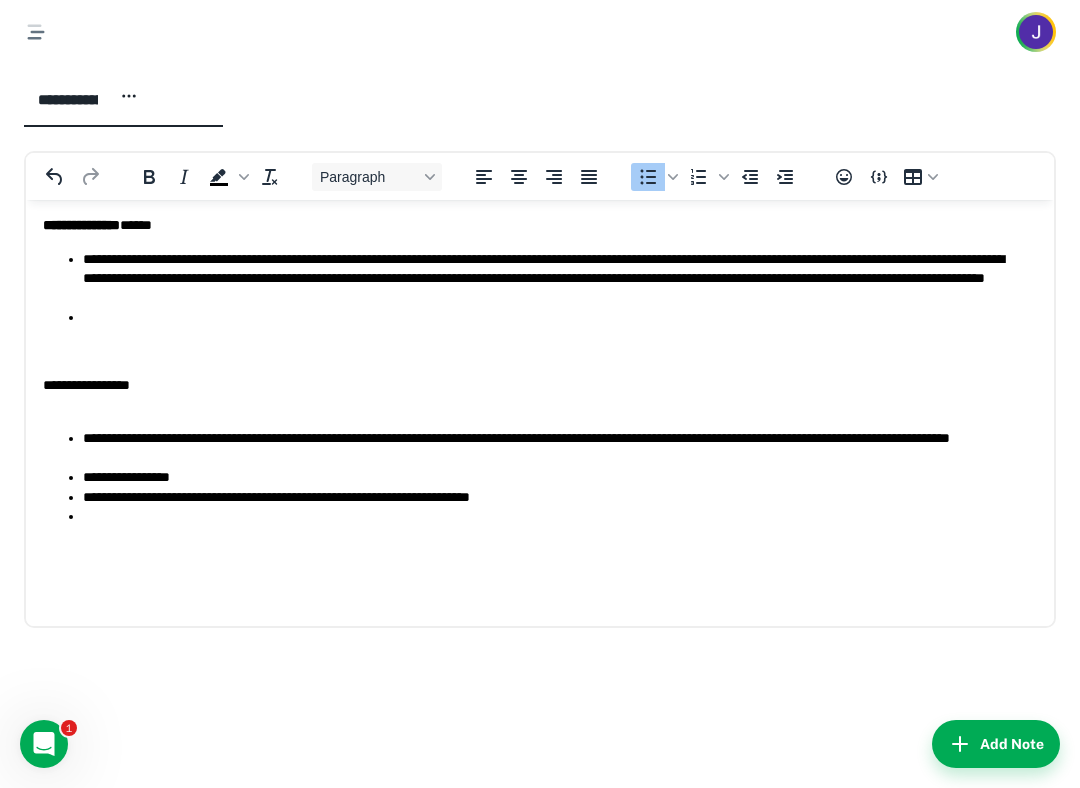 click at bounding box center [560, 317] 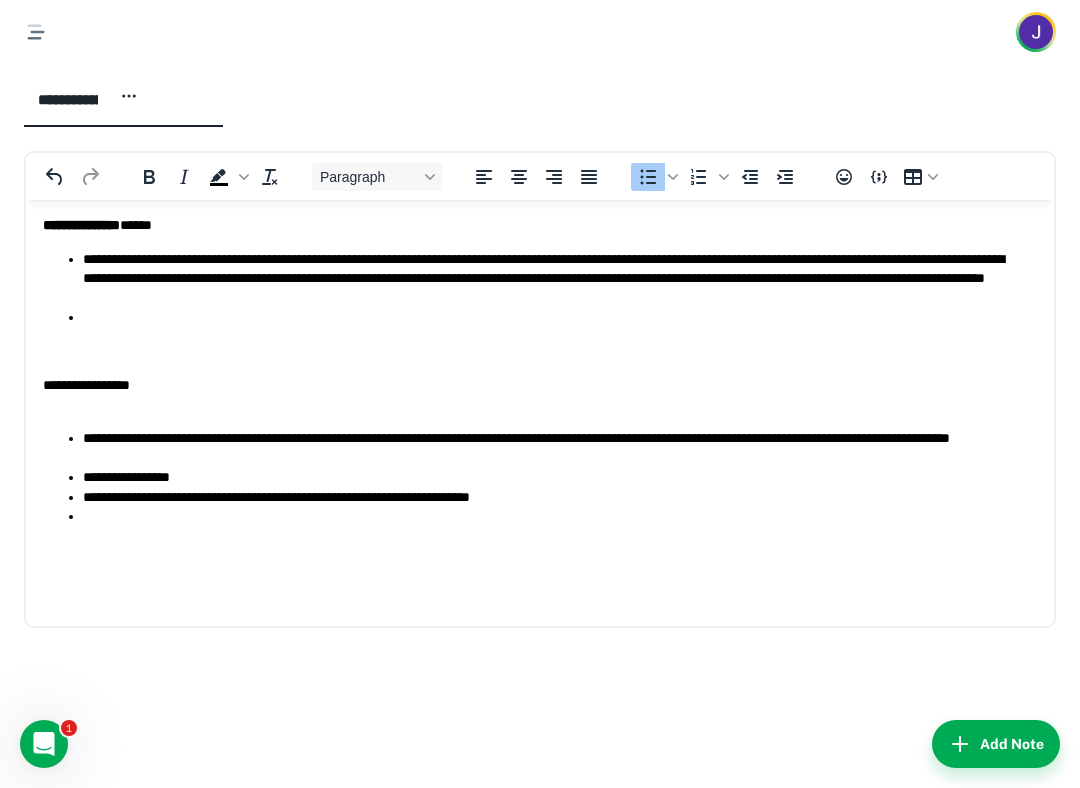 click on "**********" at bounding box center (552, 278) 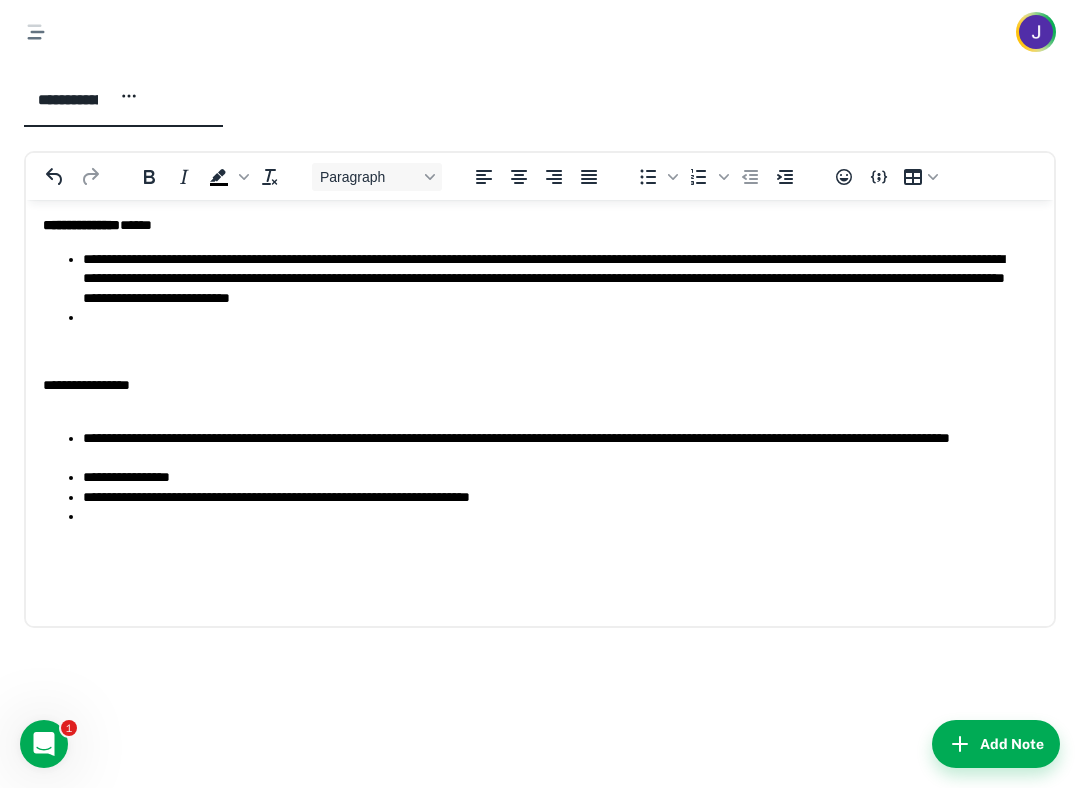 click on "**********" at bounding box center (540, 387) 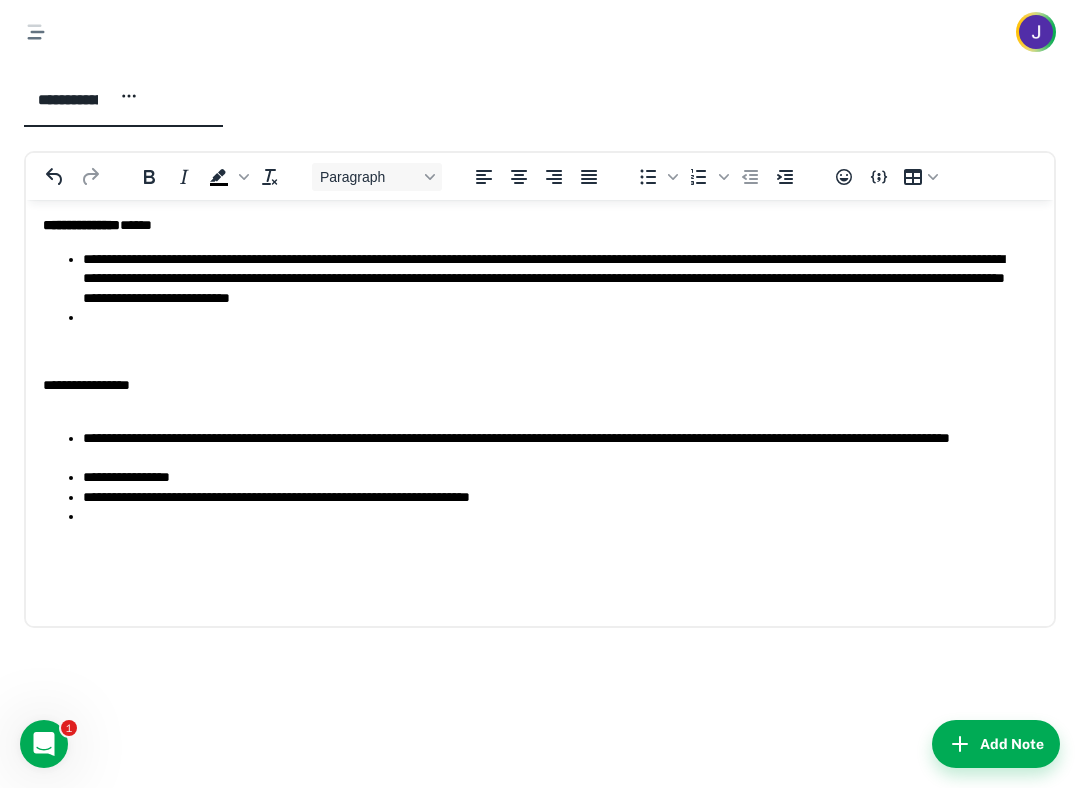 click at bounding box center [560, 317] 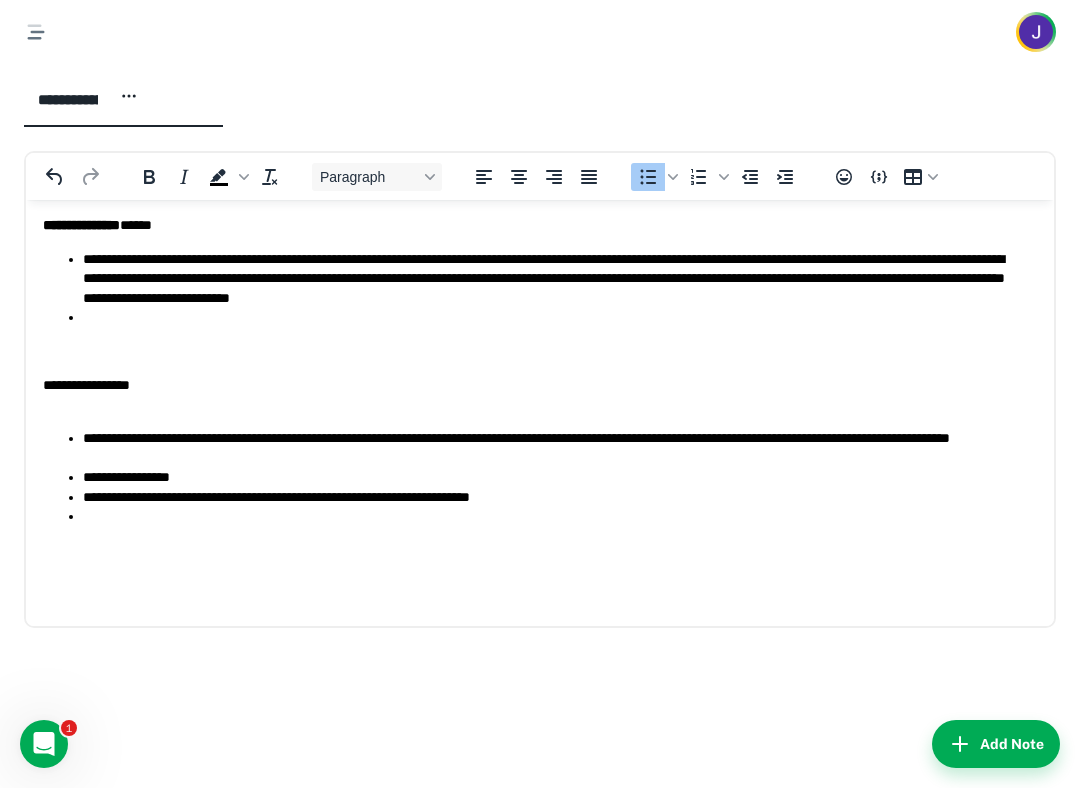 click on "**********" at bounding box center [552, 278] 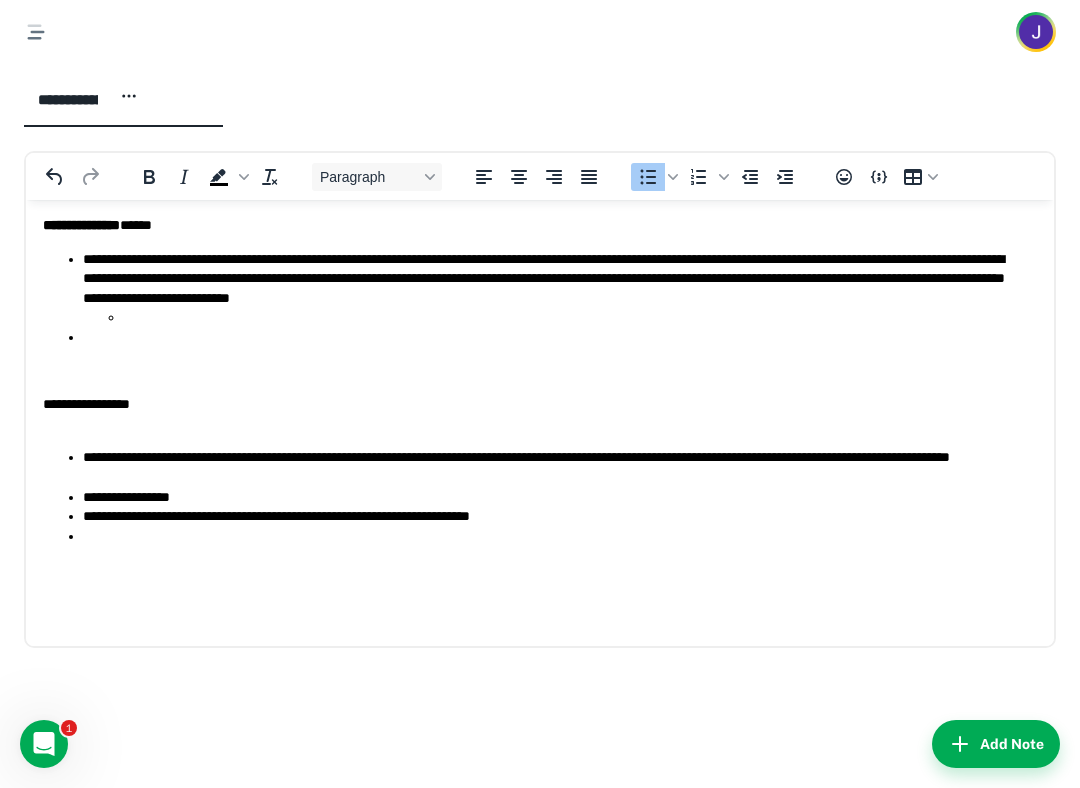 click at bounding box center [560, 337] 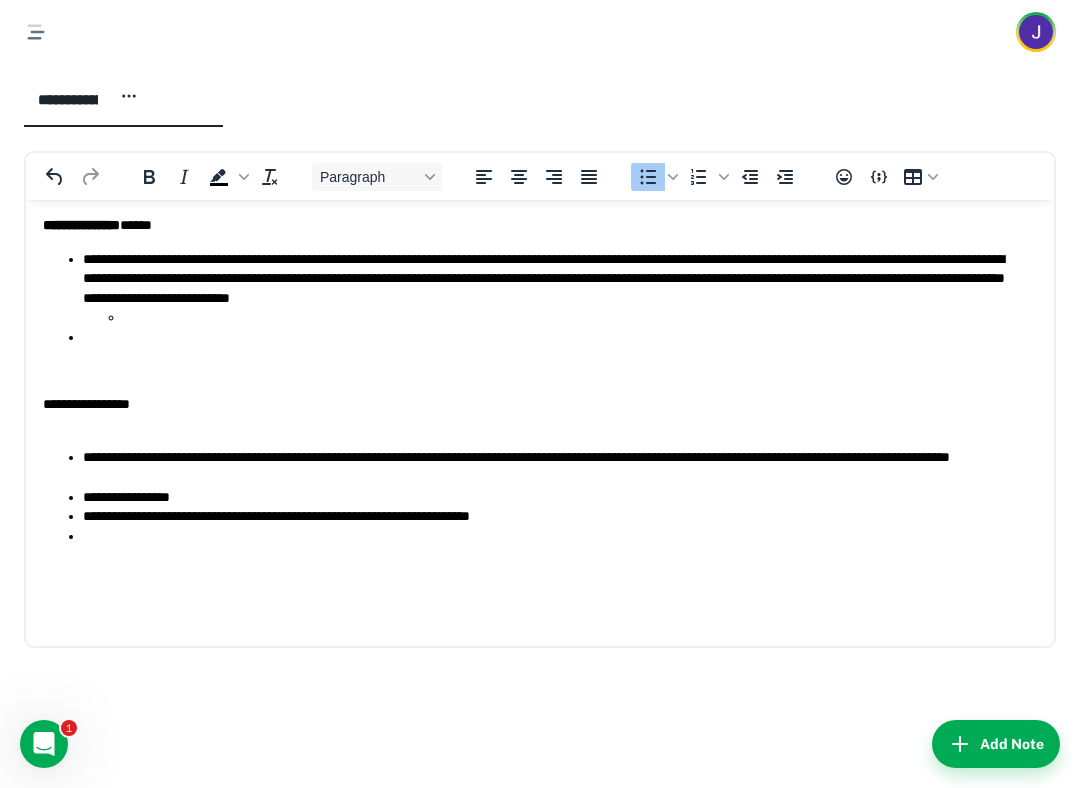 click at bounding box center [572, 317] 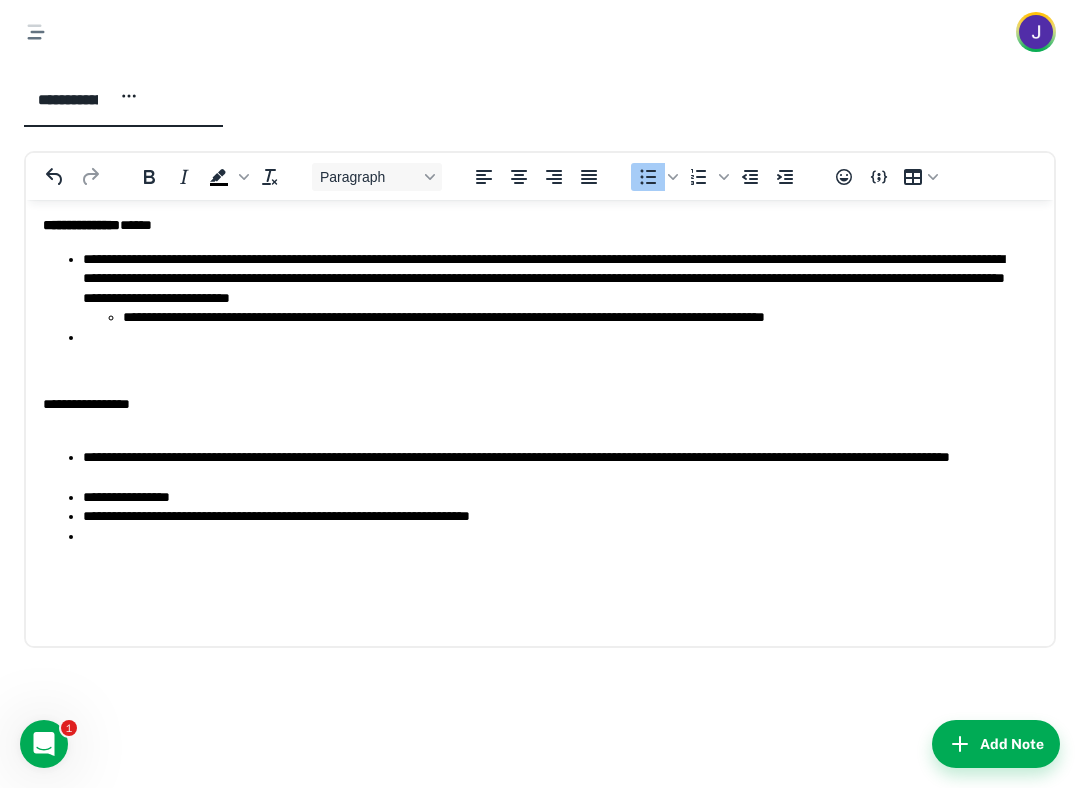click on "**********" at bounding box center [572, 317] 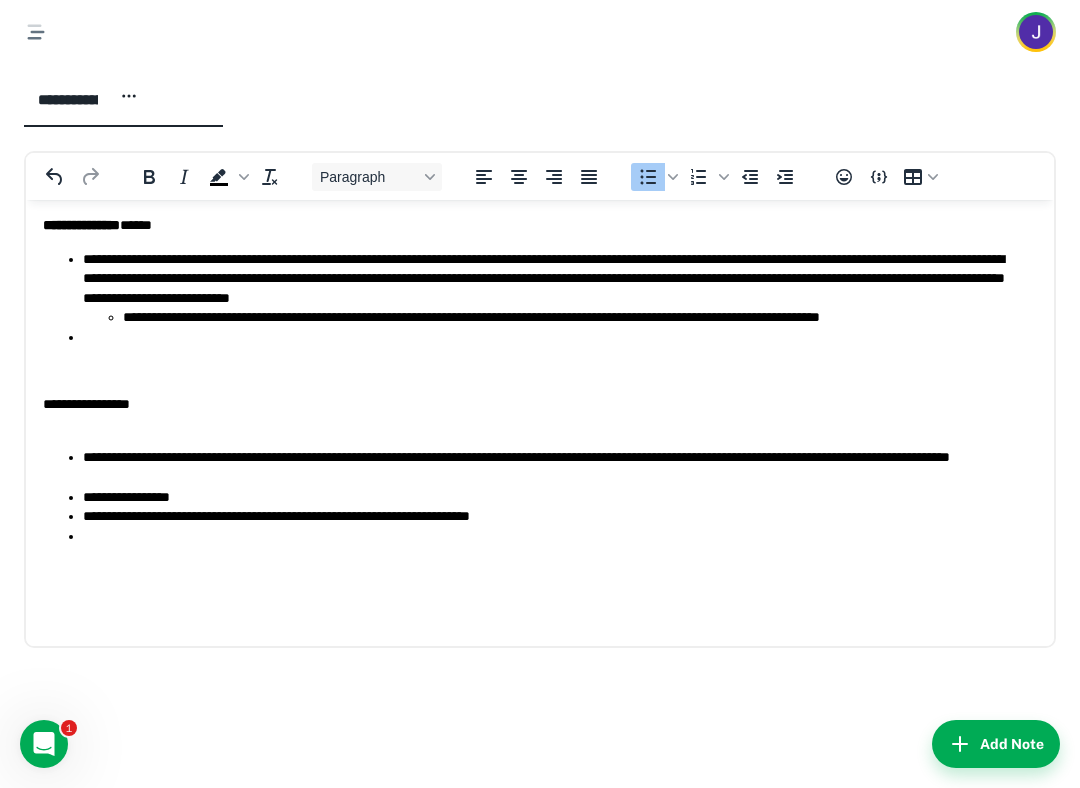 click at bounding box center [540, 371] 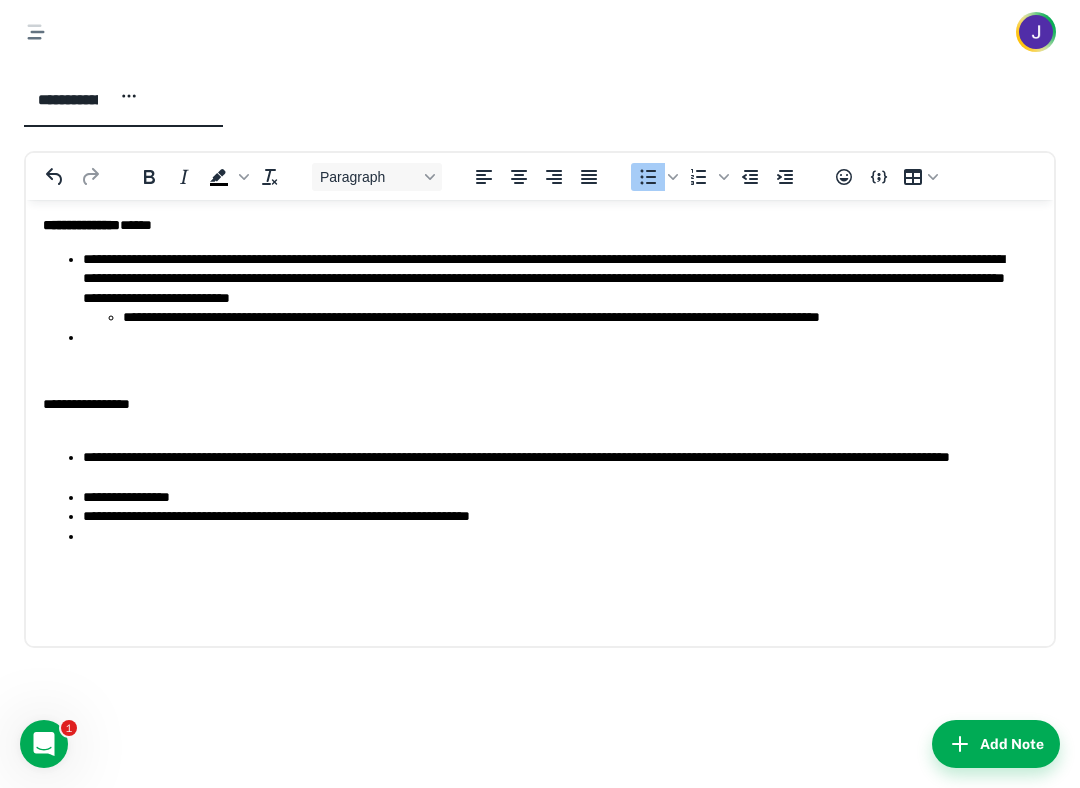 click on "**********" at bounding box center [540, 397] 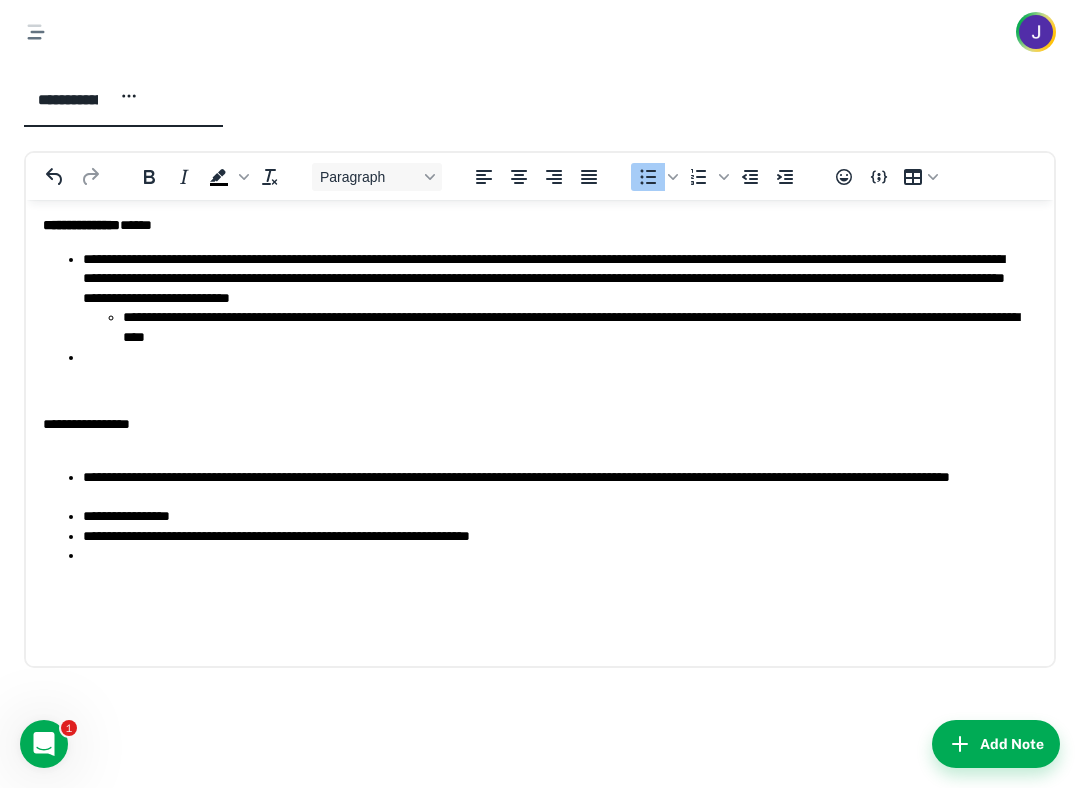 click on "**********" at bounding box center [552, 298] 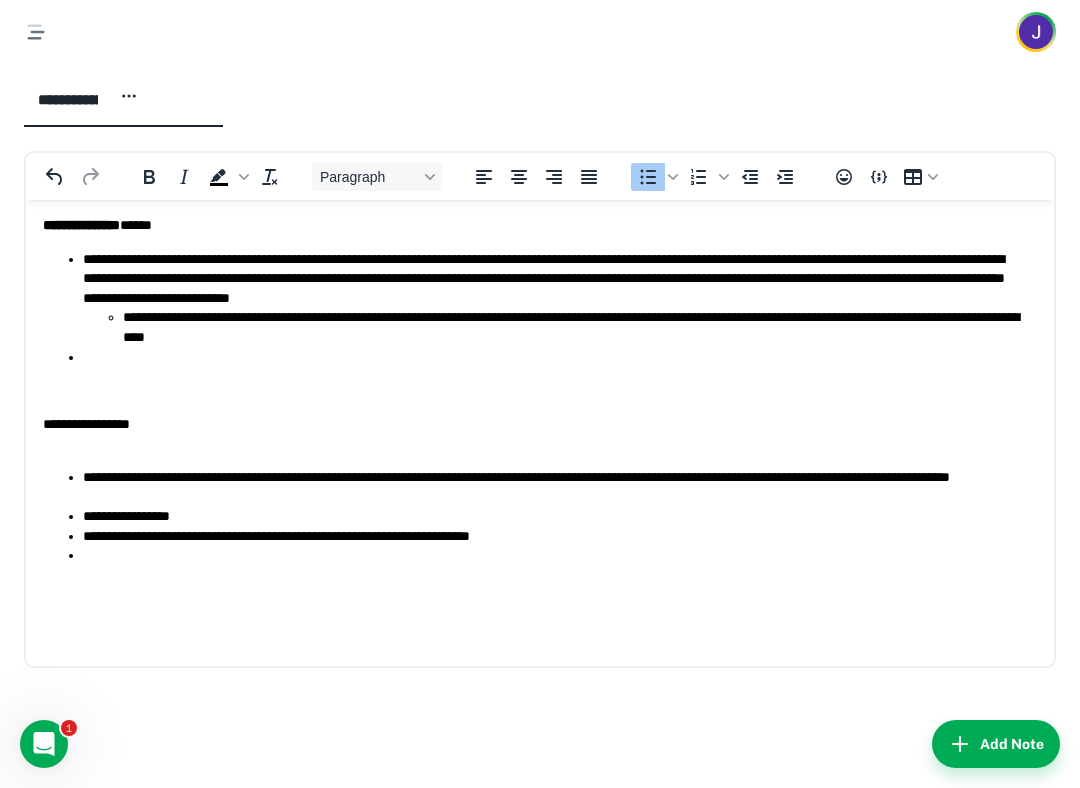 click at bounding box center (560, 357) 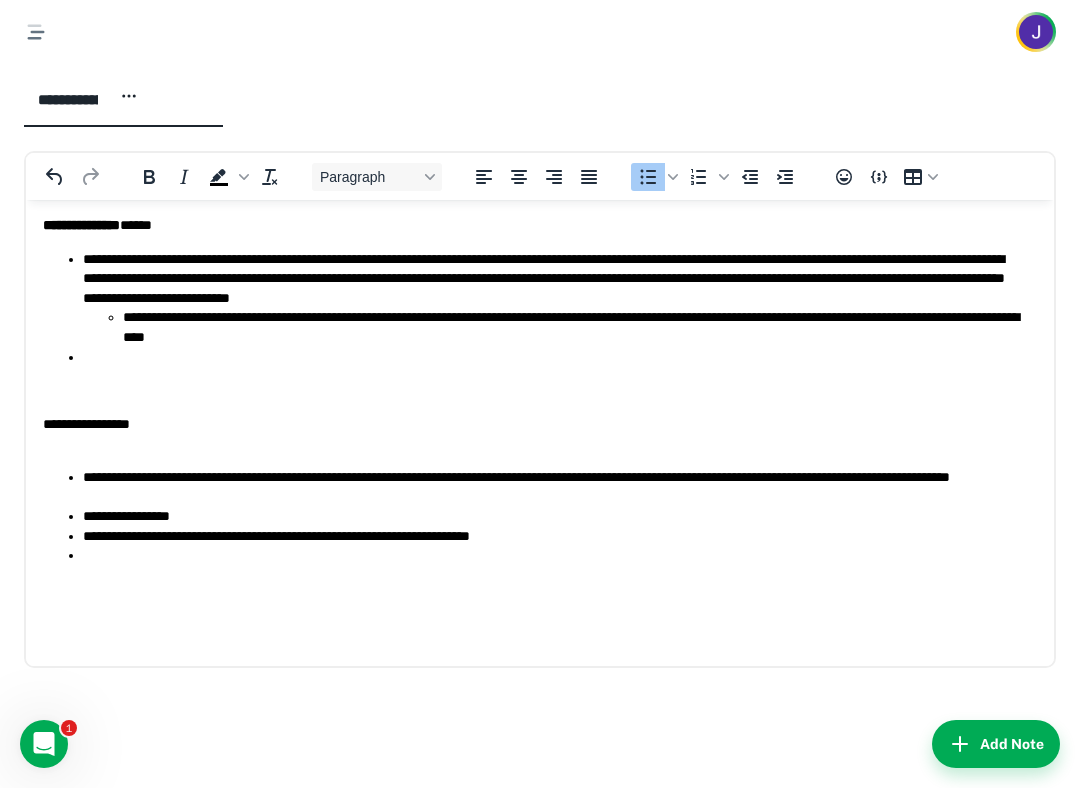 click at bounding box center [560, 357] 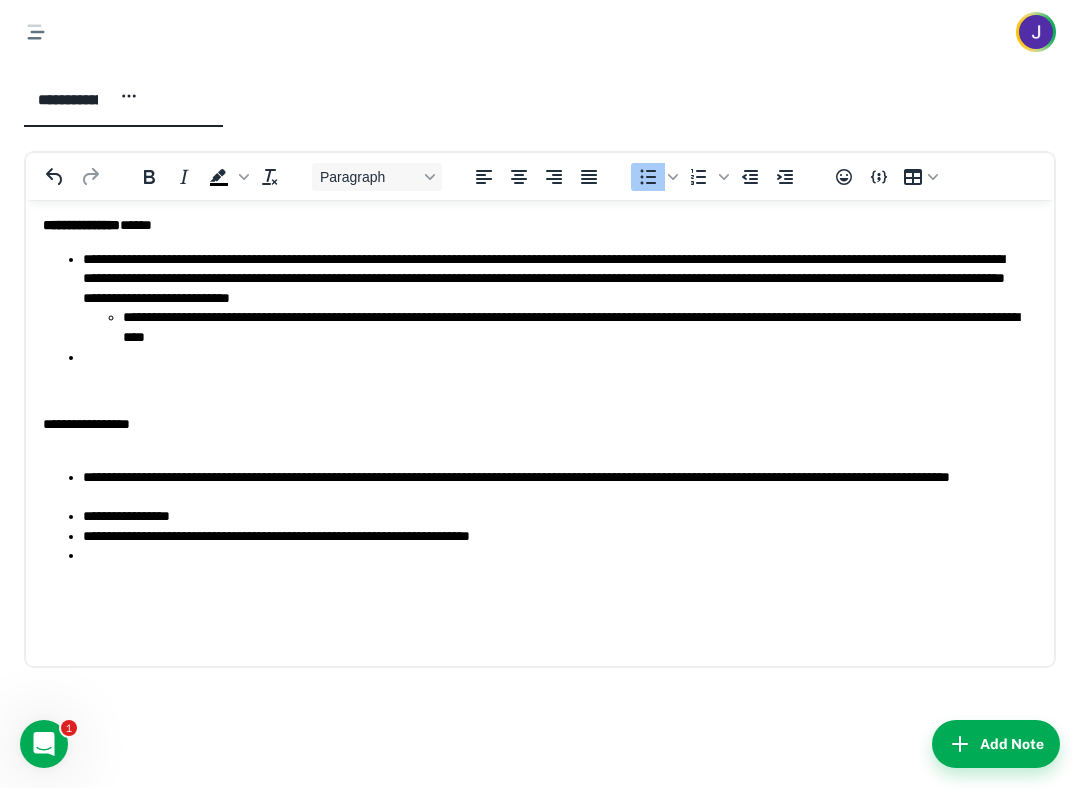 click on "**********" at bounding box center [572, 326] 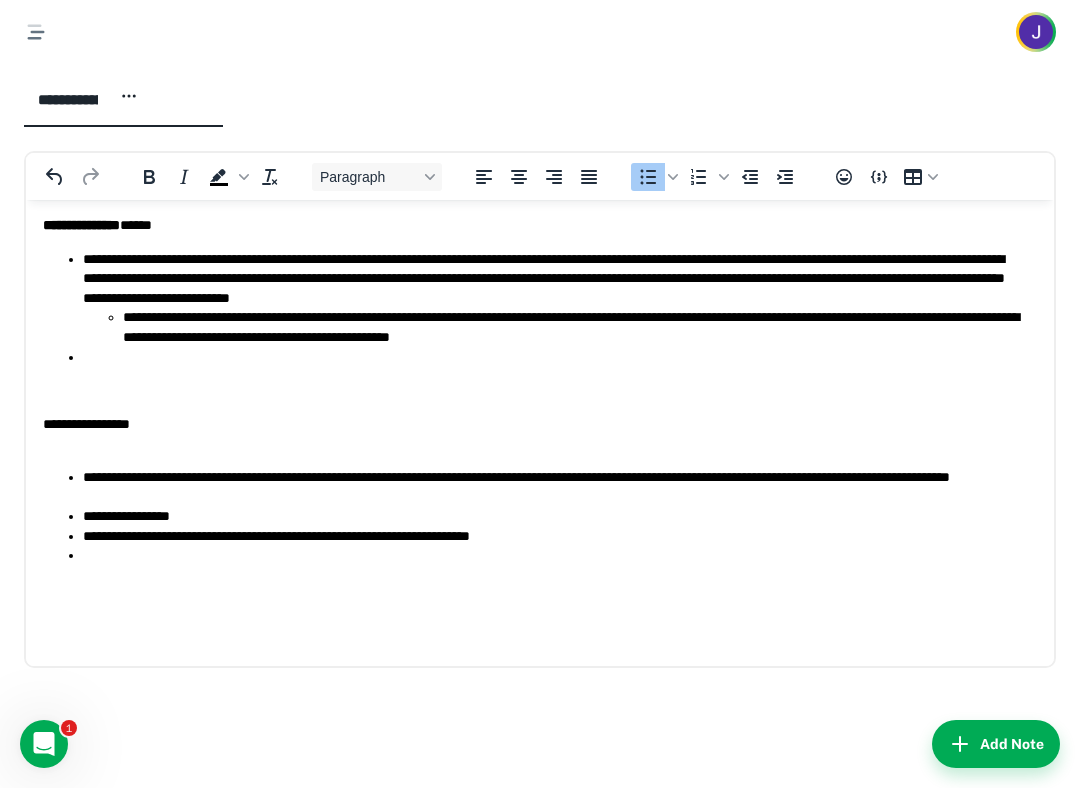 click on "**********" at bounding box center [572, 326] 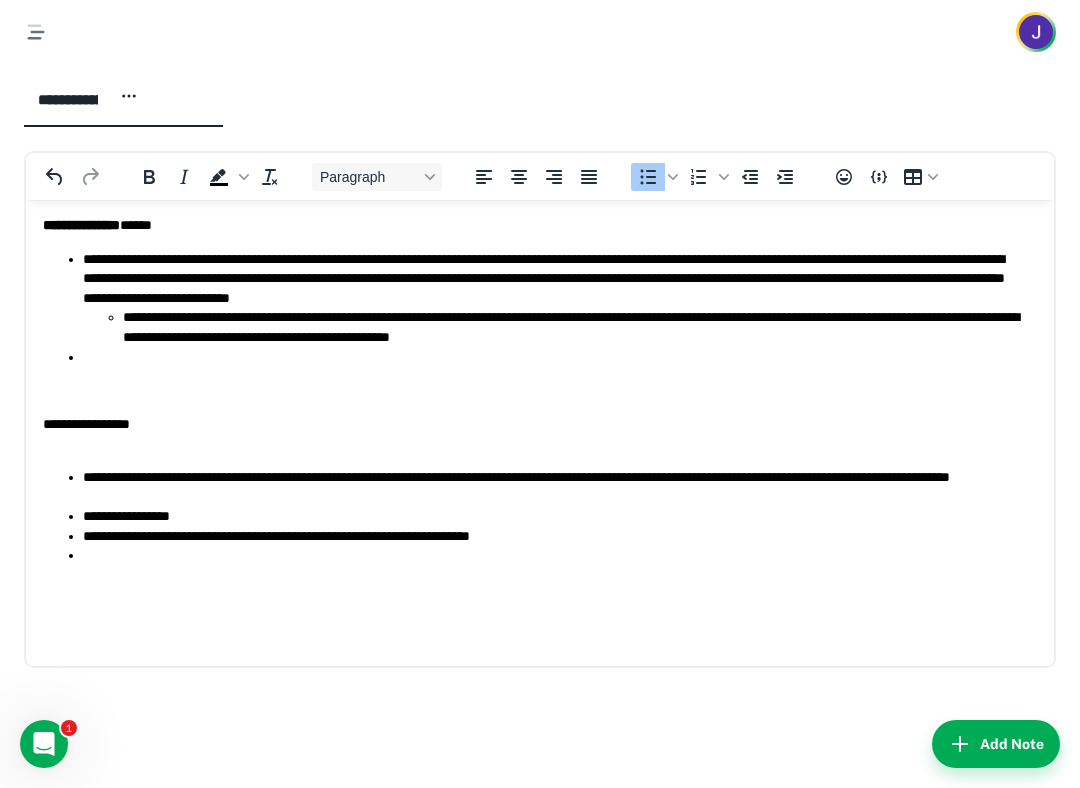 click at bounding box center (560, 357) 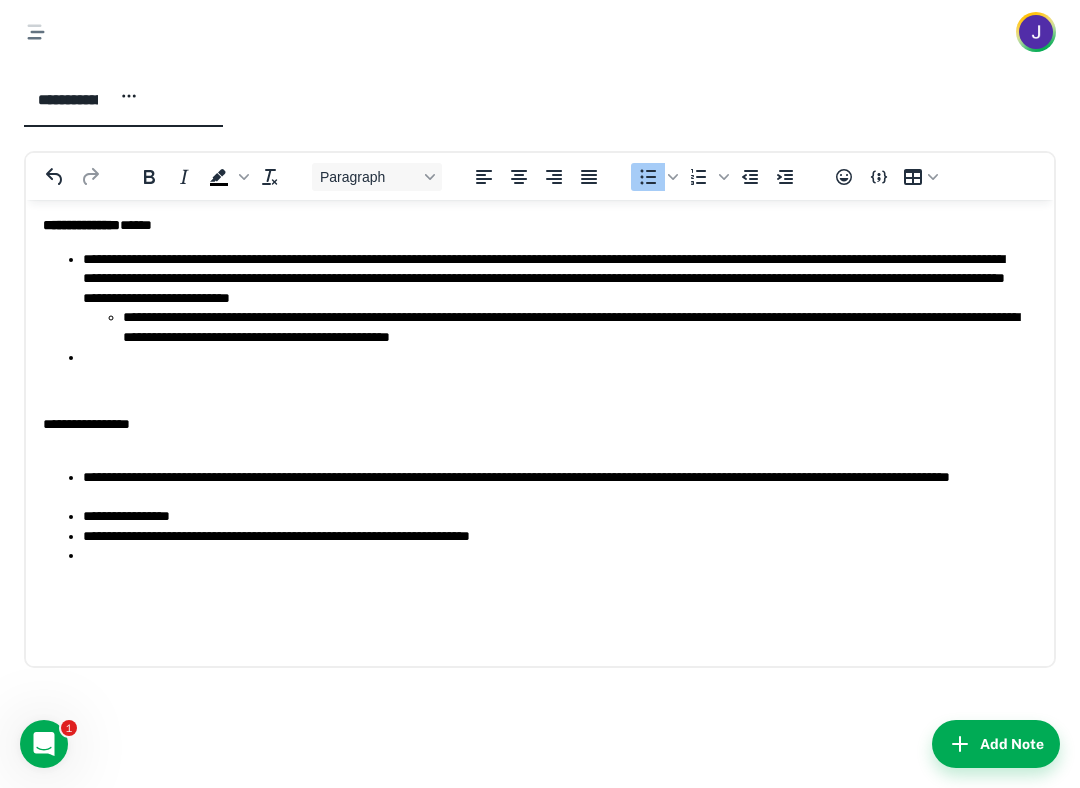 click on "**********" at bounding box center [572, 326] 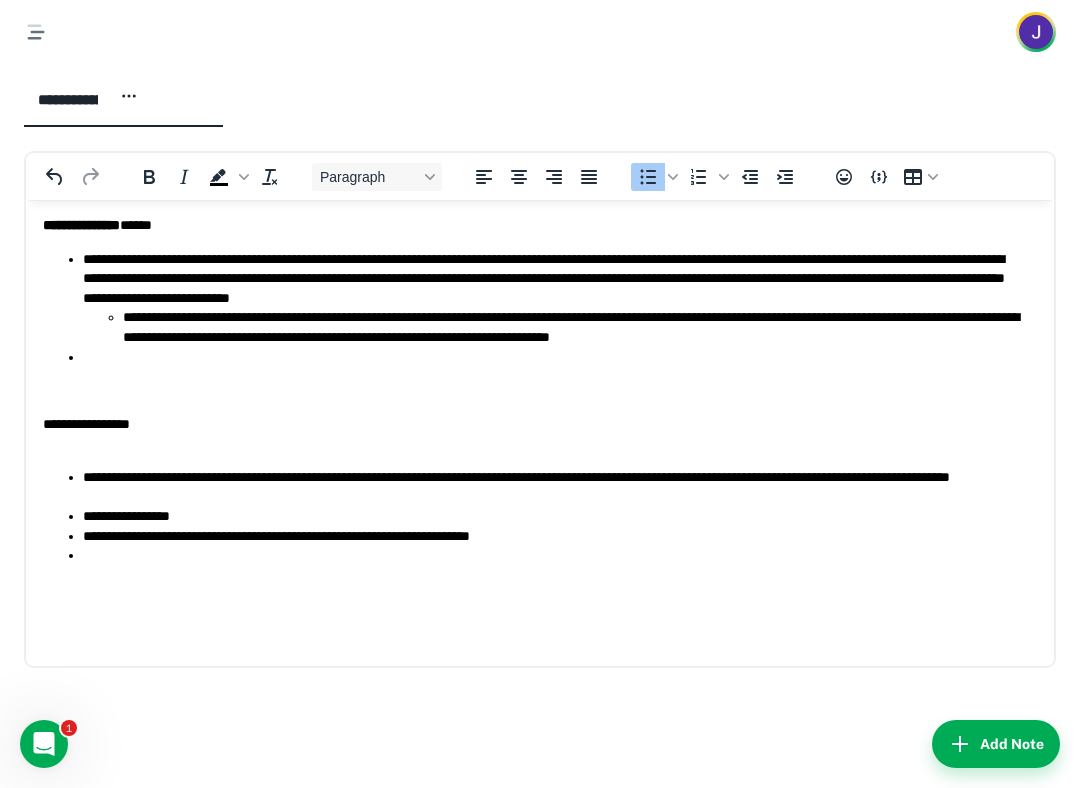 click on "**********" at bounding box center (540, 407) 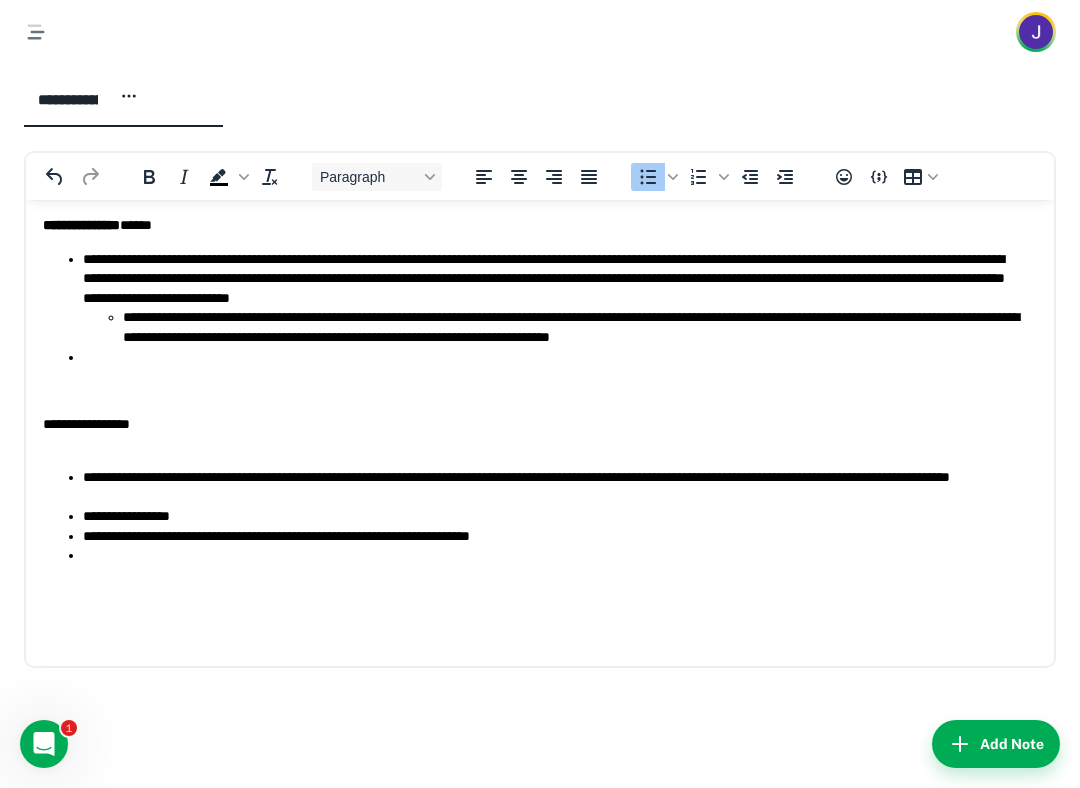 click at bounding box center [560, 357] 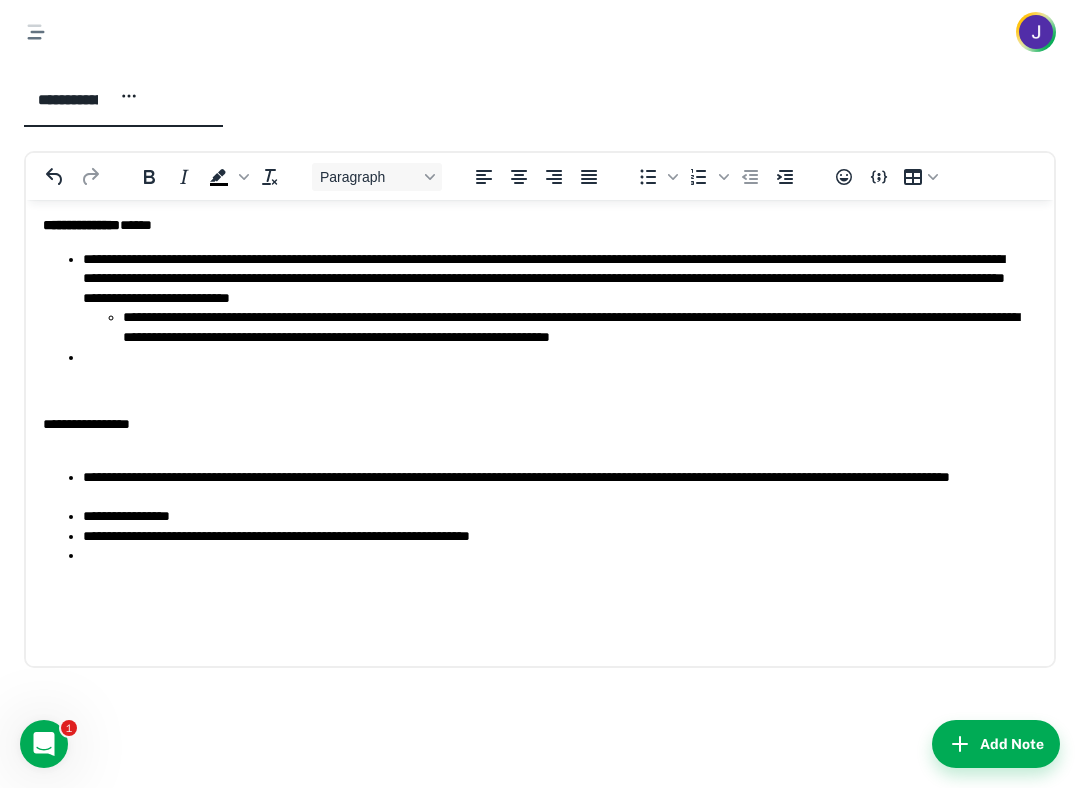 click at bounding box center [540, 390] 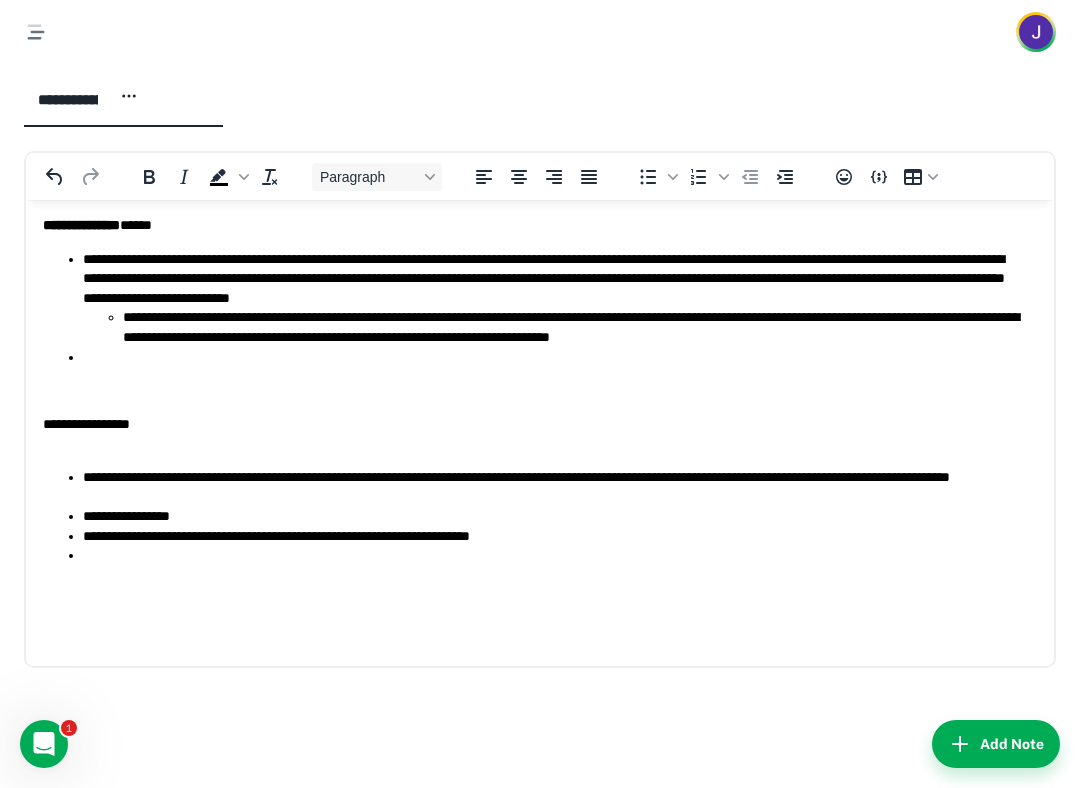 click at bounding box center (560, 357) 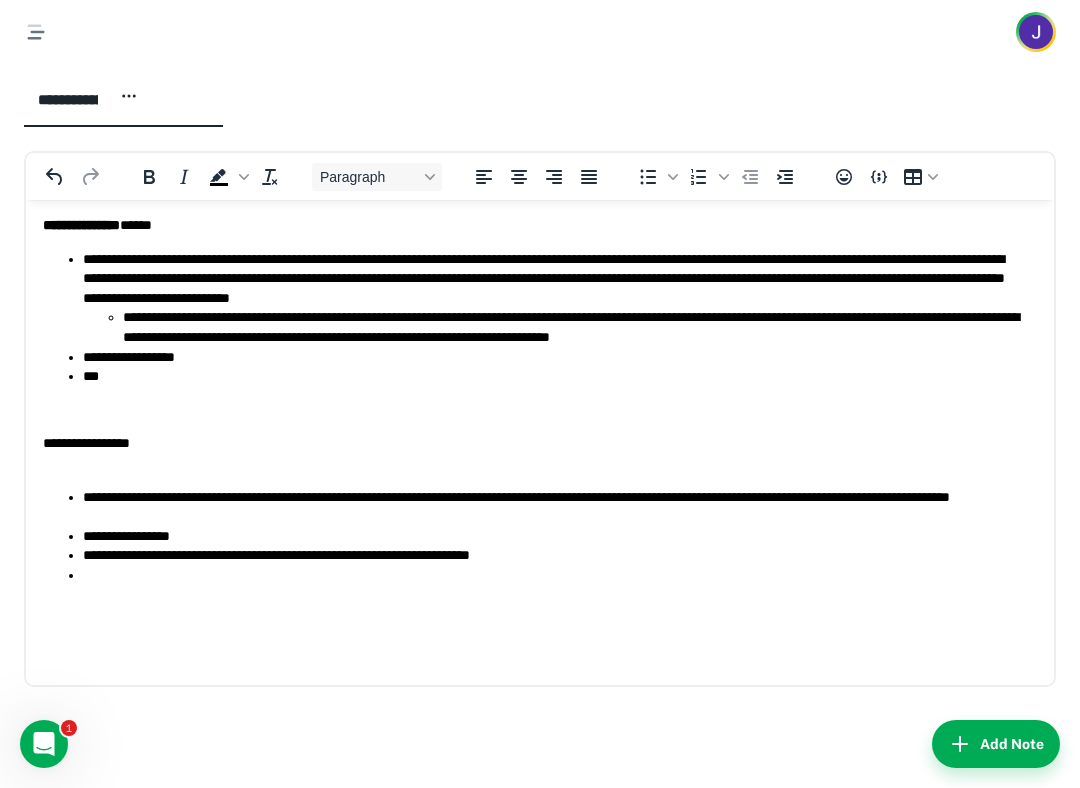 click on "**********" at bounding box center [540, 416] 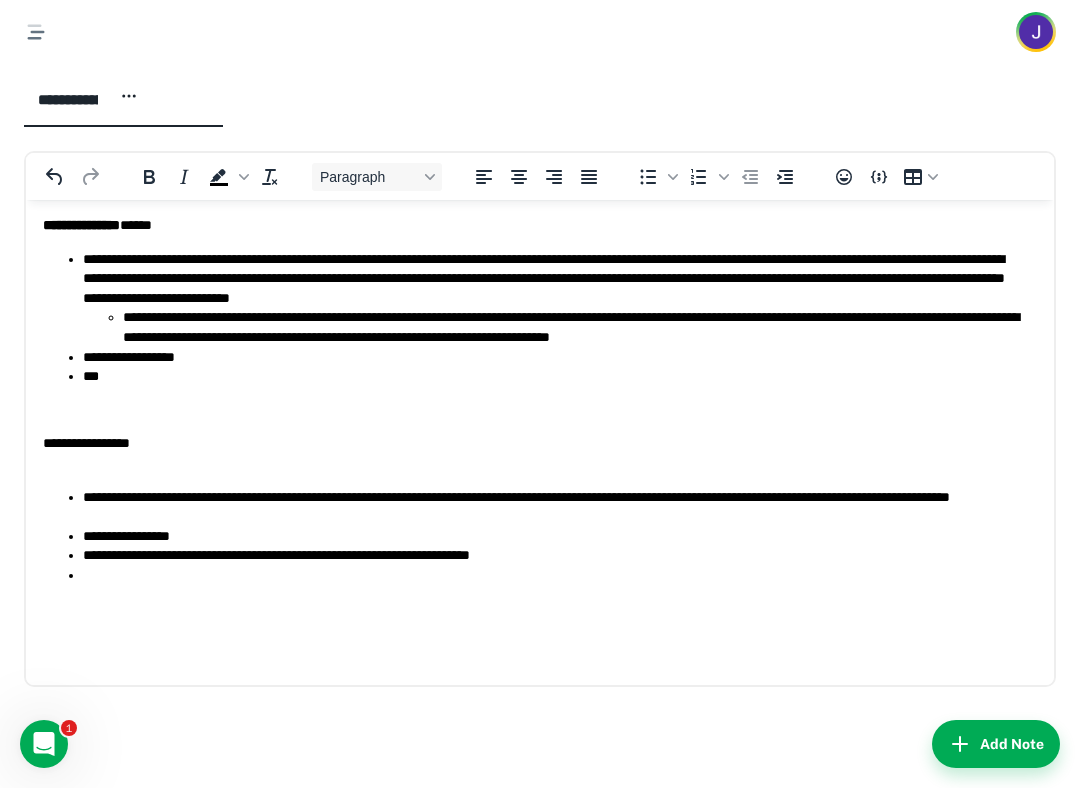 click at bounding box center [540, 410] 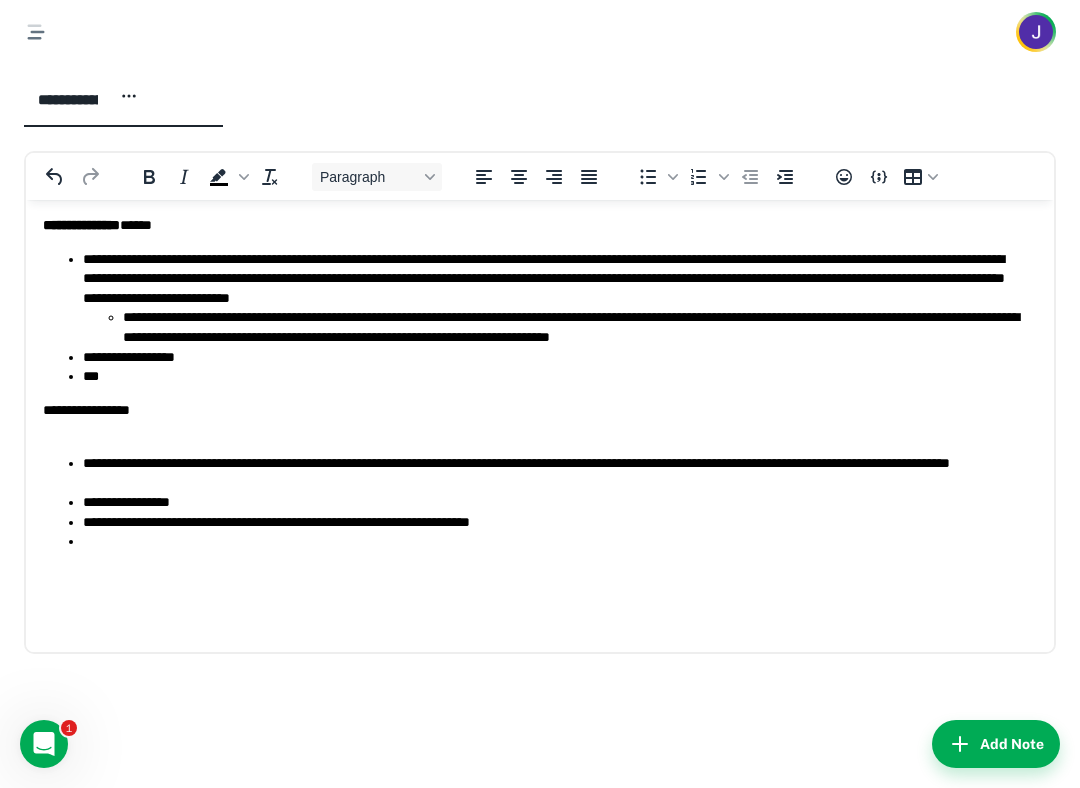 click on "**********" at bounding box center (540, 400) 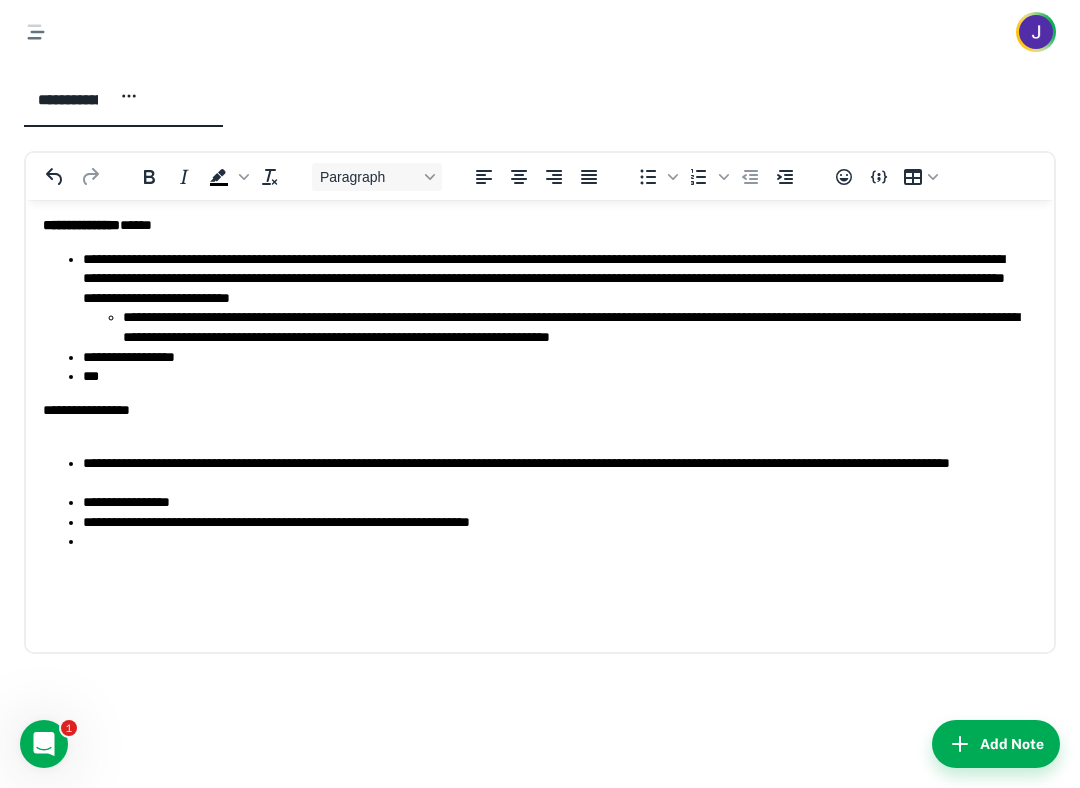 click on "**********" at bounding box center [552, 357] 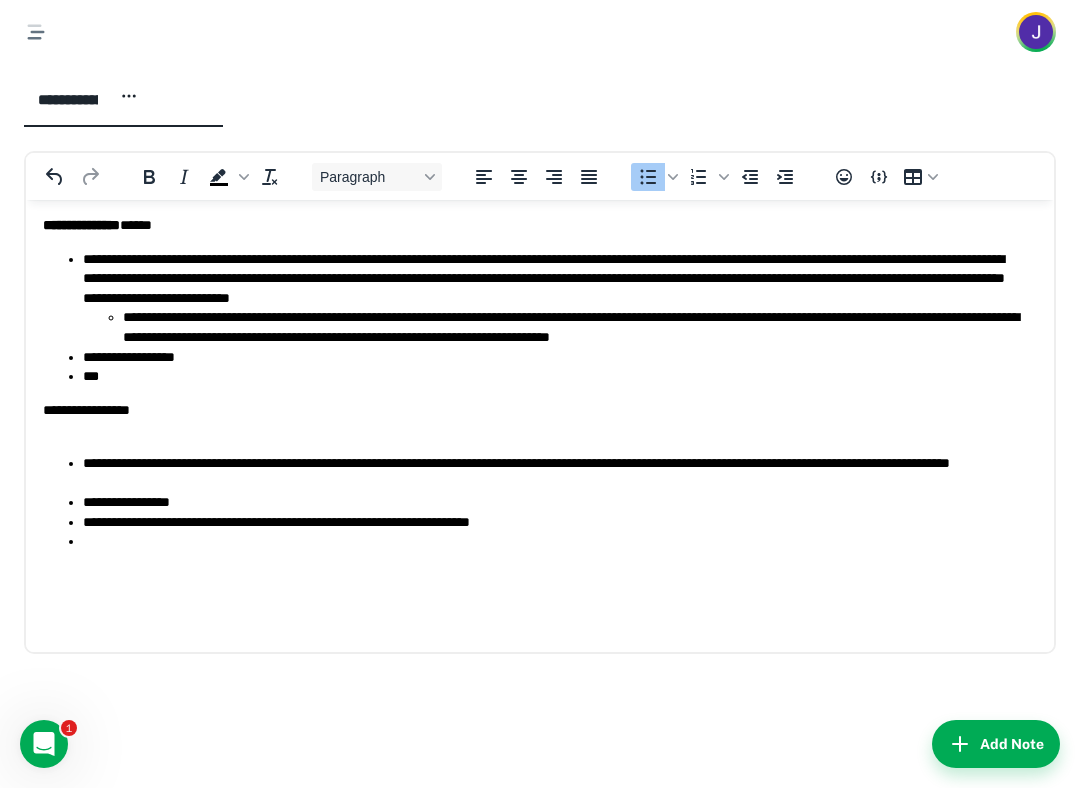 click on "***" at bounding box center [552, 376] 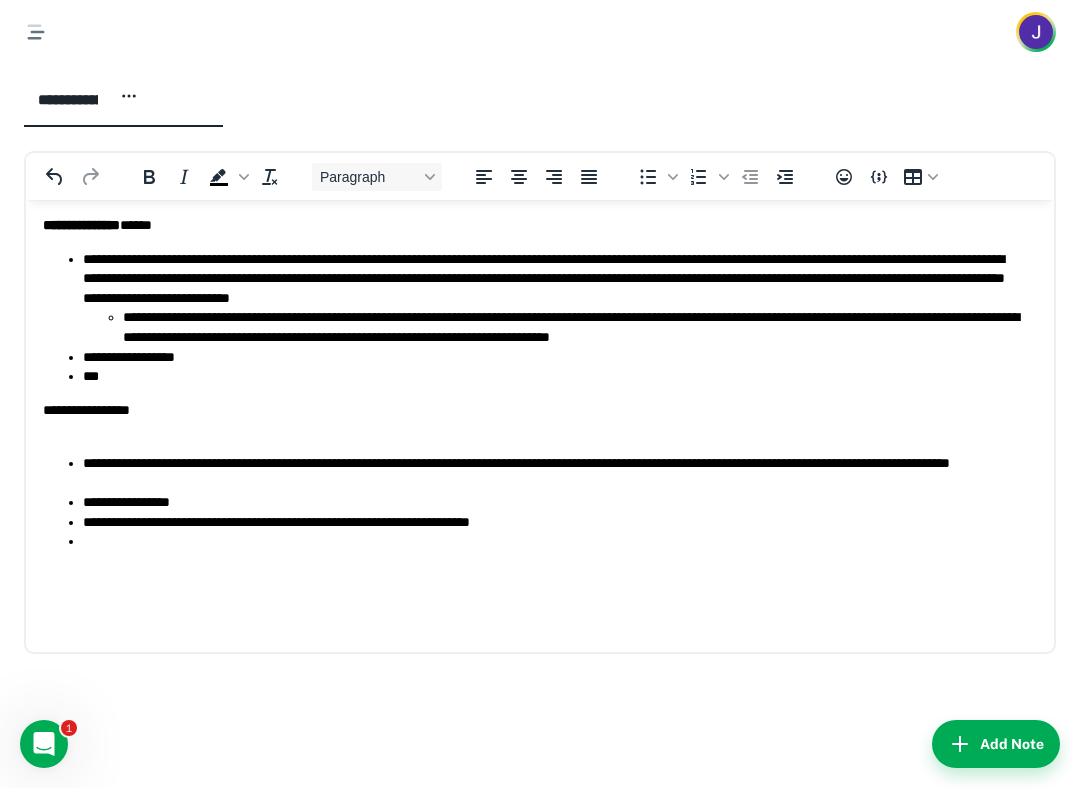 click on "**********" at bounding box center (540, 400) 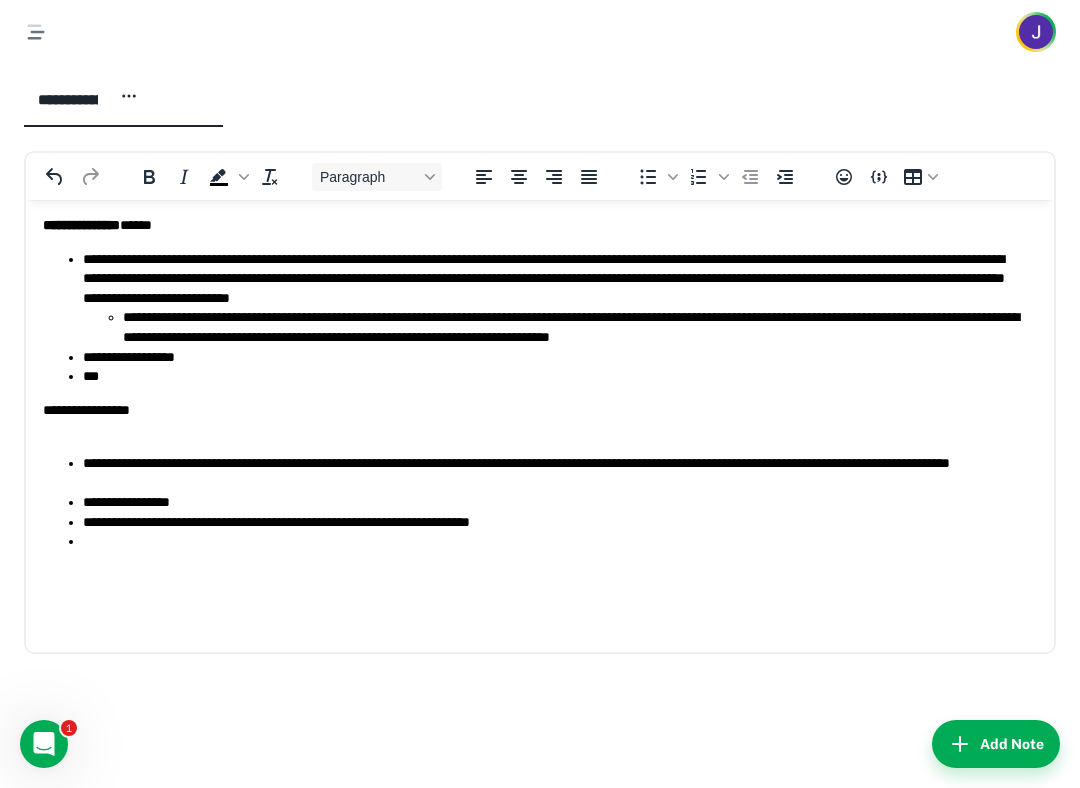 click on "***" at bounding box center [552, 376] 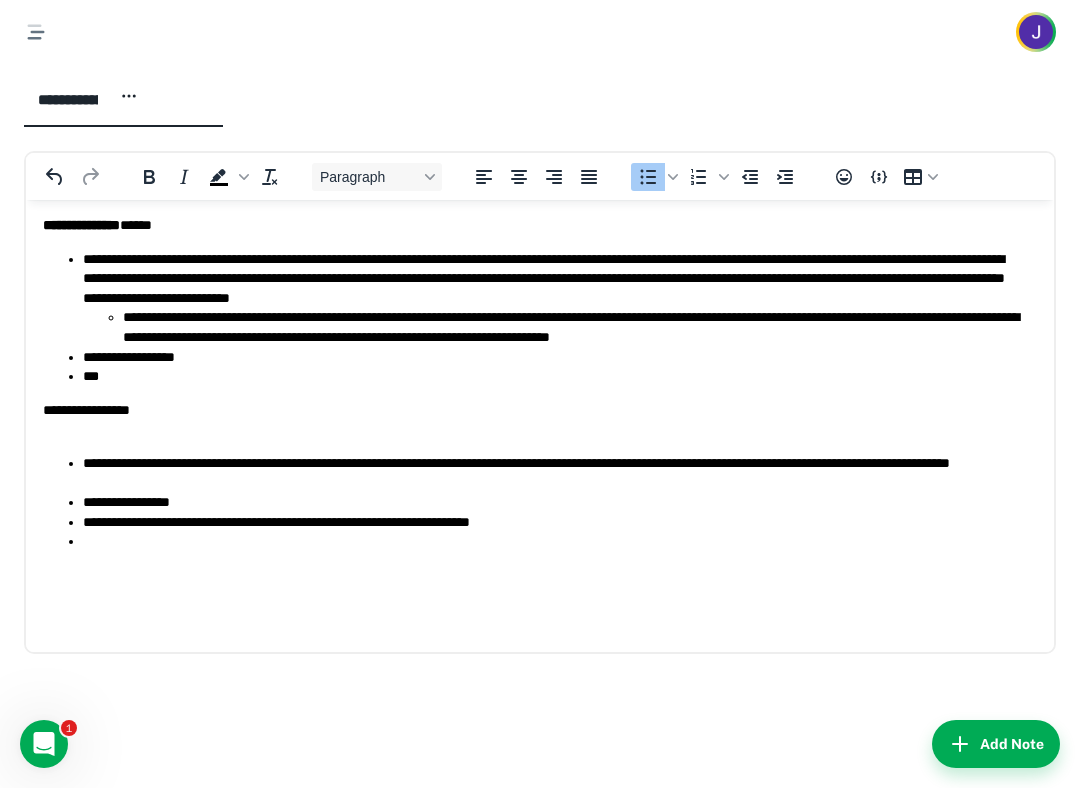click on "**********" at bounding box center [572, 326] 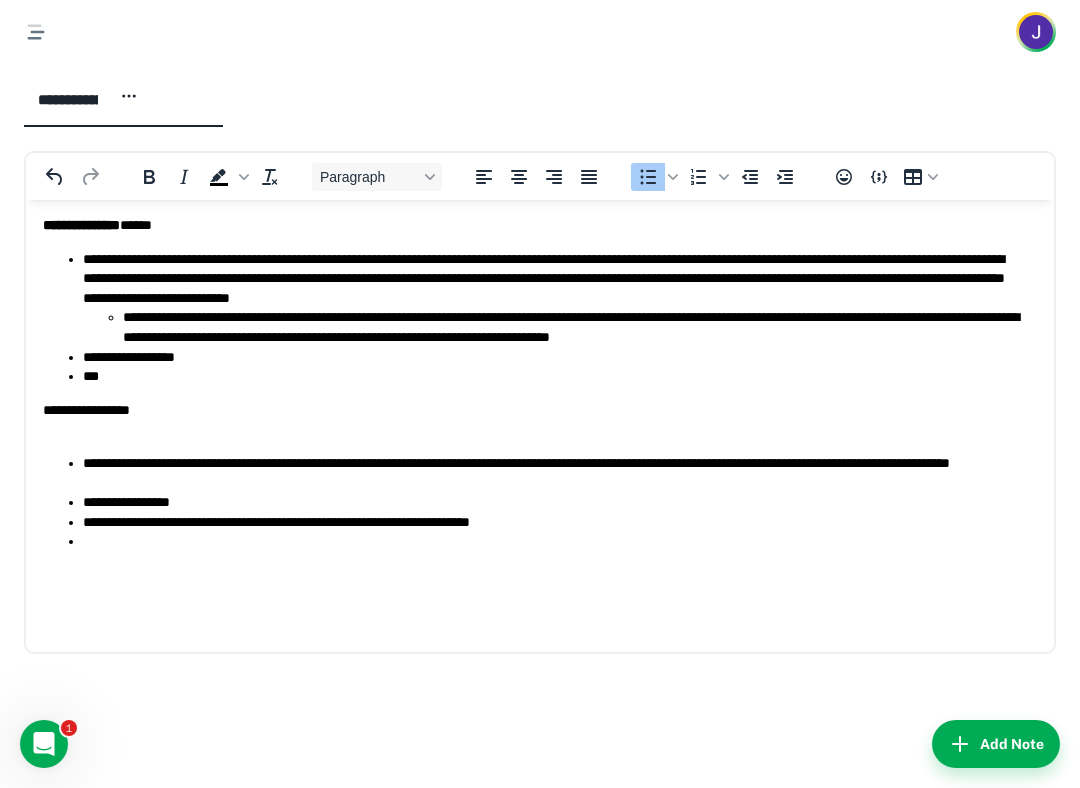click on "**********" at bounding box center [552, 298] 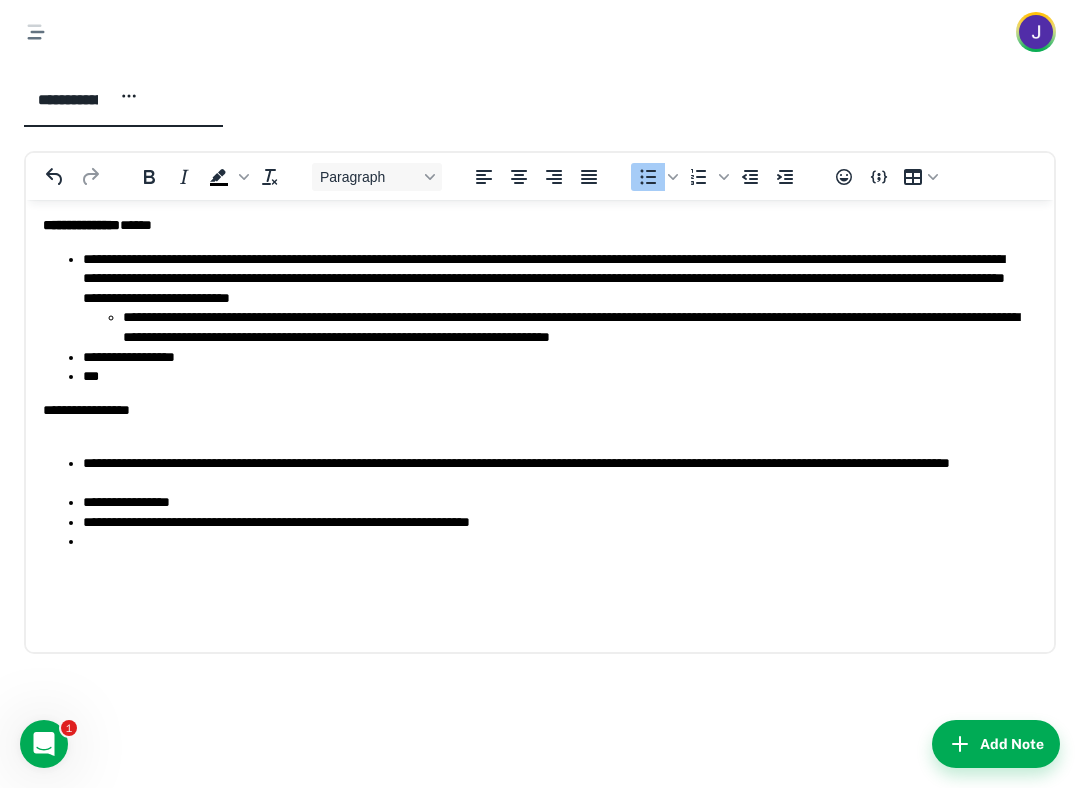 click on "**********" at bounding box center (572, 326) 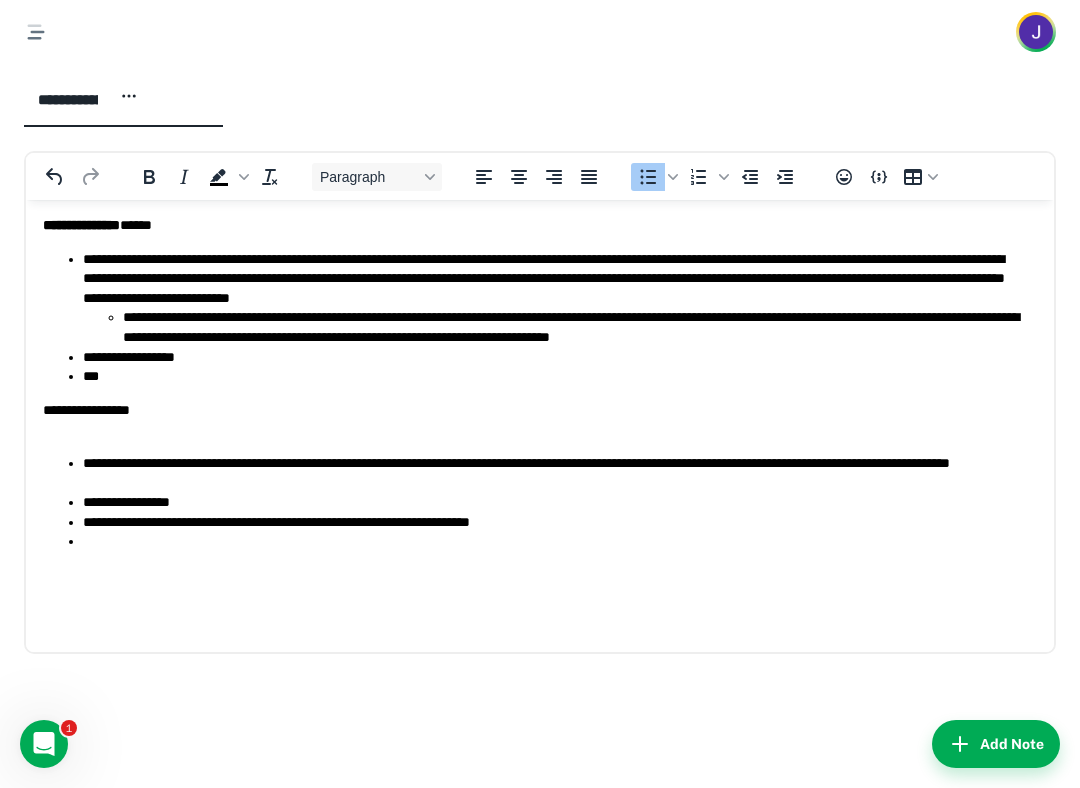 click on "**********" at bounding box center (552, 357) 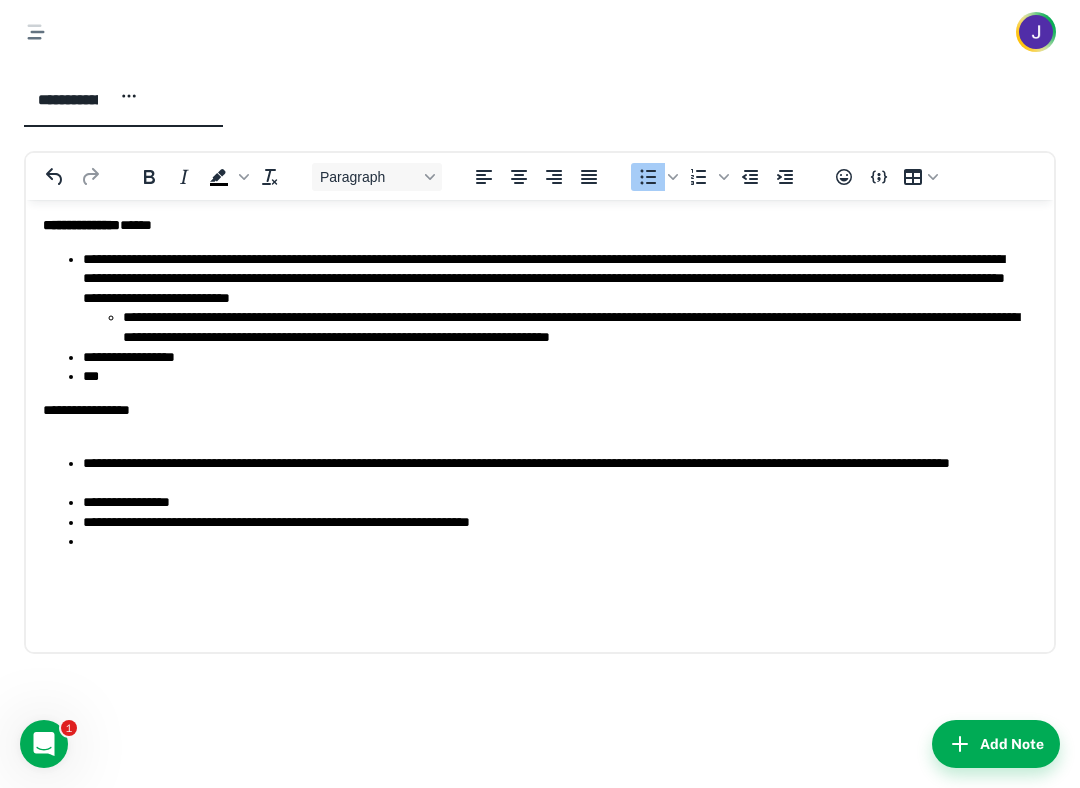 click on "**********" at bounding box center (572, 326) 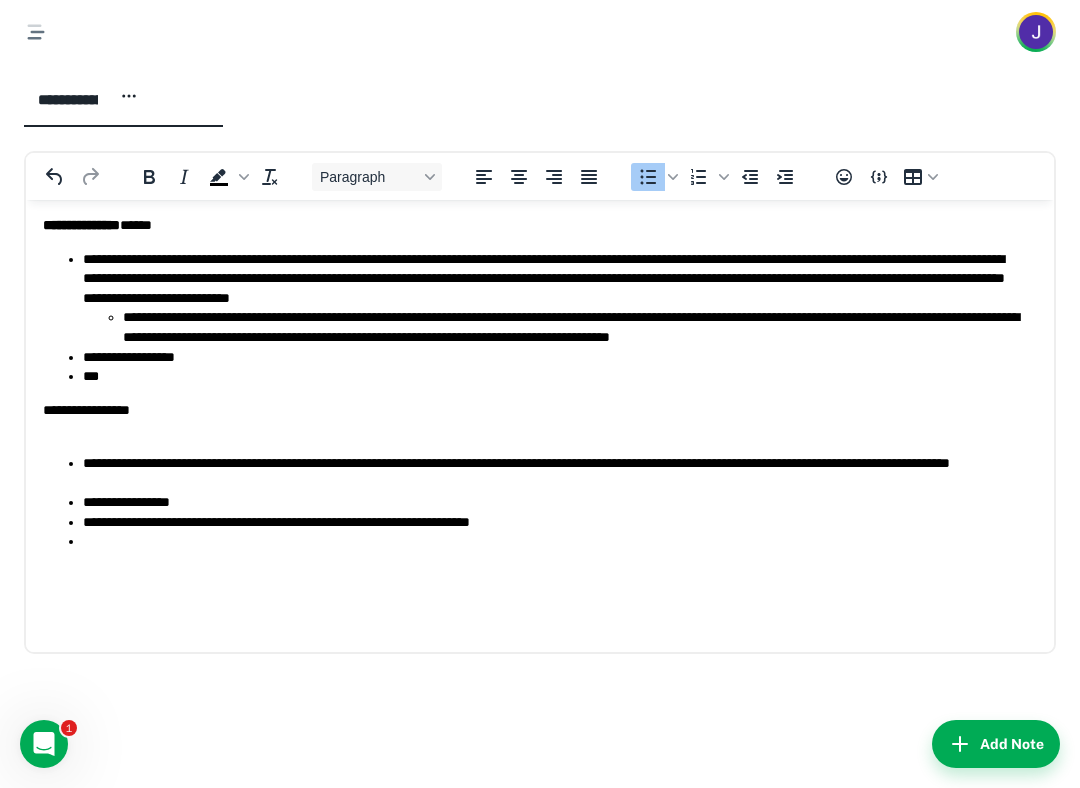 click on "**********" at bounding box center (540, 400) 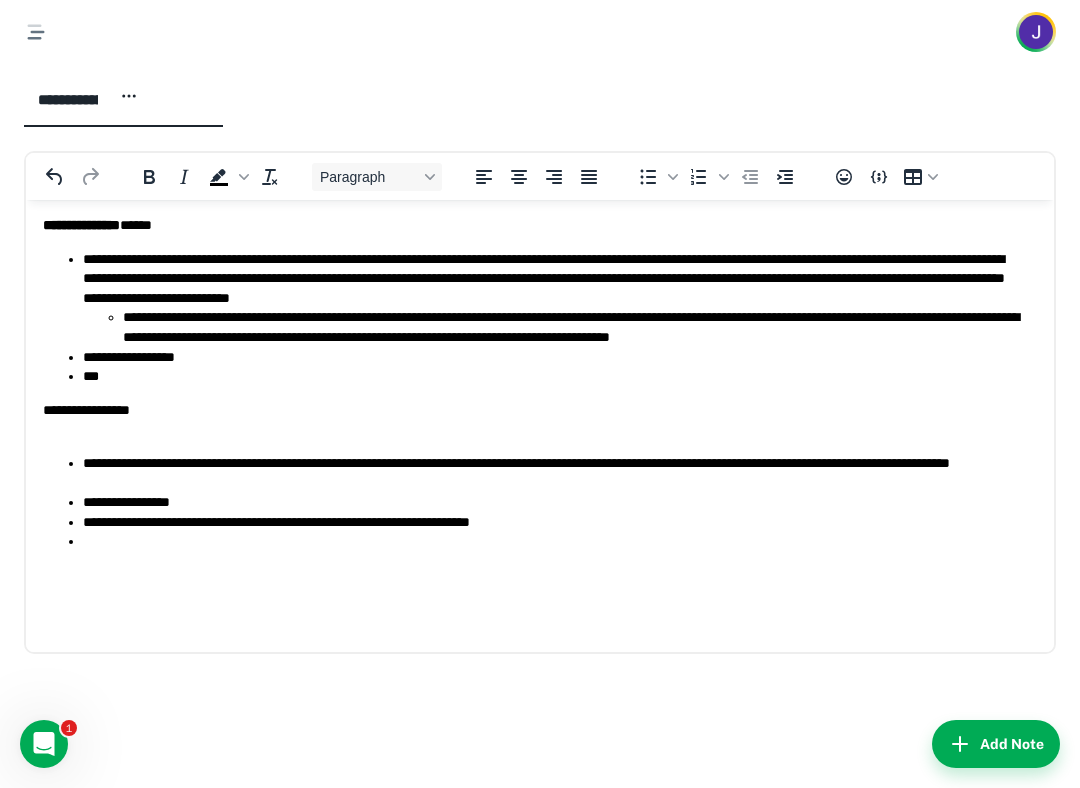 click on "**********" at bounding box center (532, 419) 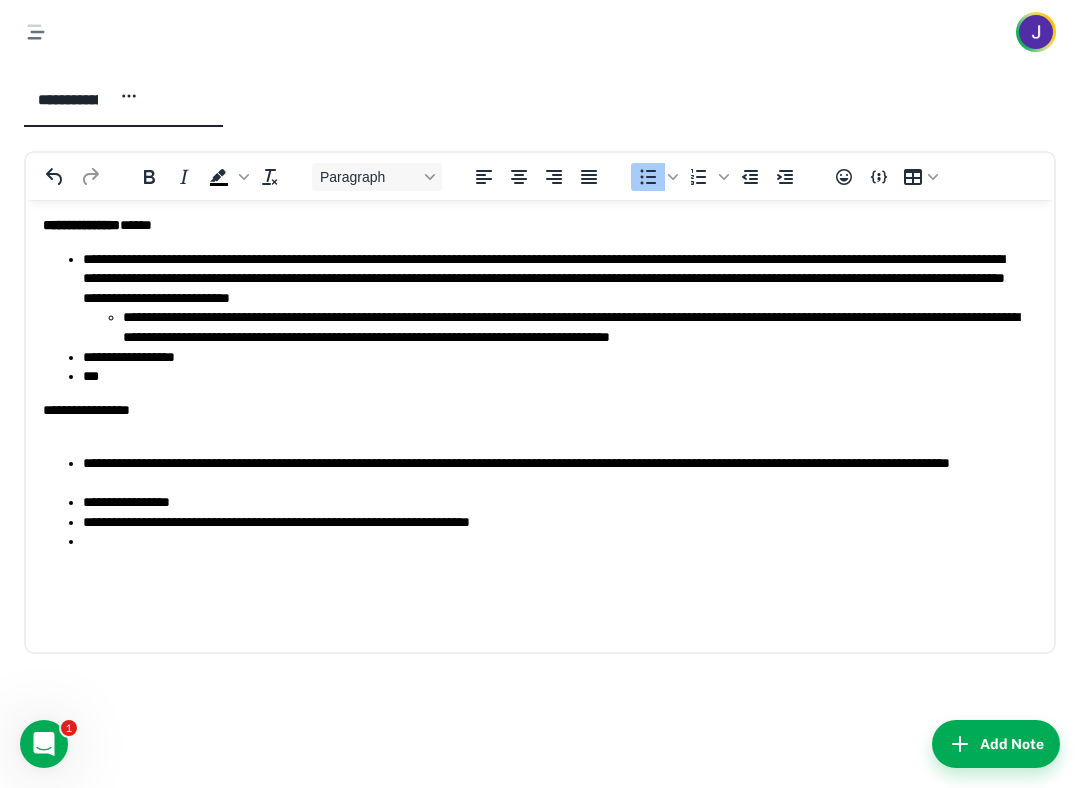 click on "***" at bounding box center (552, 376) 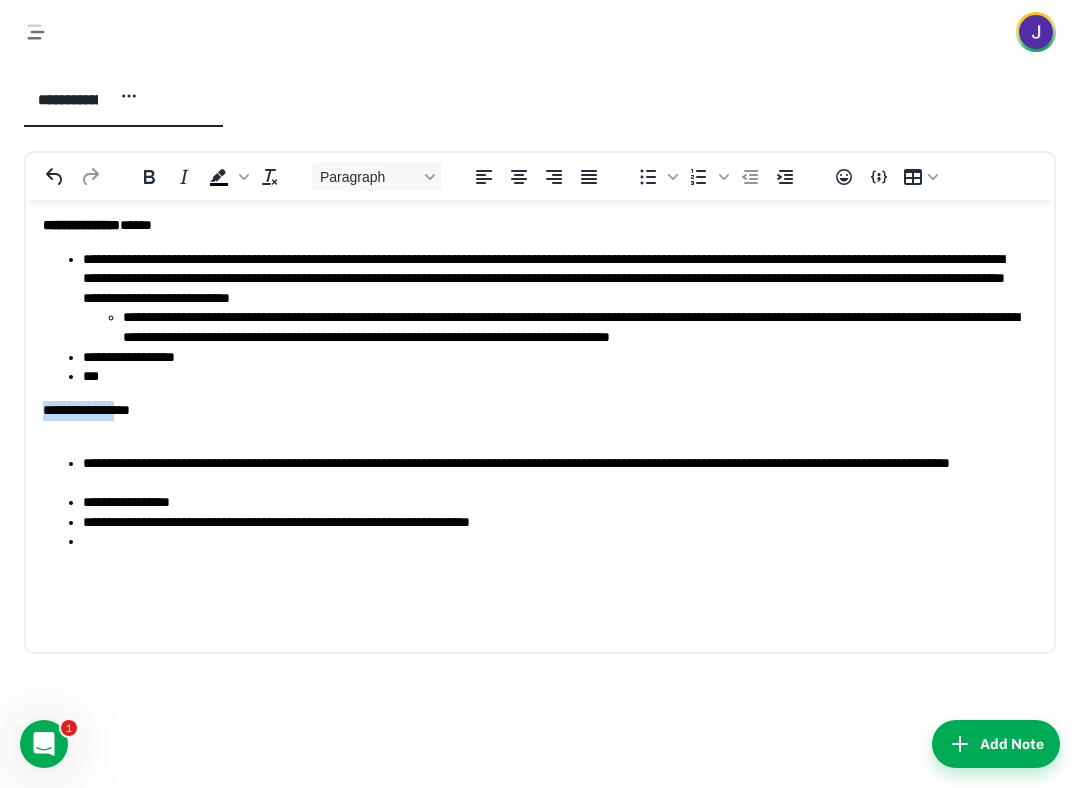 drag, startPoint x: 134, startPoint y: 415, endPoint x: -10, endPoint y: 410, distance: 144.08678 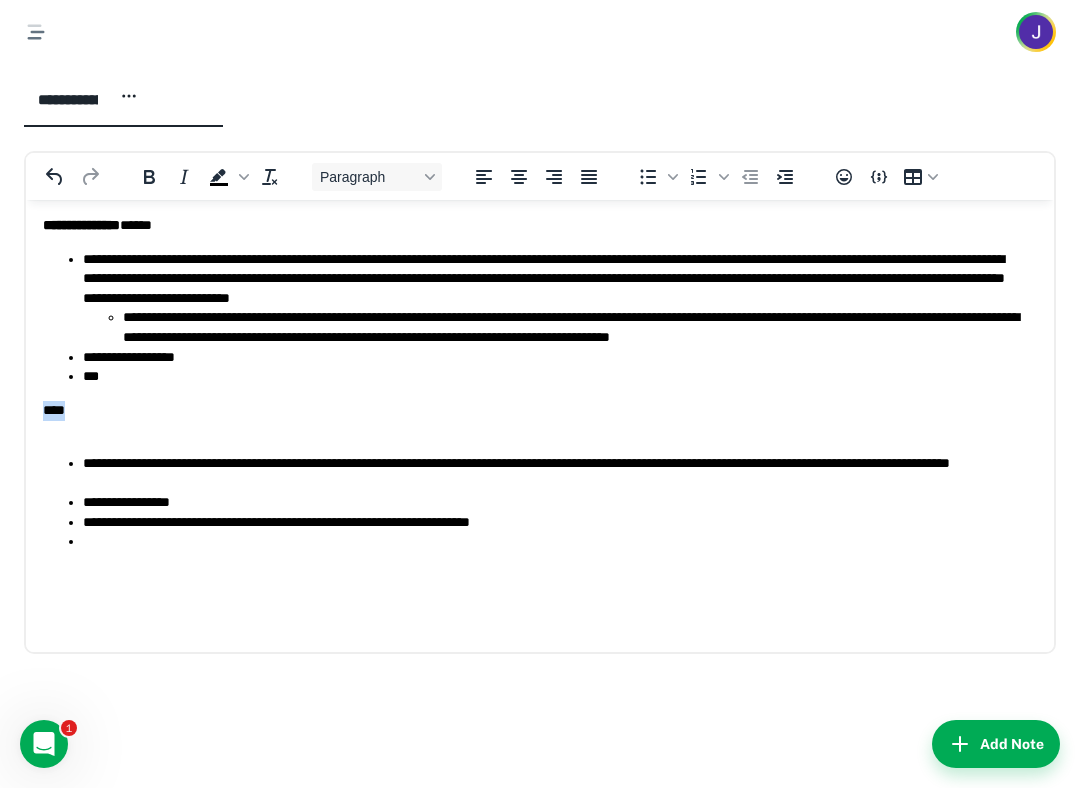 drag, startPoint x: 87, startPoint y: 405, endPoint x: 24, endPoint y: 405, distance: 63 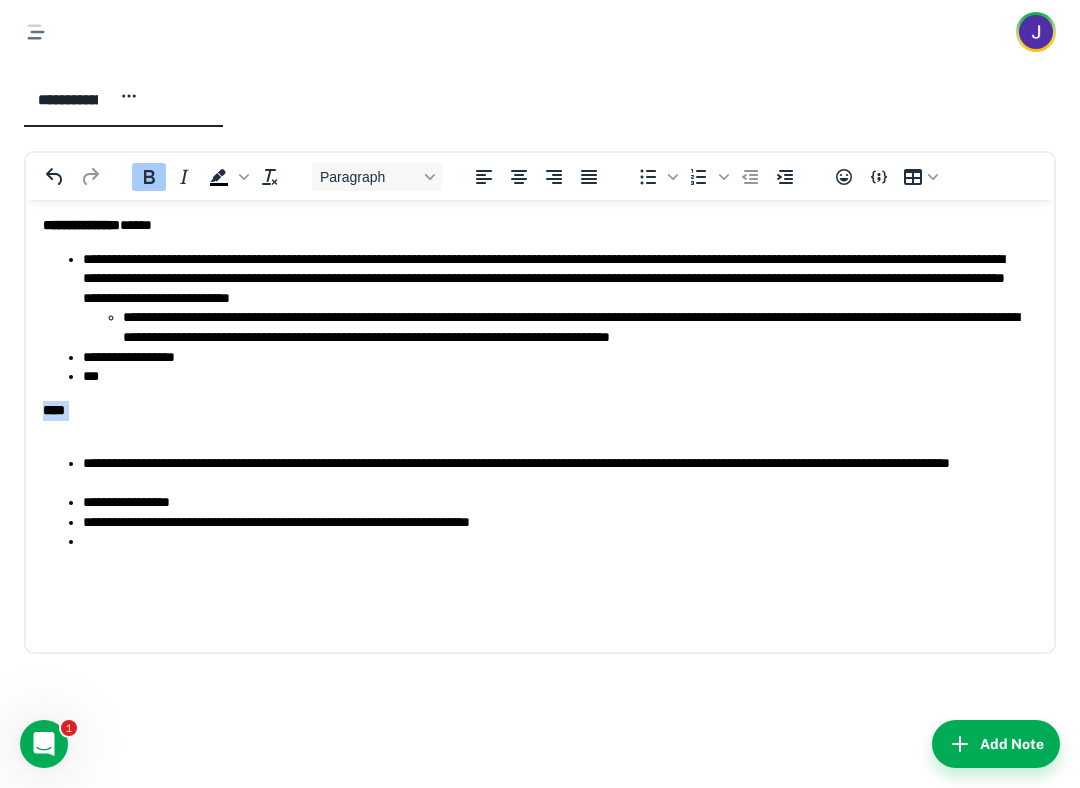 click on "****" at bounding box center [532, 419] 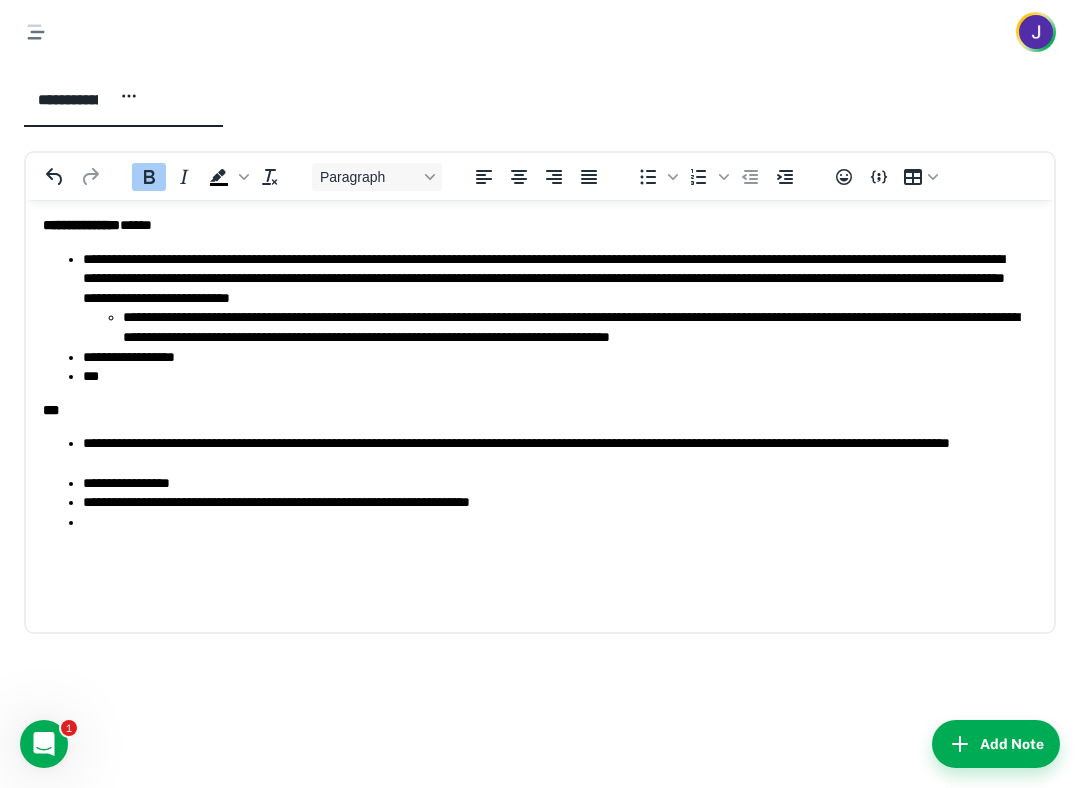 click at bounding box center [560, 522] 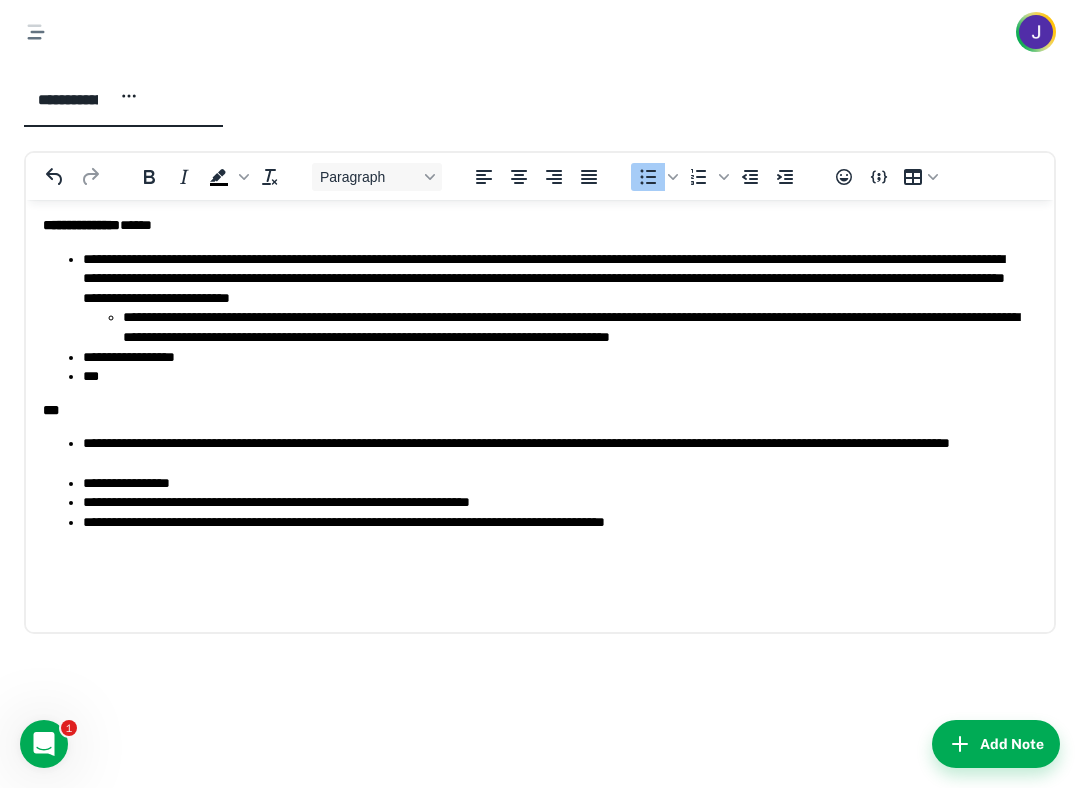 click on "**********" at bounding box center [552, 522] 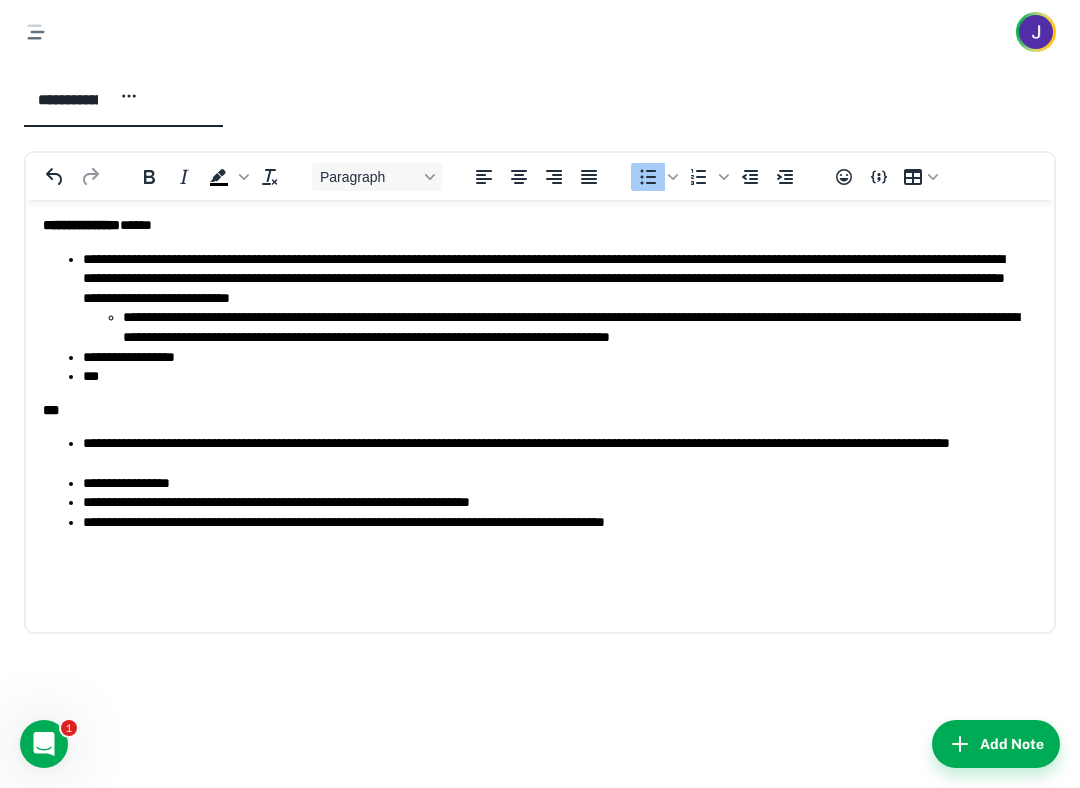 click on "**********" at bounding box center [552, 522] 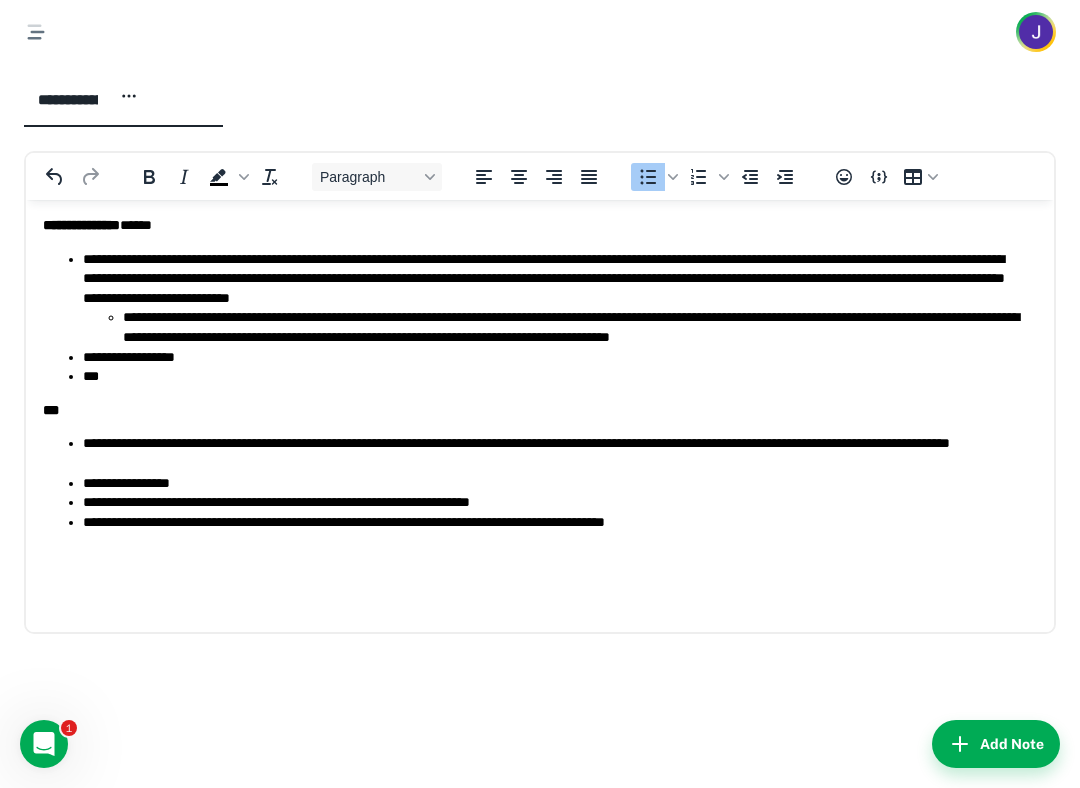 click on "**********" at bounding box center [552, 522] 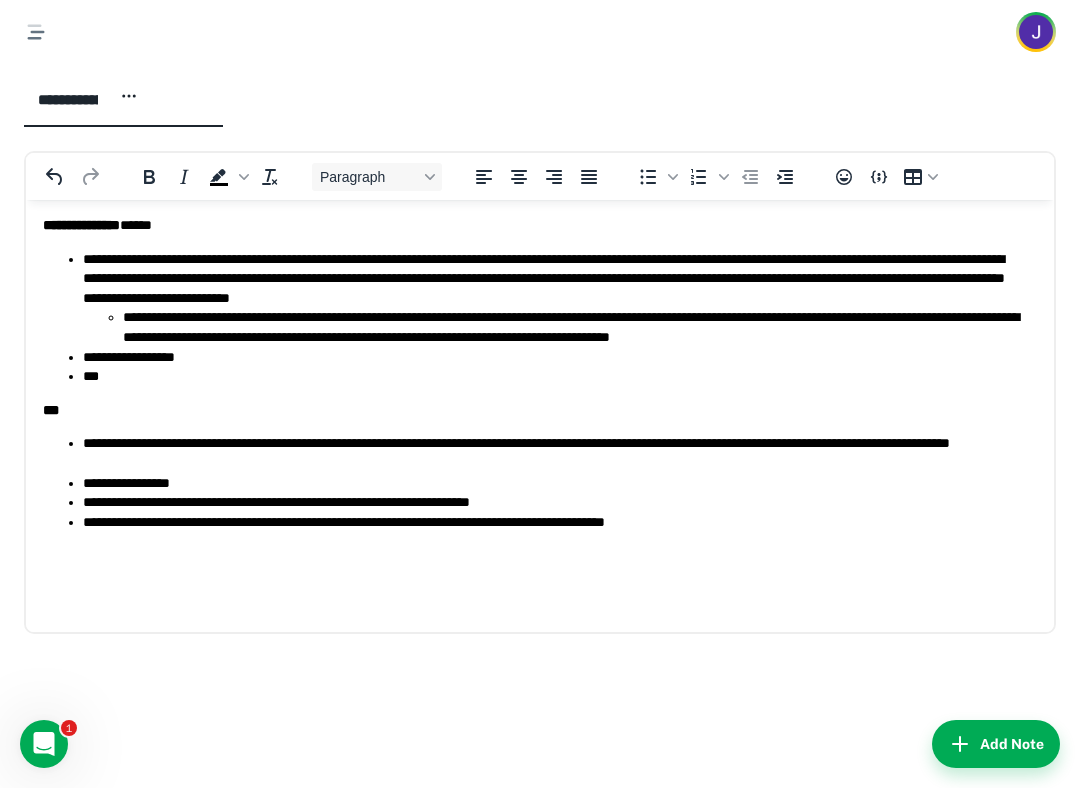 click on "**********" at bounding box center [540, 390] 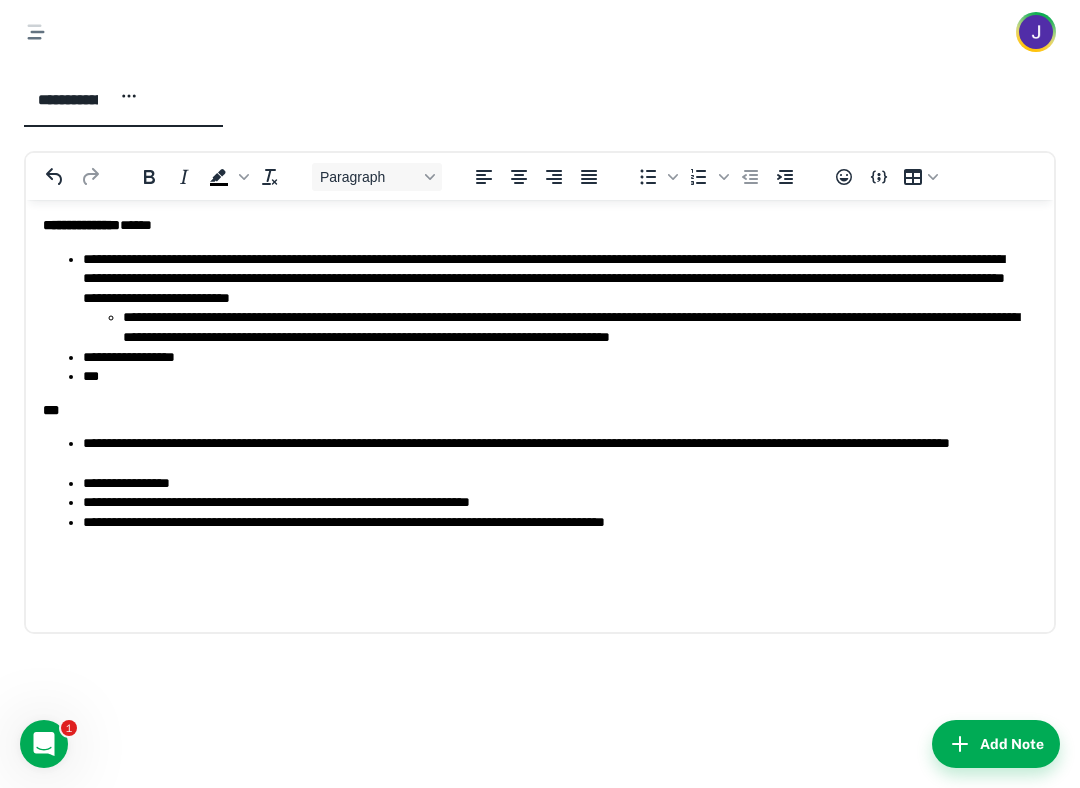 click on "**********" at bounding box center [552, 522] 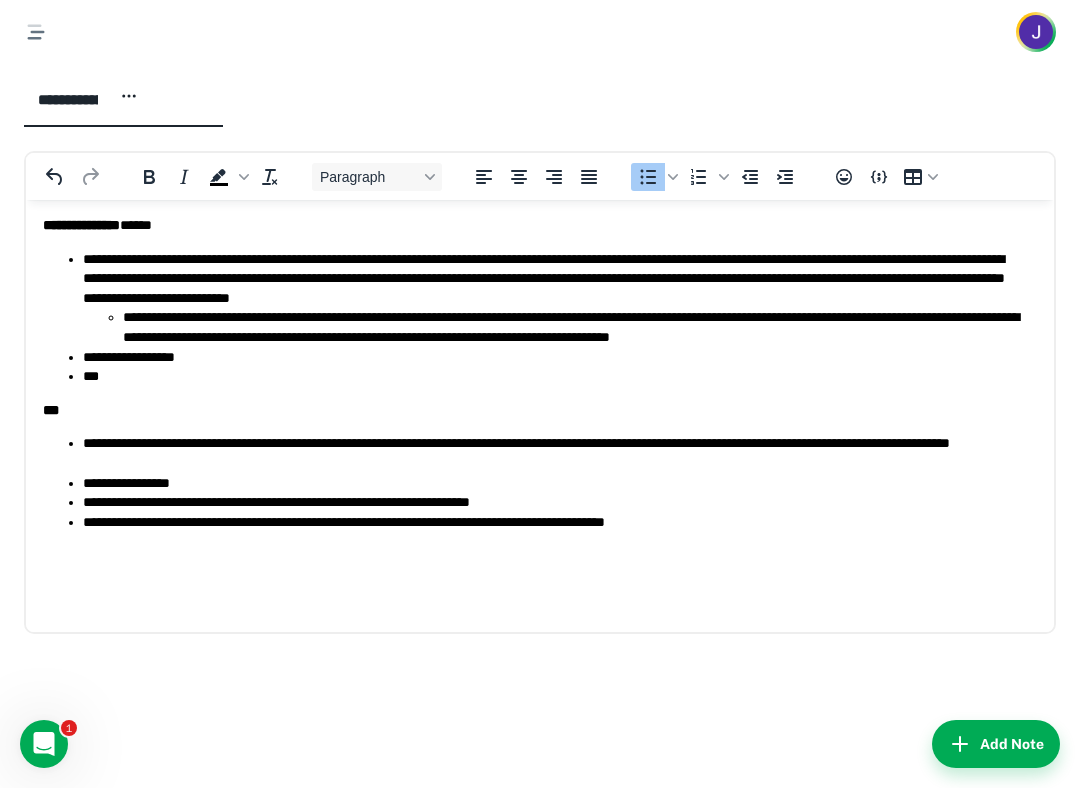 click on "**********" at bounding box center [552, 452] 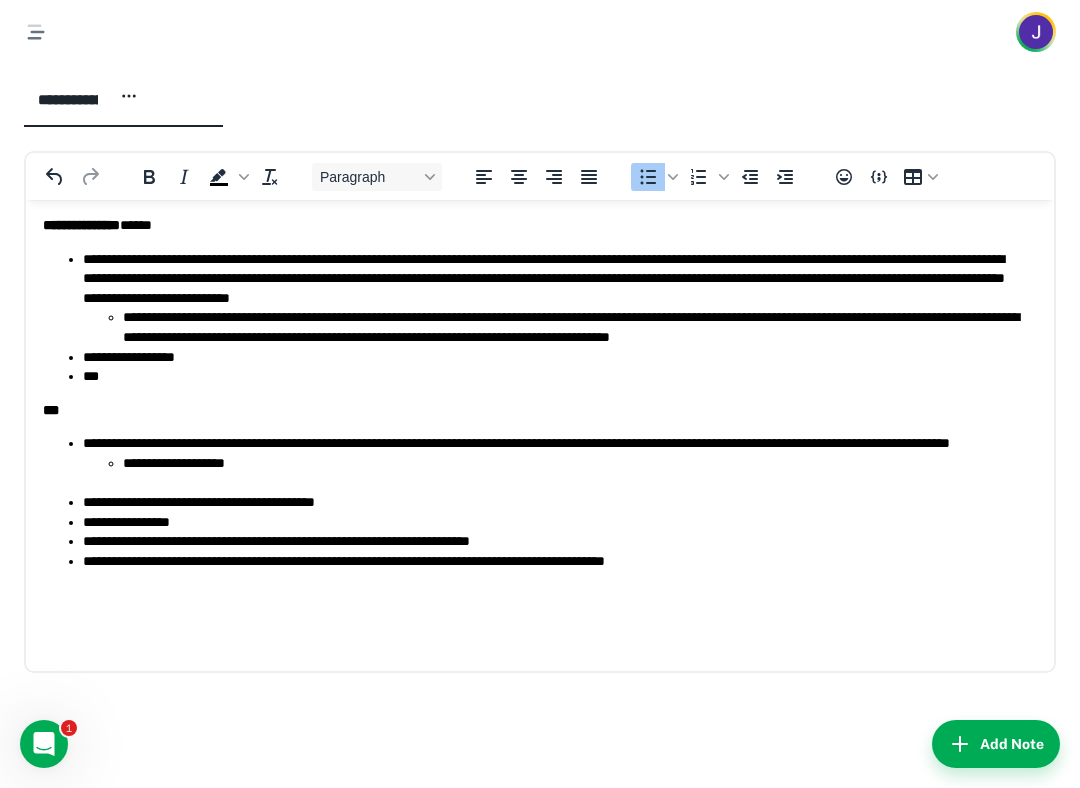 click on "**********" at bounding box center [552, 502] 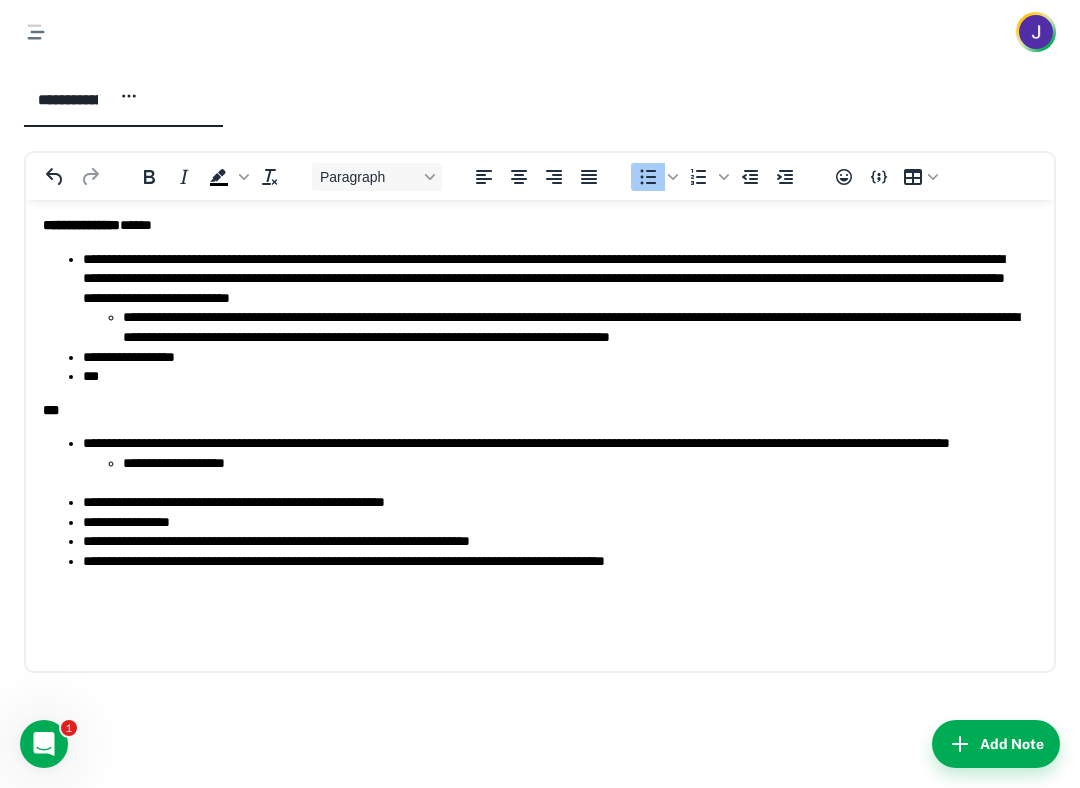 click on "**********" at bounding box center (552, 502) 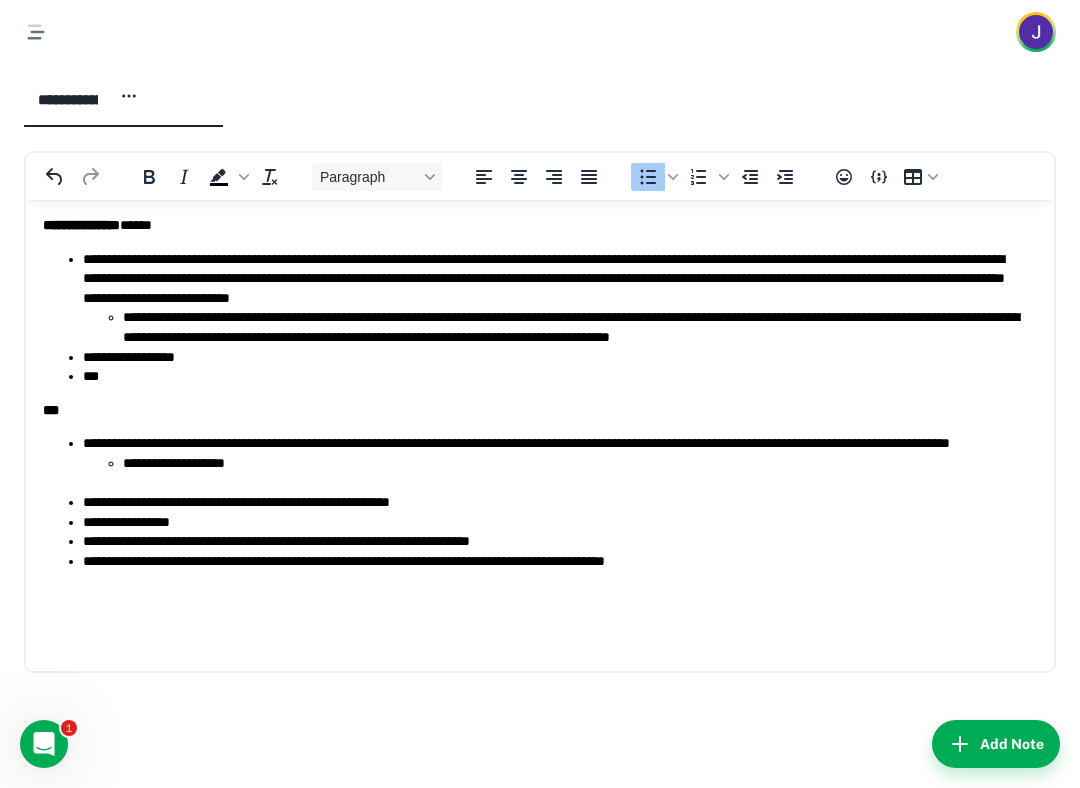 click on "**********" at bounding box center (552, 502) 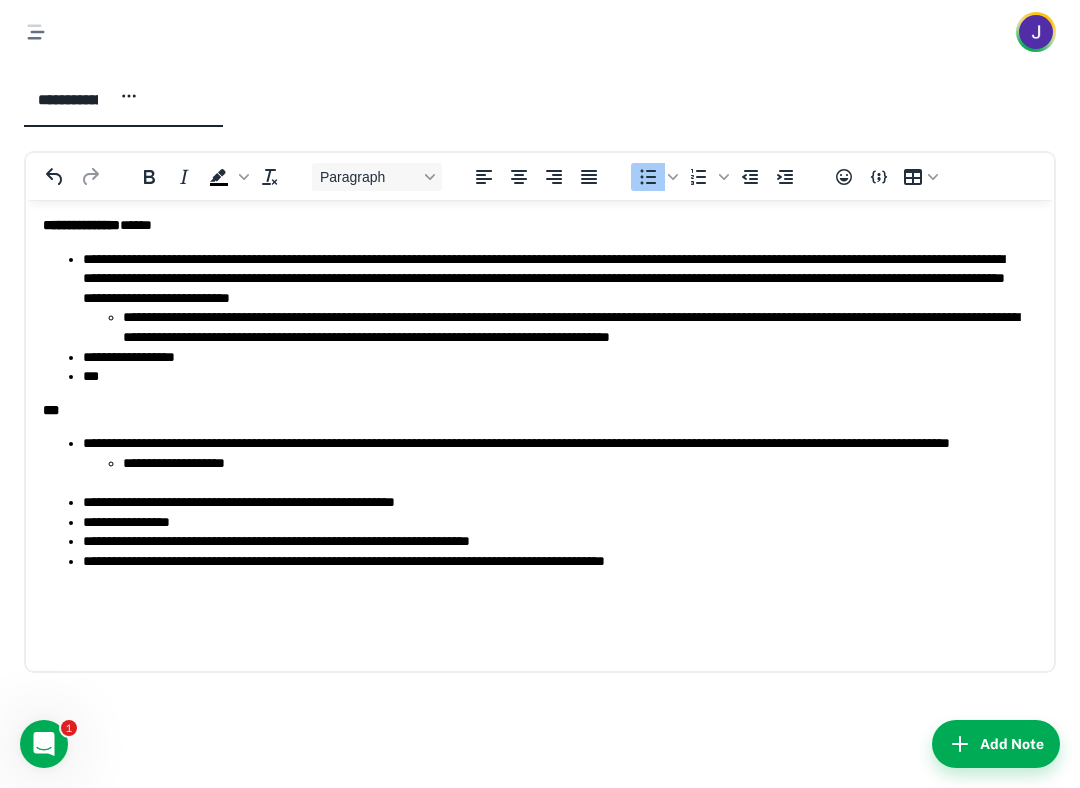 click on "**********" at bounding box center [552, 522] 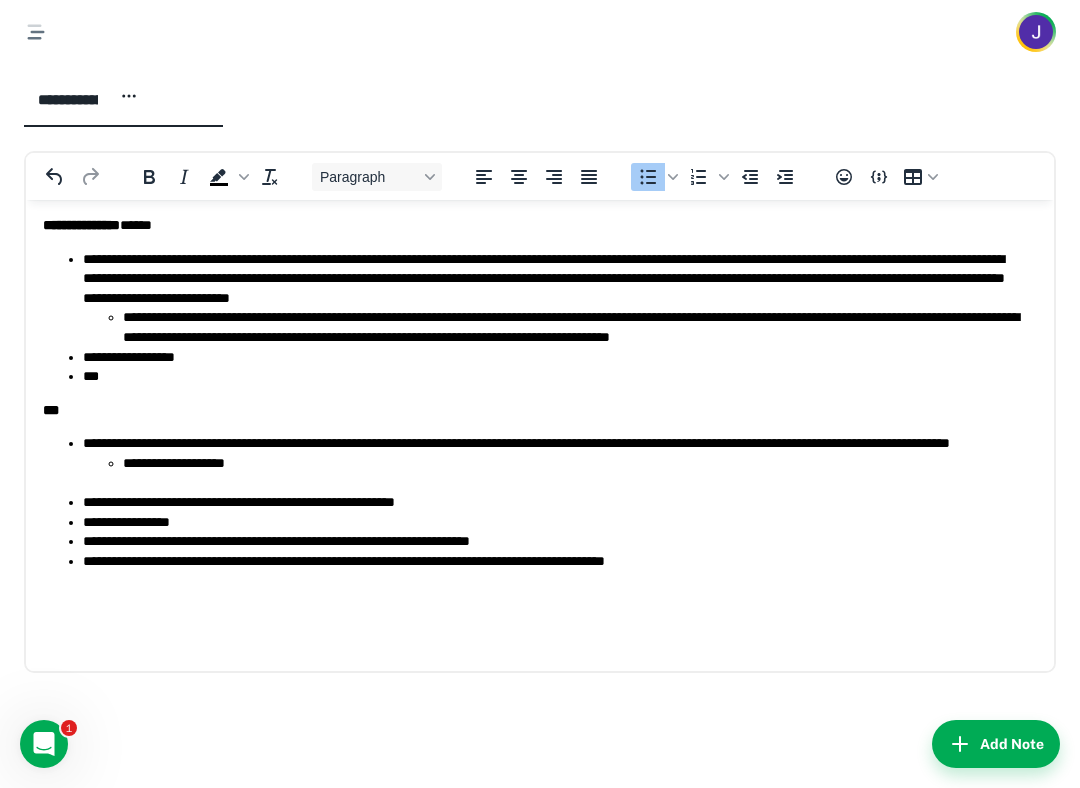 click on "**********" at bounding box center [572, 463] 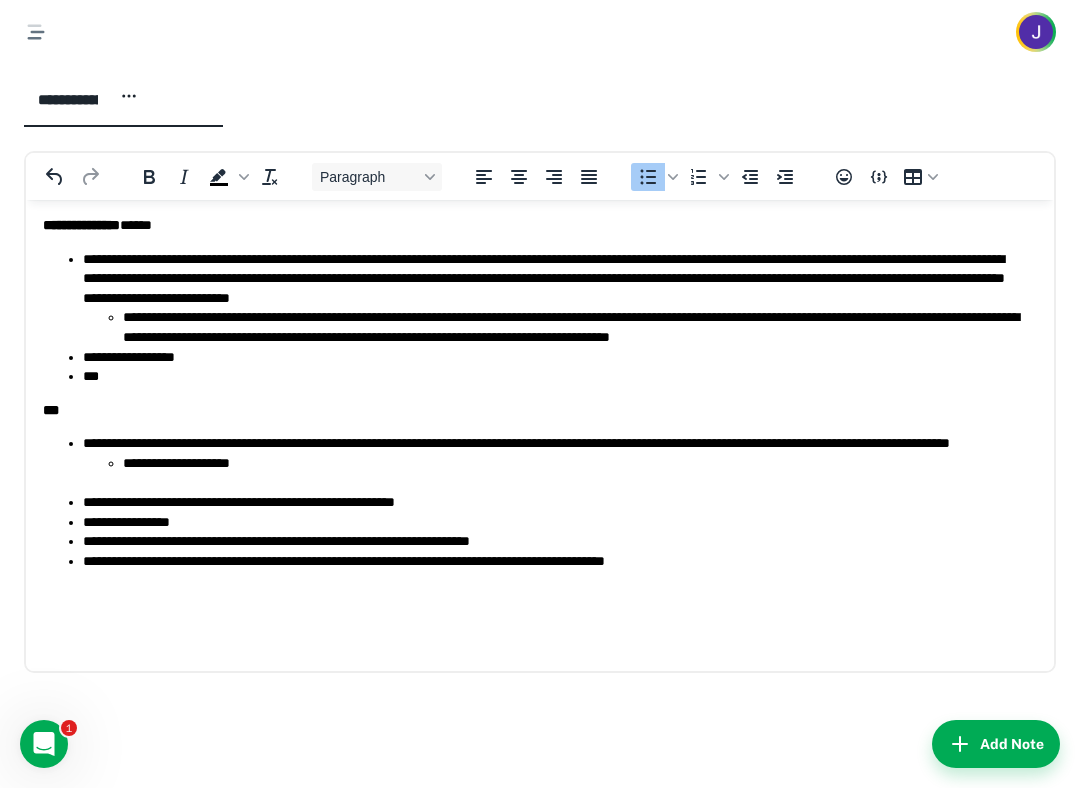click on "**********" at bounding box center [572, 463] 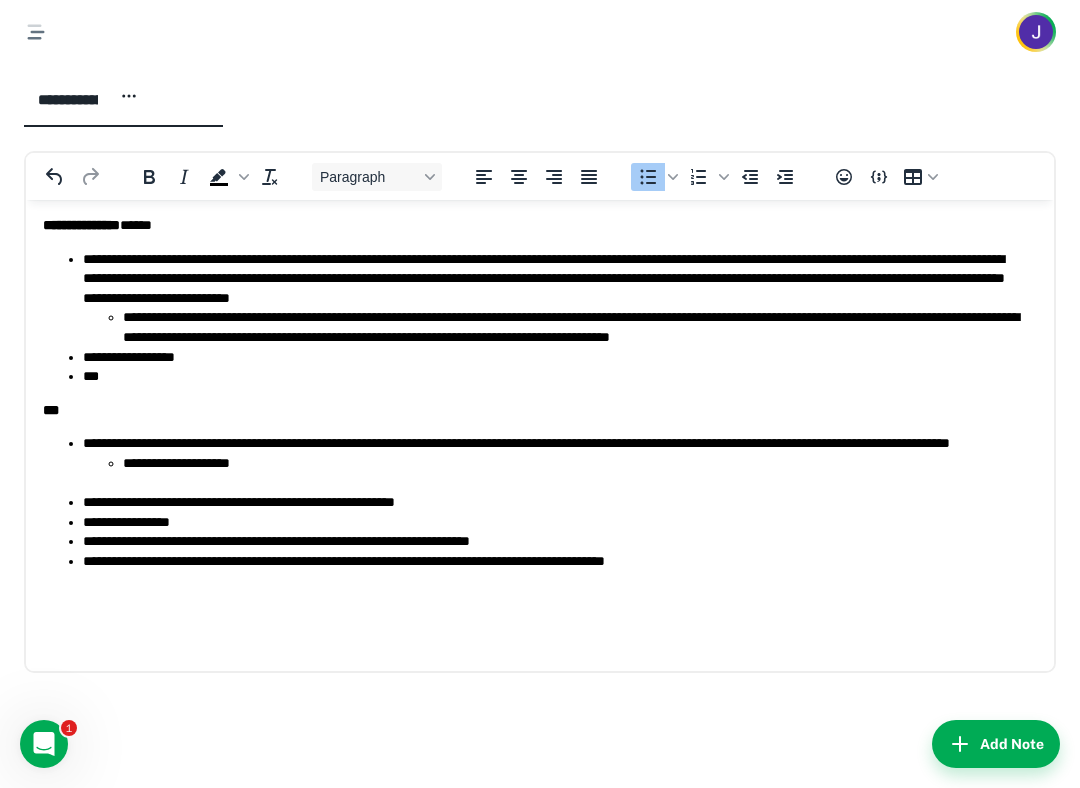 click on "**********" at bounding box center (552, 502) 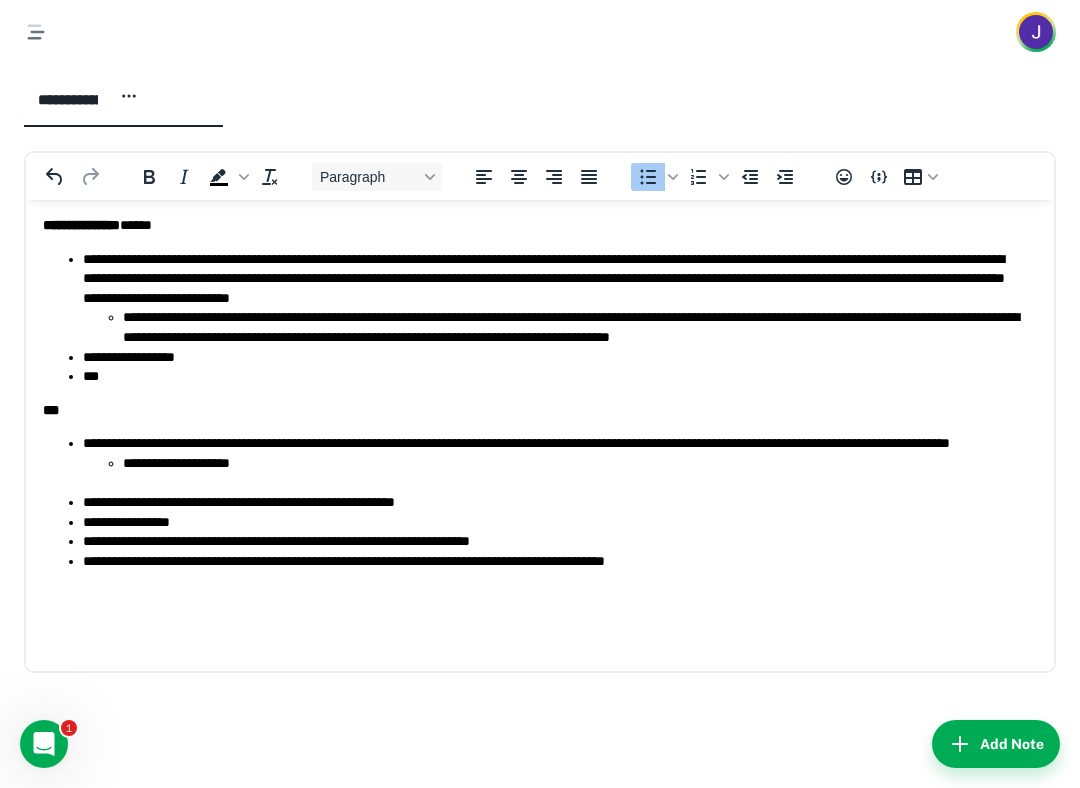 click on "**********" at bounding box center [552, 561] 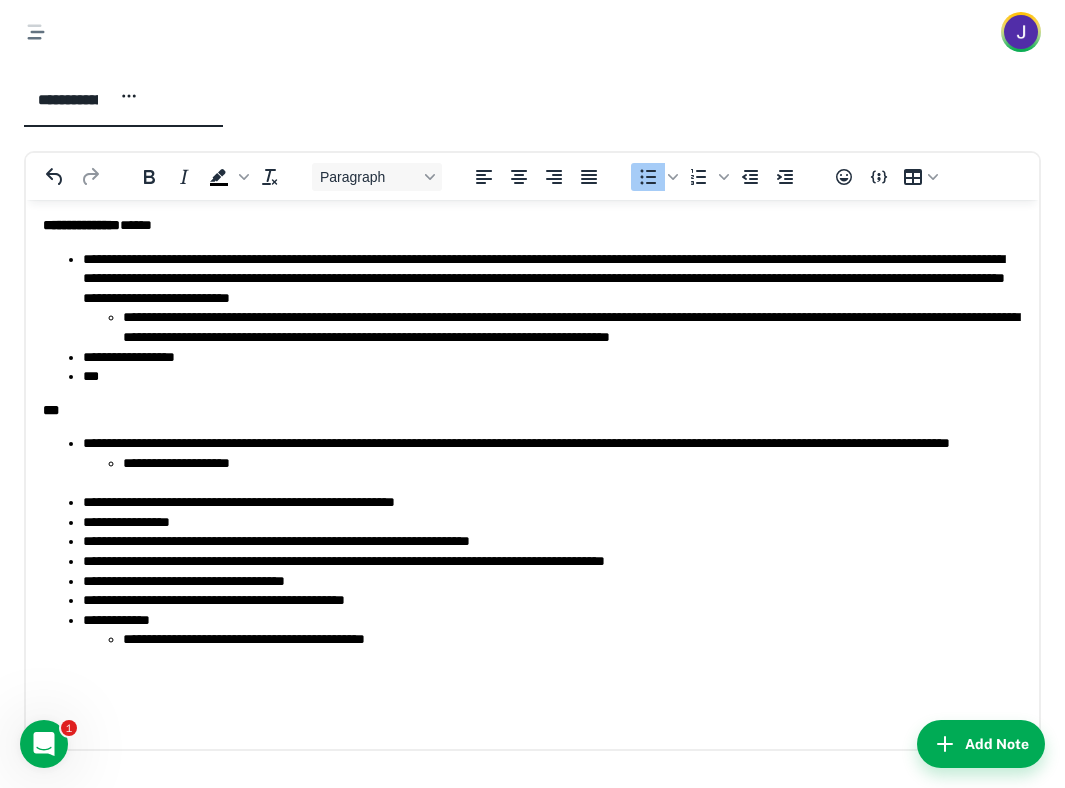 click on "**********" at bounding box center (552, 462) 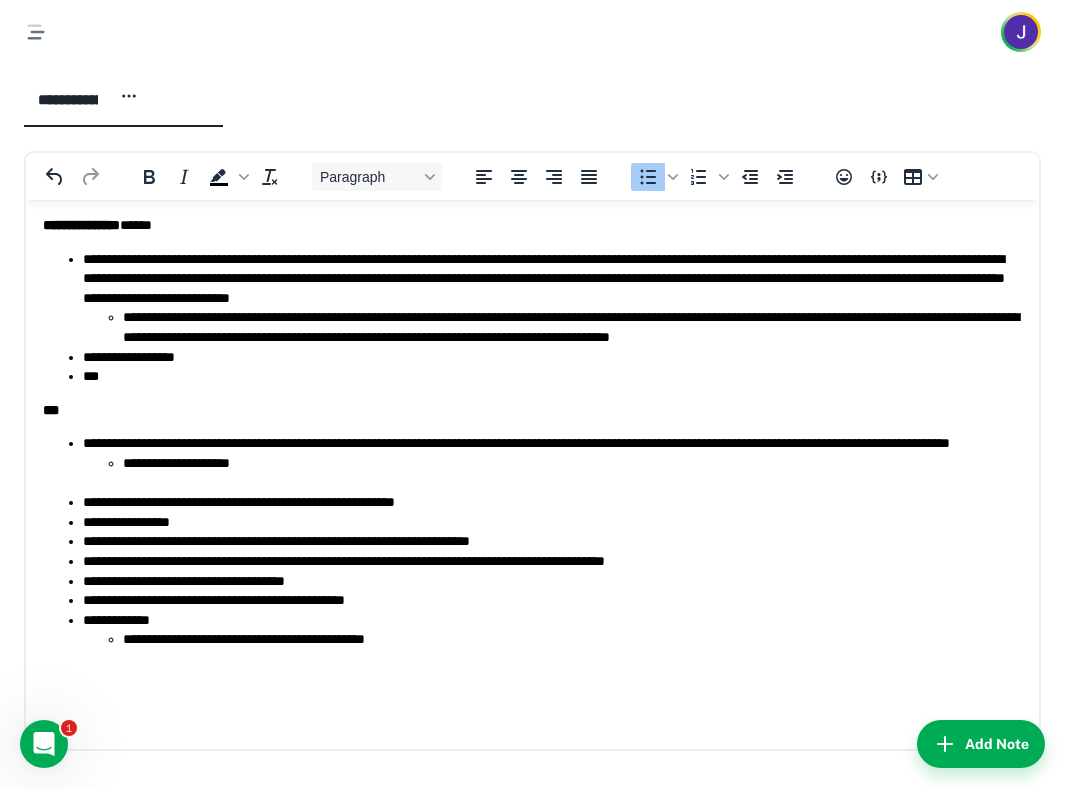 click on "**********" at bounding box center (572, 639) 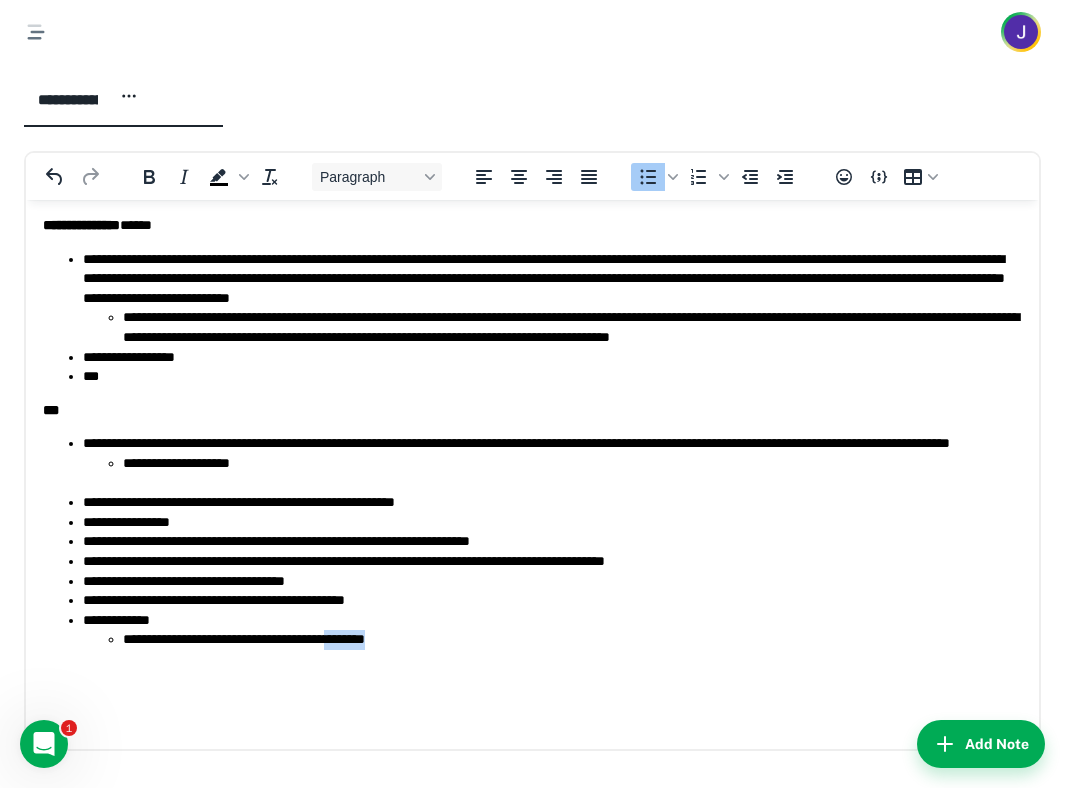 drag, startPoint x: 439, startPoint y: 642, endPoint x: 388, endPoint y: 642, distance: 51 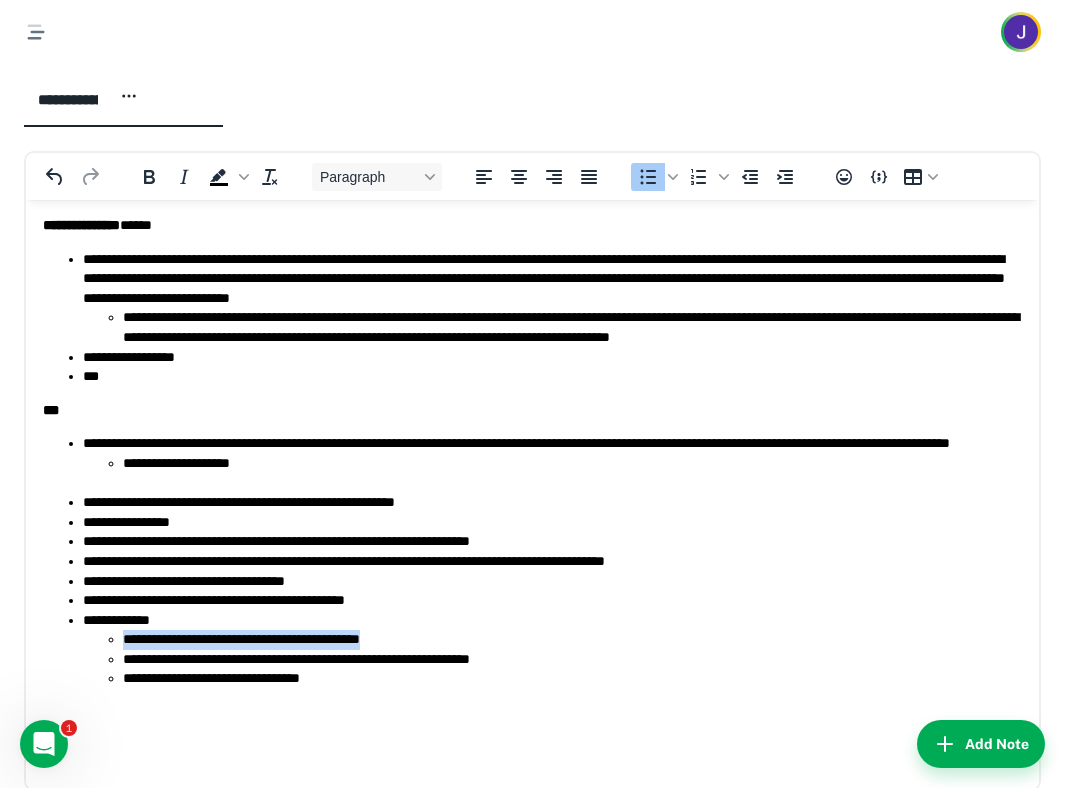 drag, startPoint x: 470, startPoint y: 640, endPoint x: 100, endPoint y: 639, distance: 370.00134 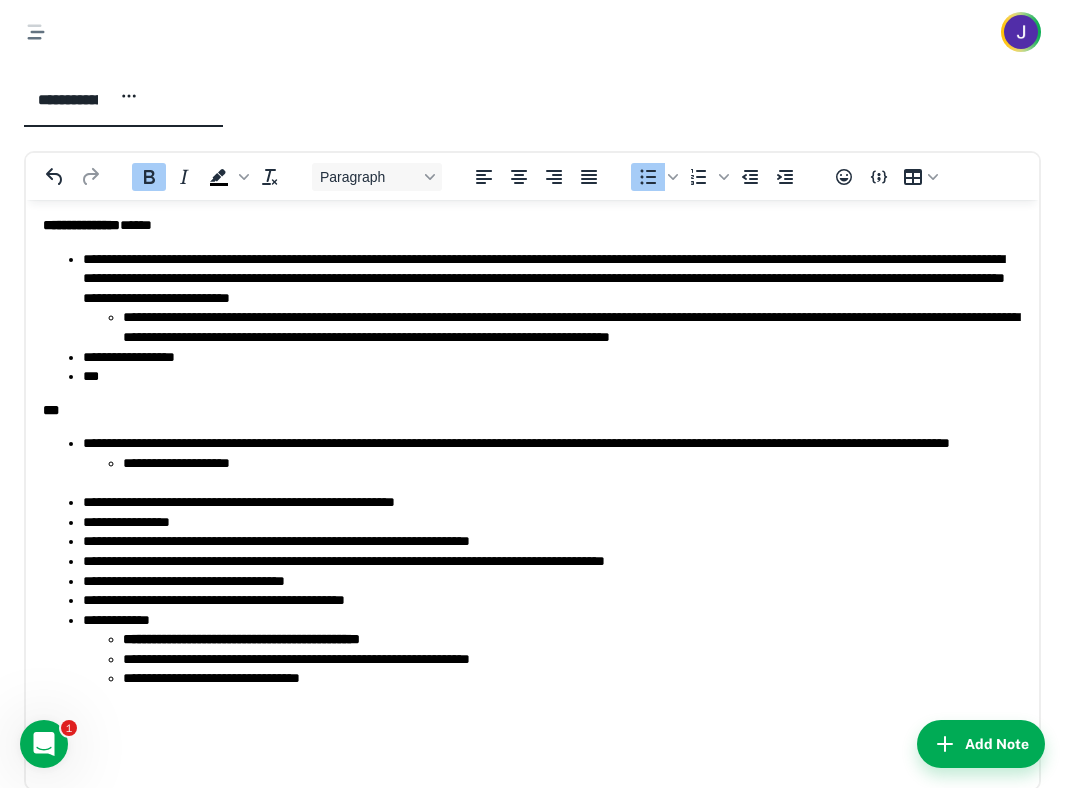 click on "**********" at bounding box center (572, 678) 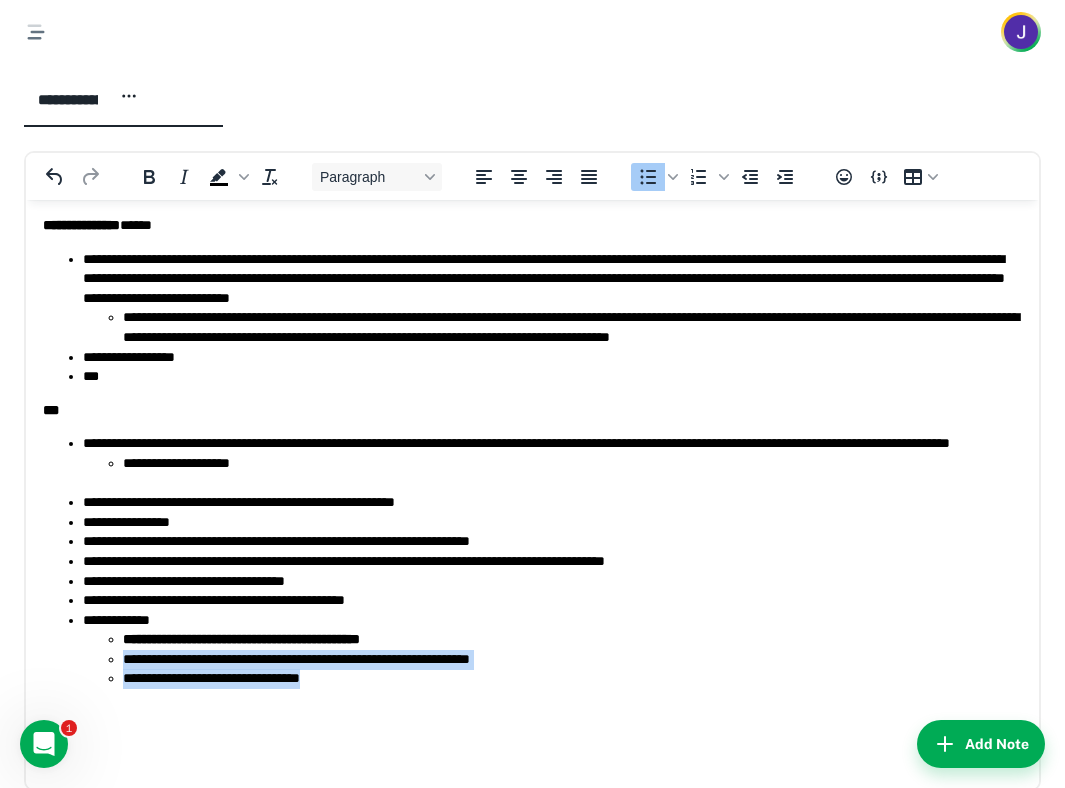 drag, startPoint x: 360, startPoint y: 682, endPoint x: 116, endPoint y: 652, distance: 245.83734 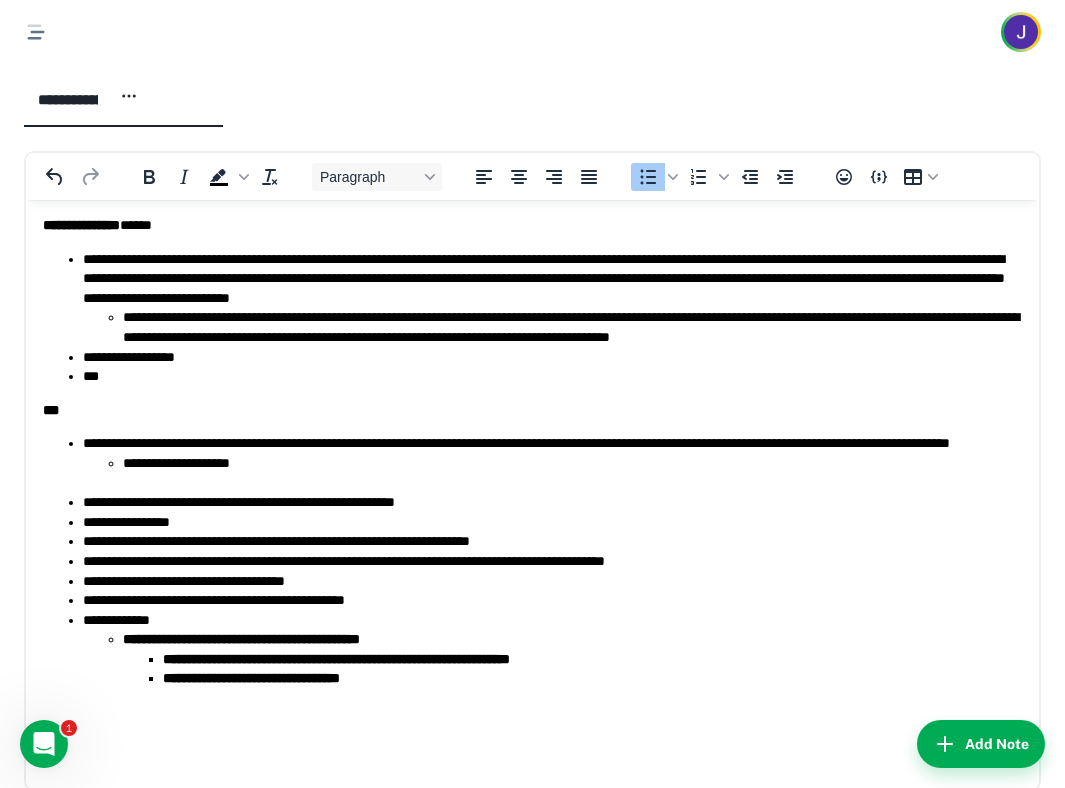 click at bounding box center (532, 712) 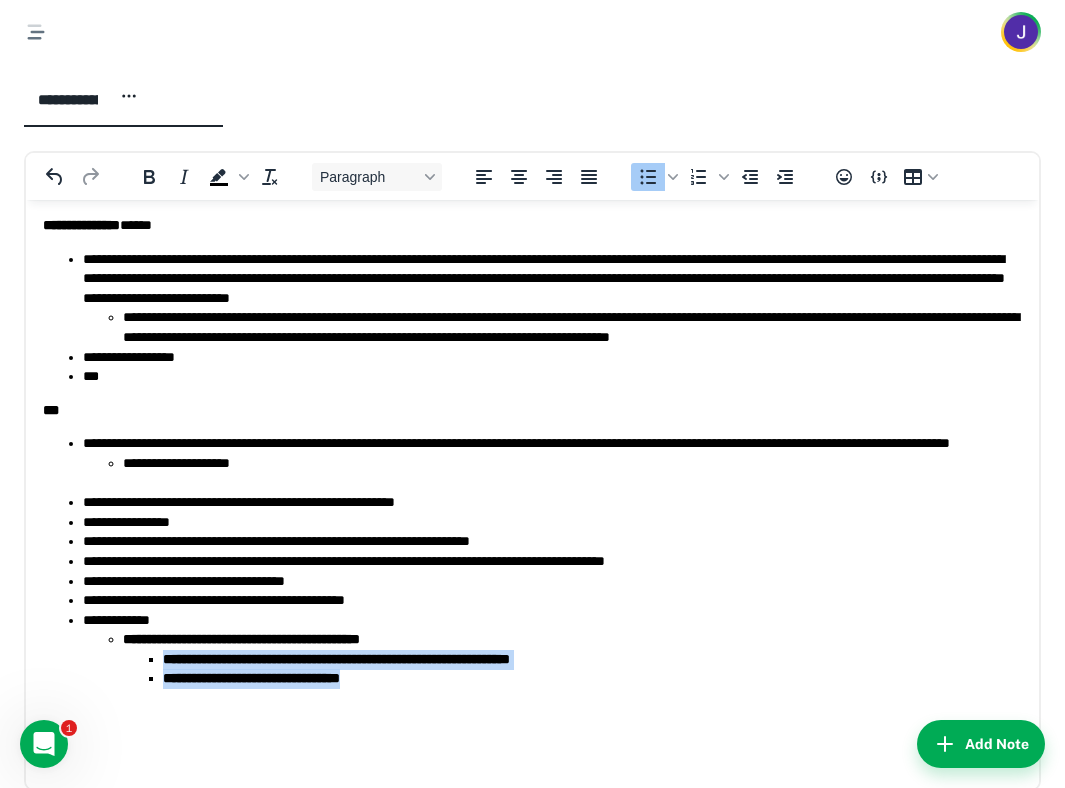 drag, startPoint x: 449, startPoint y: 673, endPoint x: 156, endPoint y: 654, distance: 293.6154 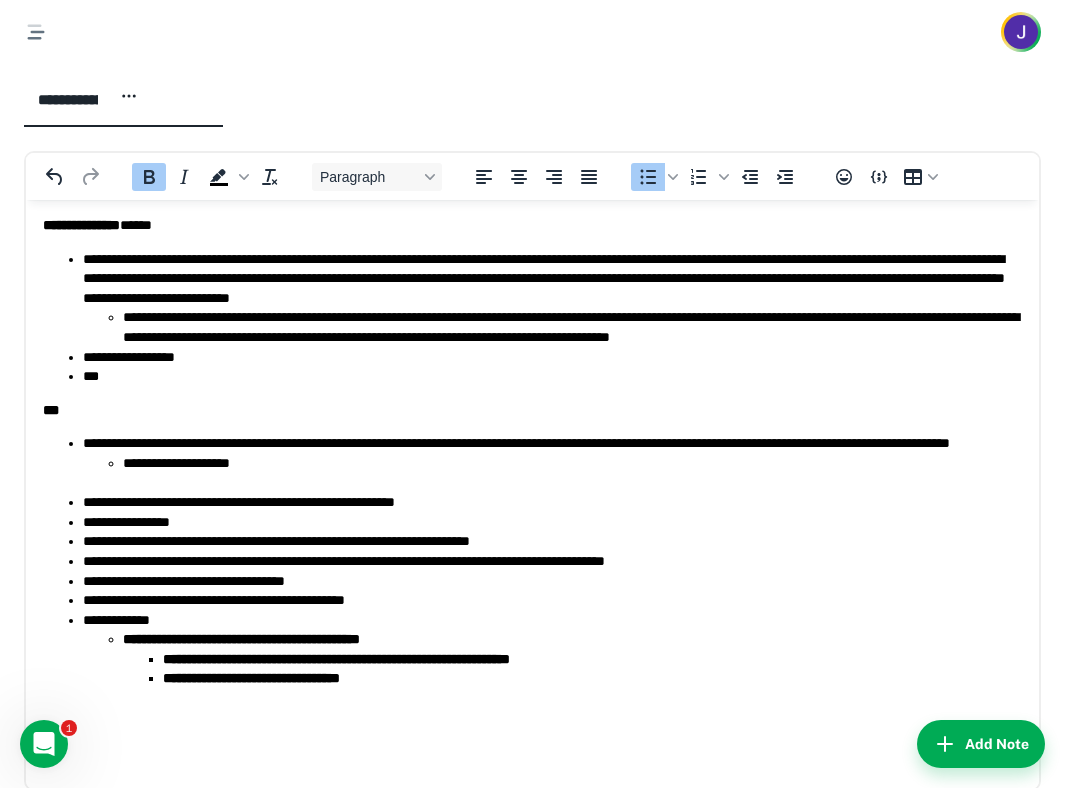 click on "**********" at bounding box center (532, 468) 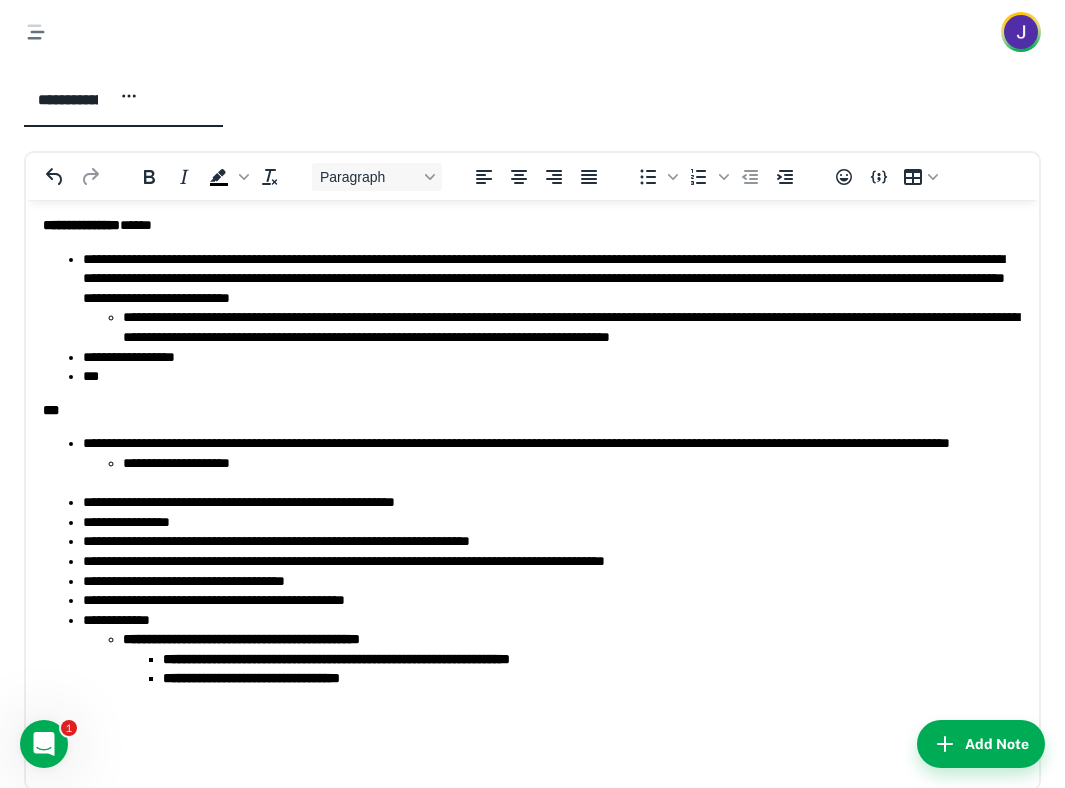 click on "**********" at bounding box center [251, 677] 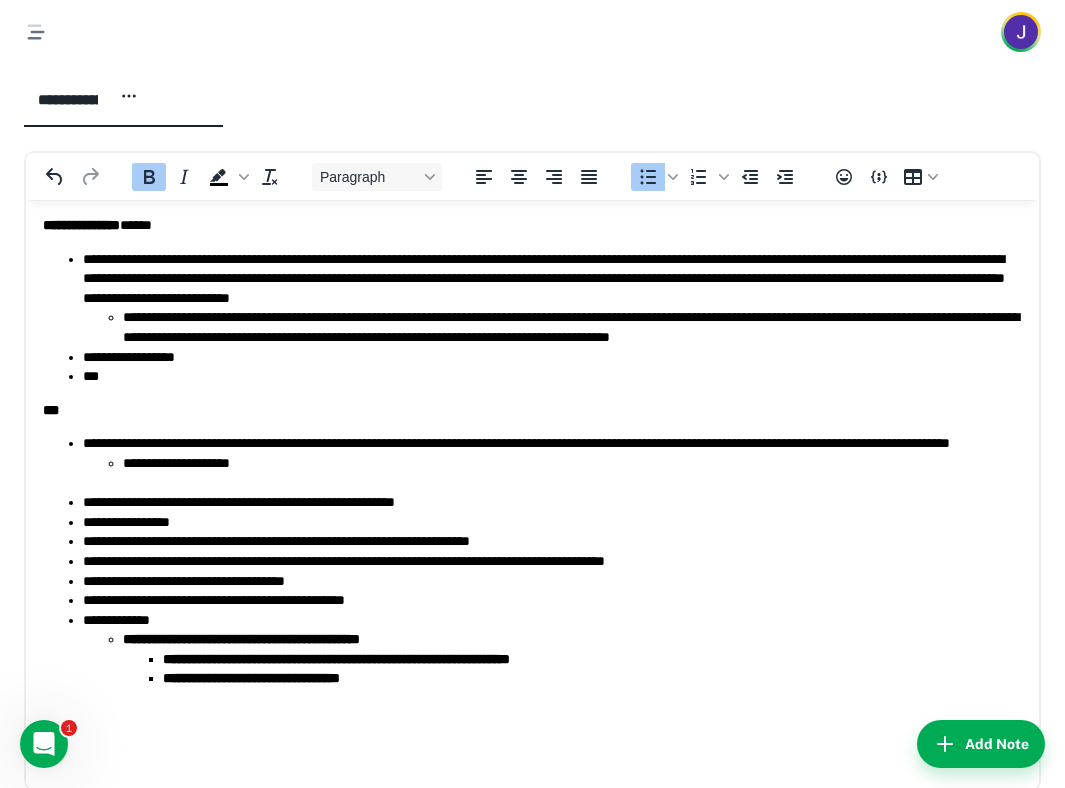 click on "**********" at bounding box center [241, 638] 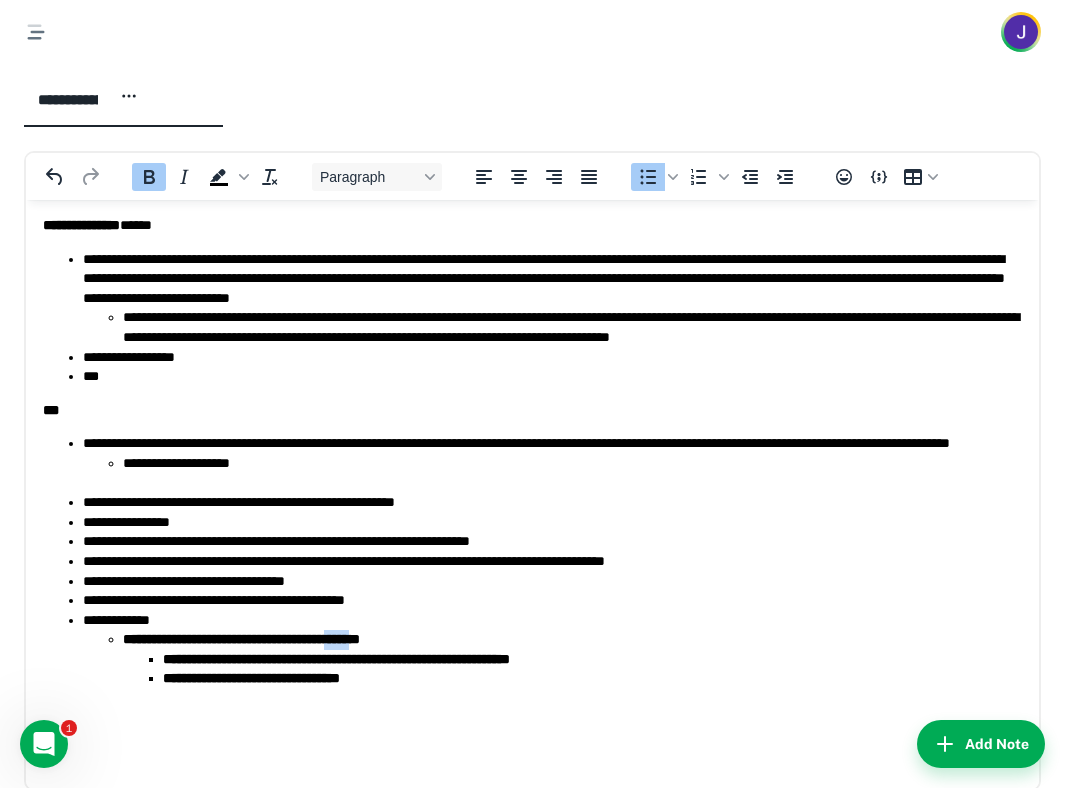 click on "**********" at bounding box center (241, 638) 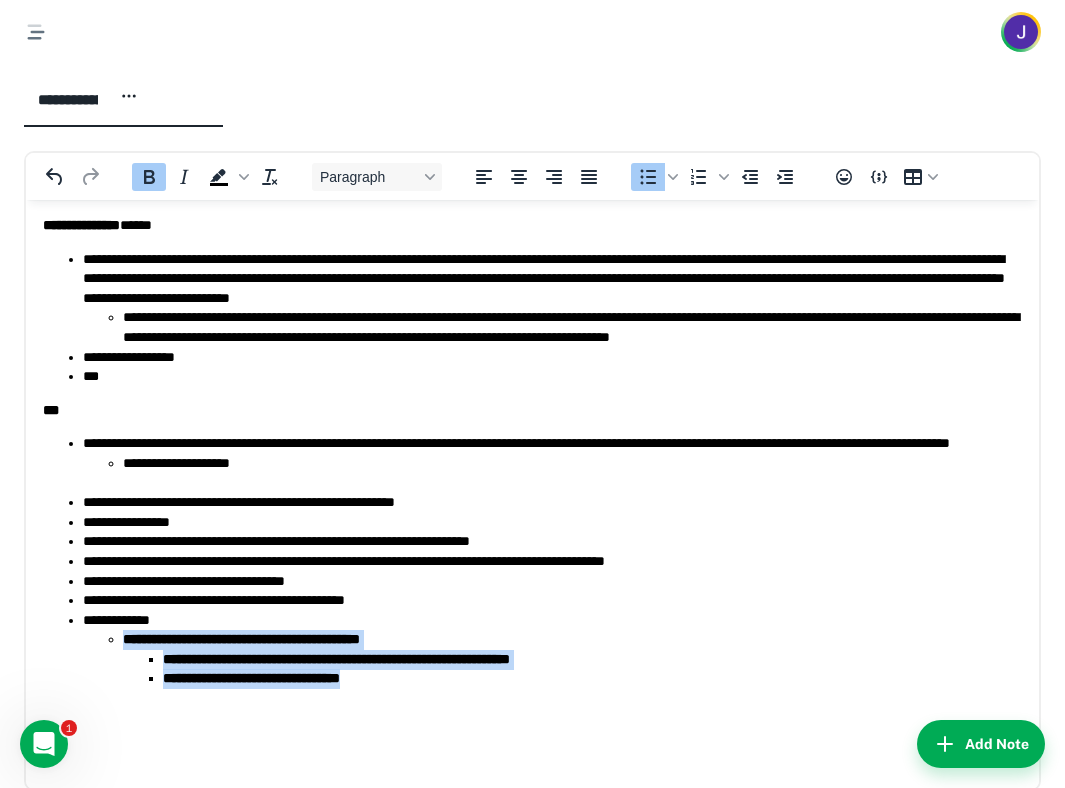 click on "**********" at bounding box center (241, 638) 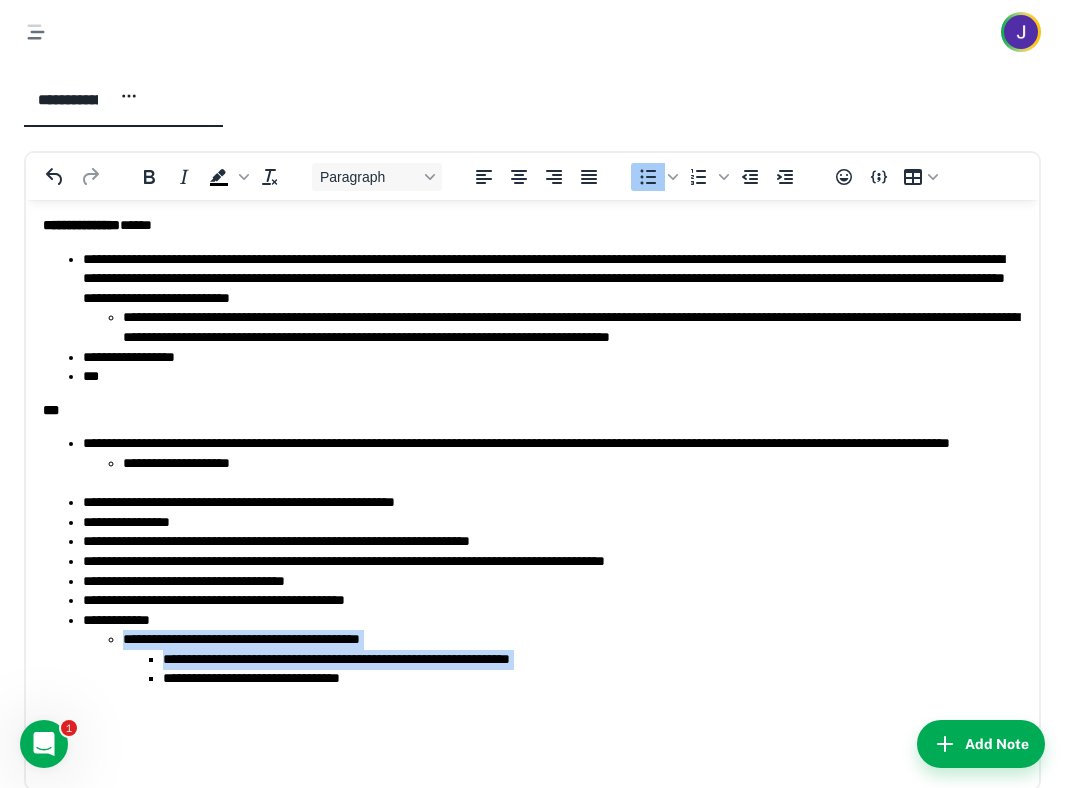 click on "**********" at bounding box center [572, 658] 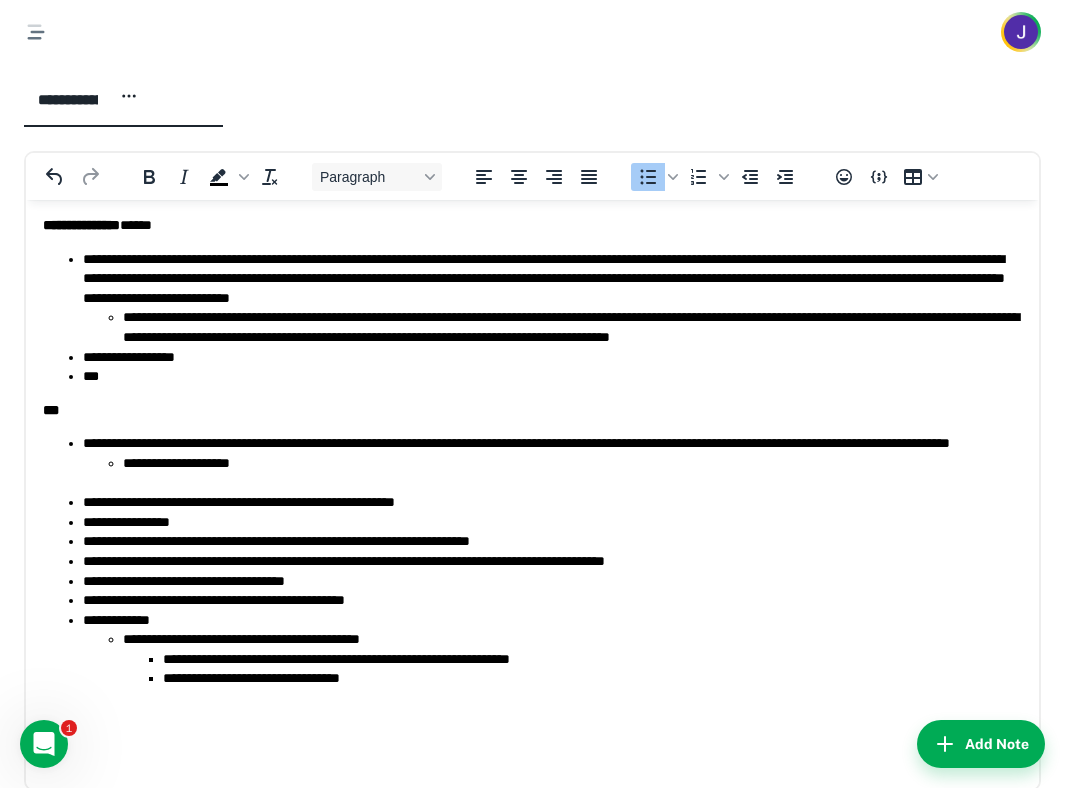 click on "**********" at bounding box center [592, 659] 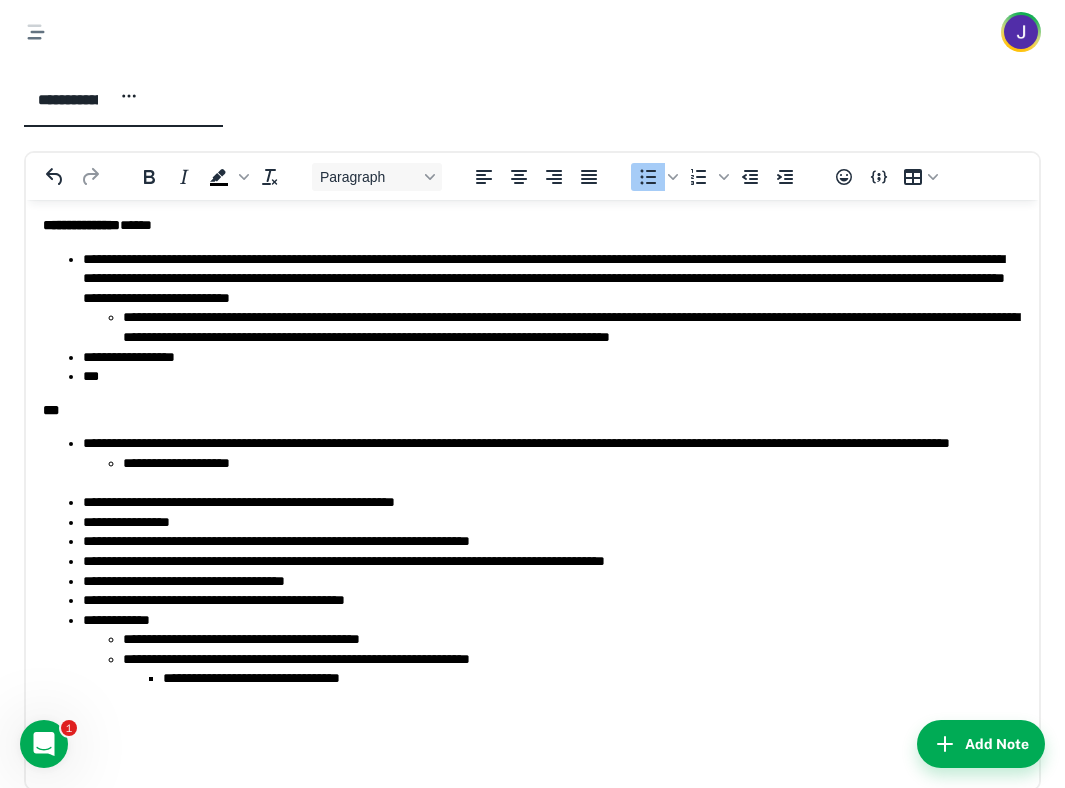 click on "**********" at bounding box center (572, 668) 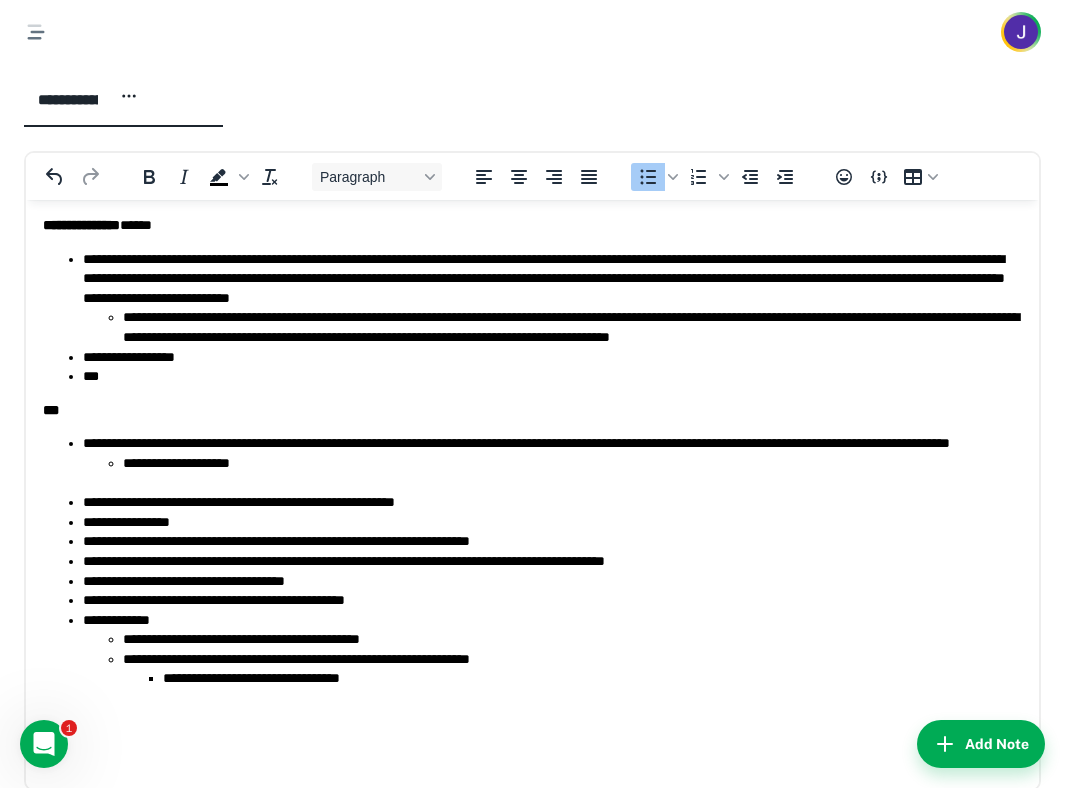 click on "**********" at bounding box center (572, 668) 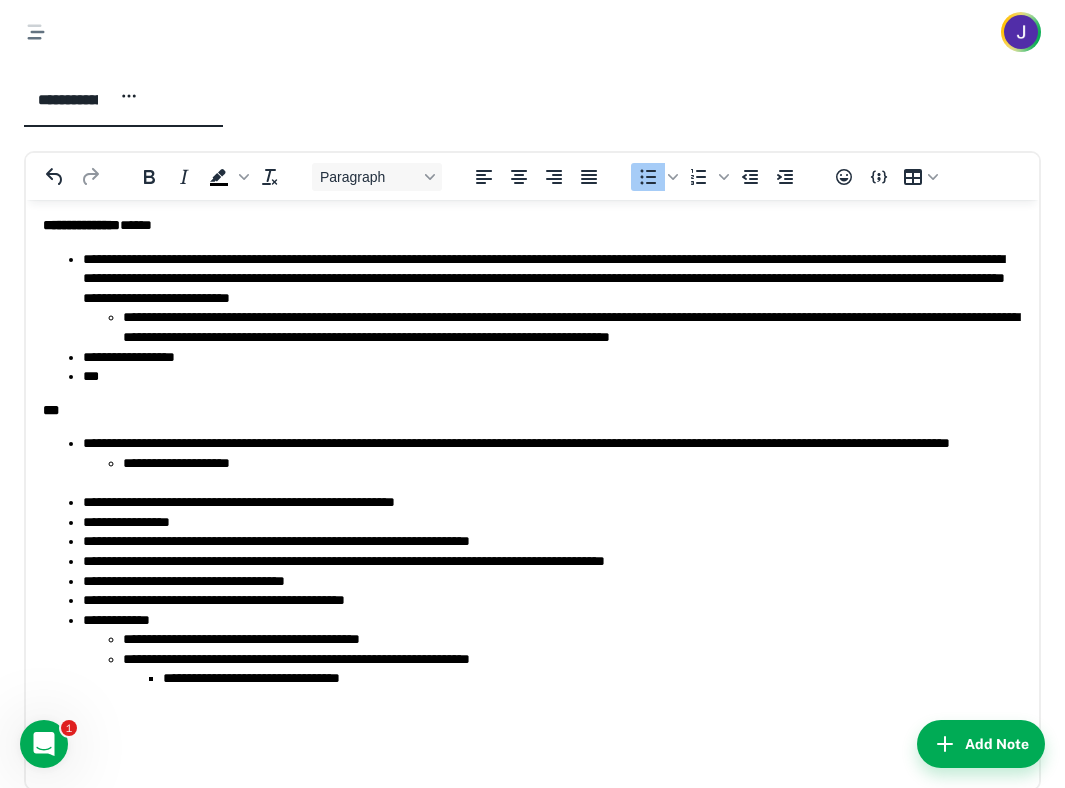 click on "**********" at bounding box center [572, 668] 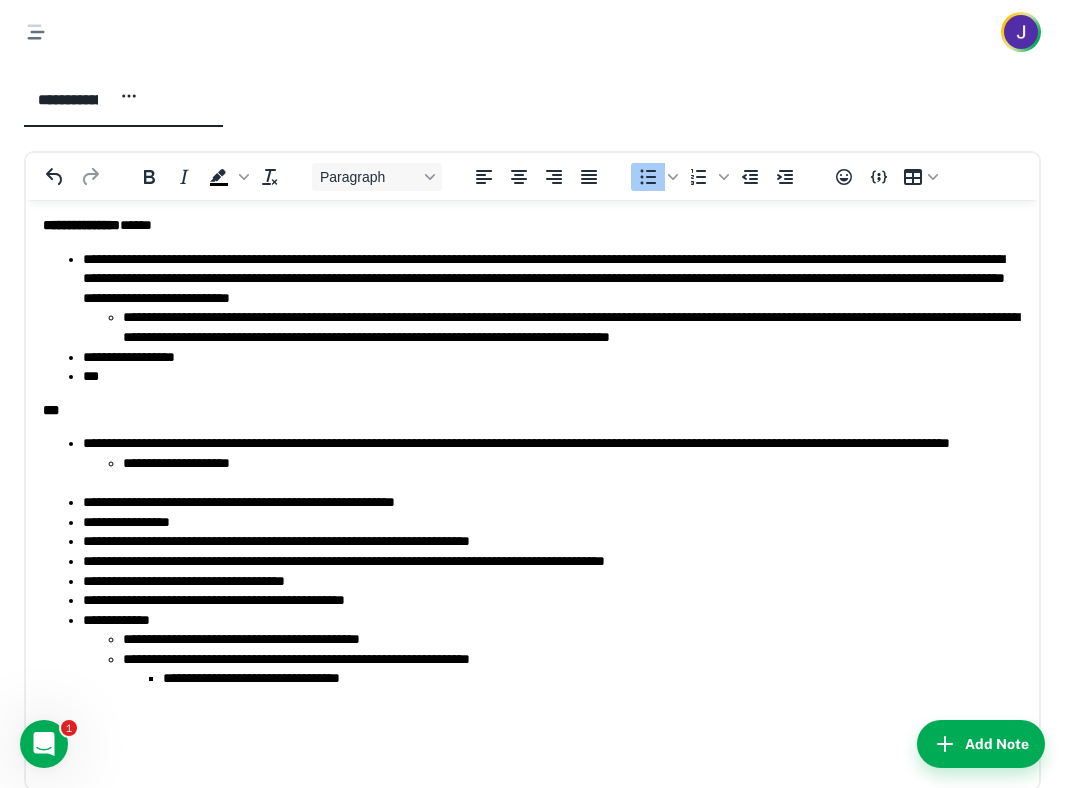click on "**********" at bounding box center [572, 668] 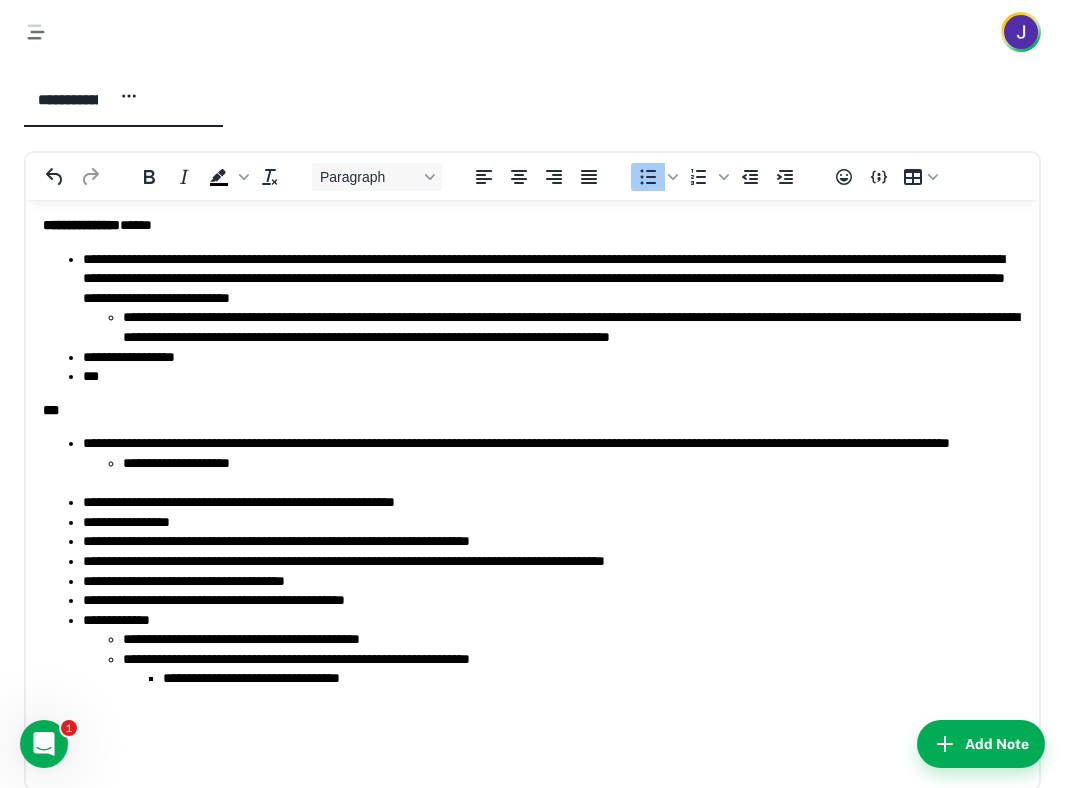 click on "**********" at bounding box center [572, 668] 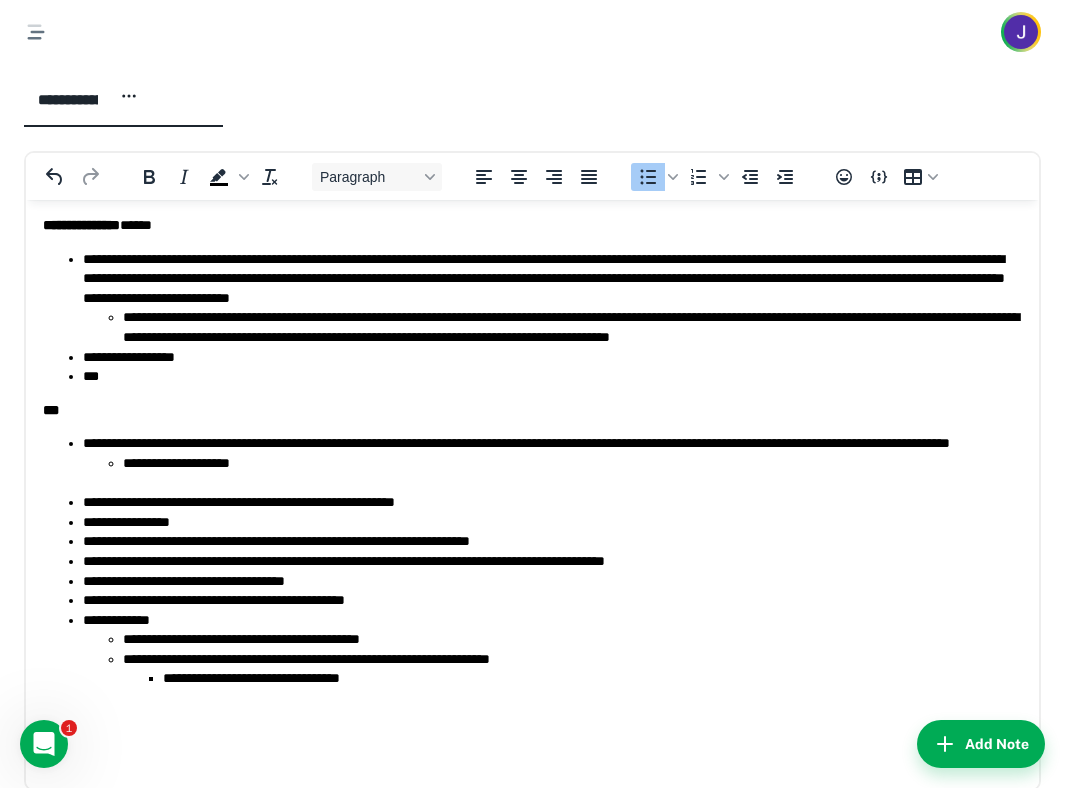 click on "**********" at bounding box center (532, 468) 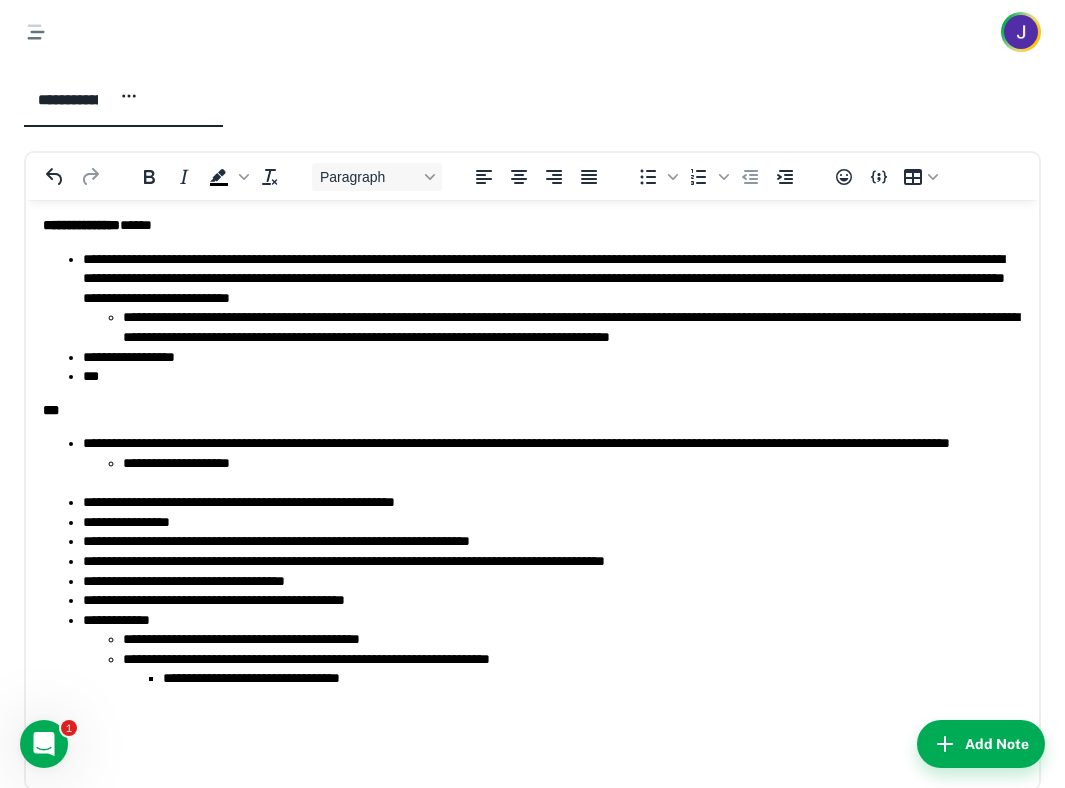 click on "**********" at bounding box center (592, 678) 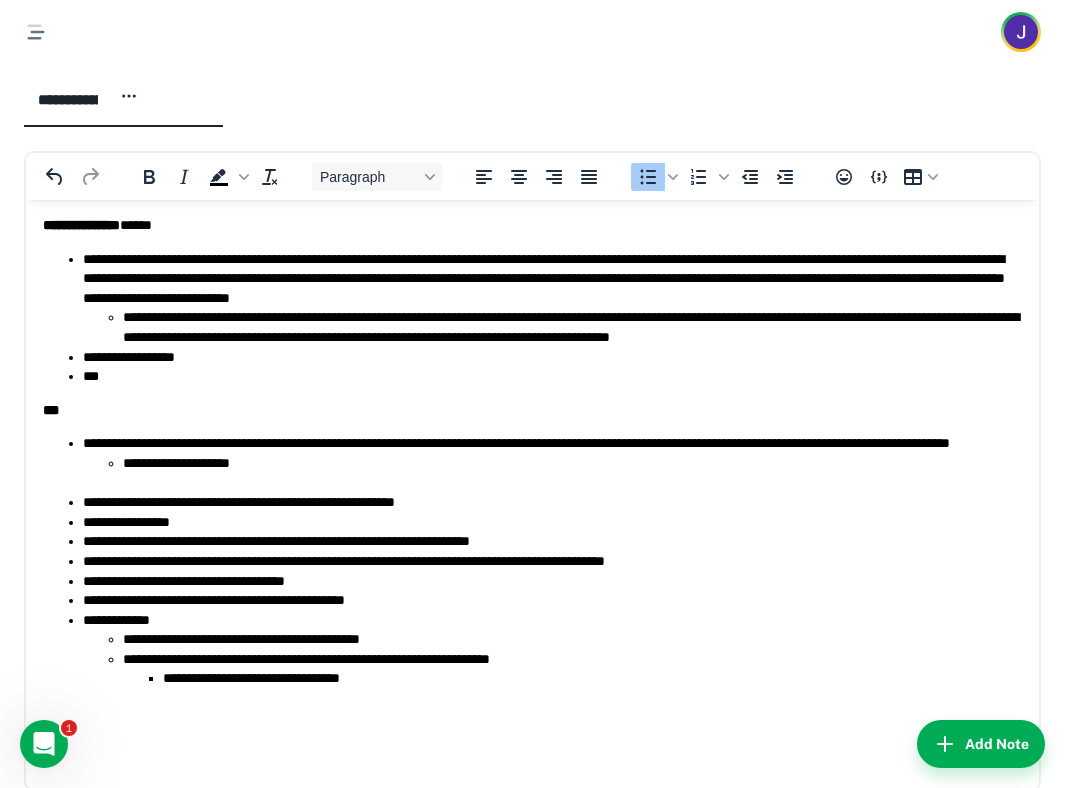 click on "**********" at bounding box center (592, 678) 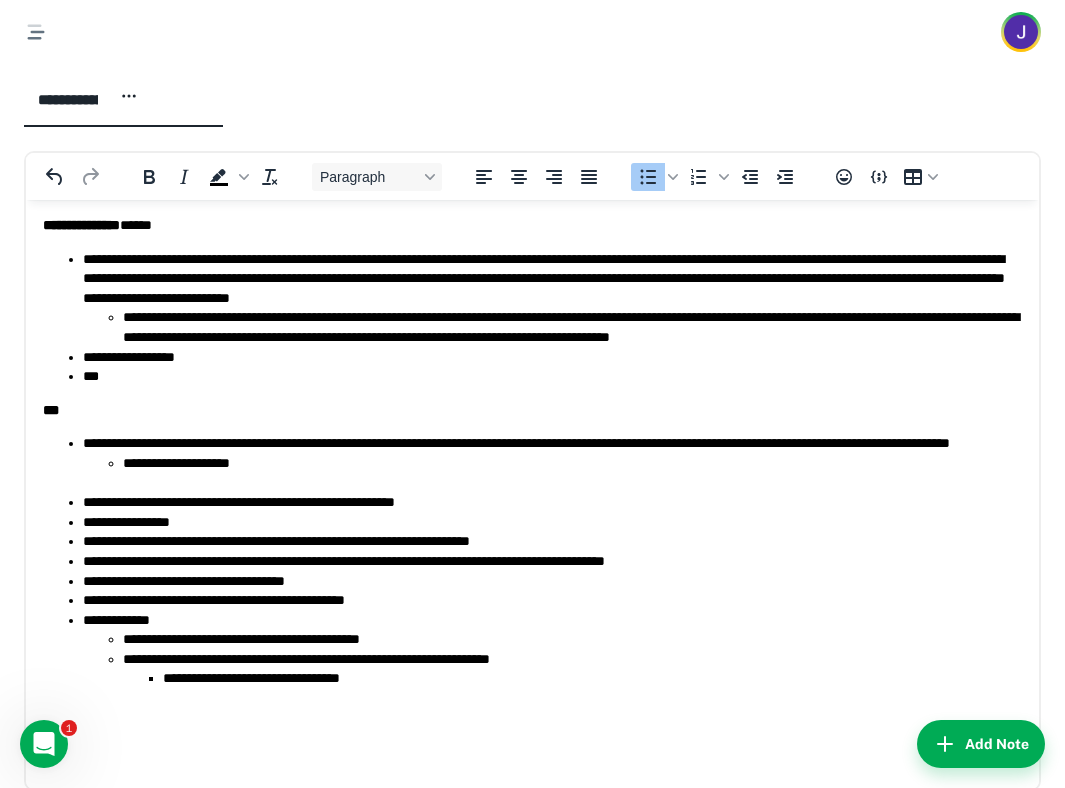 click on "**********" at bounding box center [572, 668] 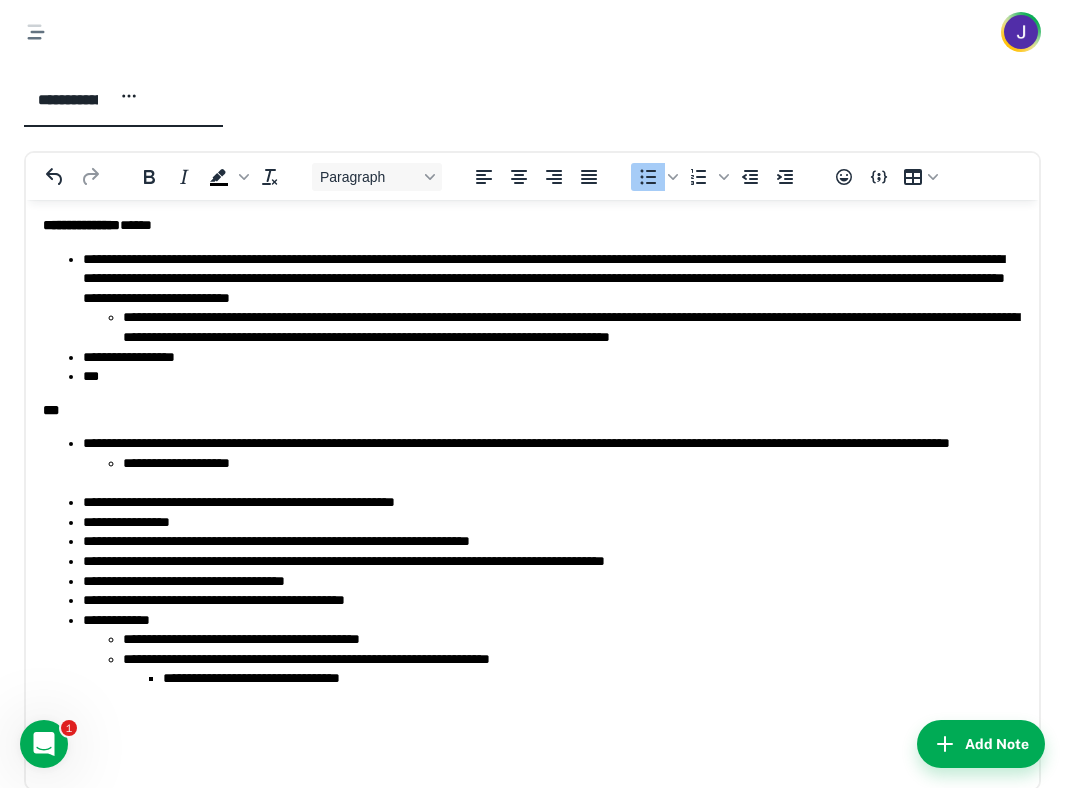 click on "**********" at bounding box center [572, 668] 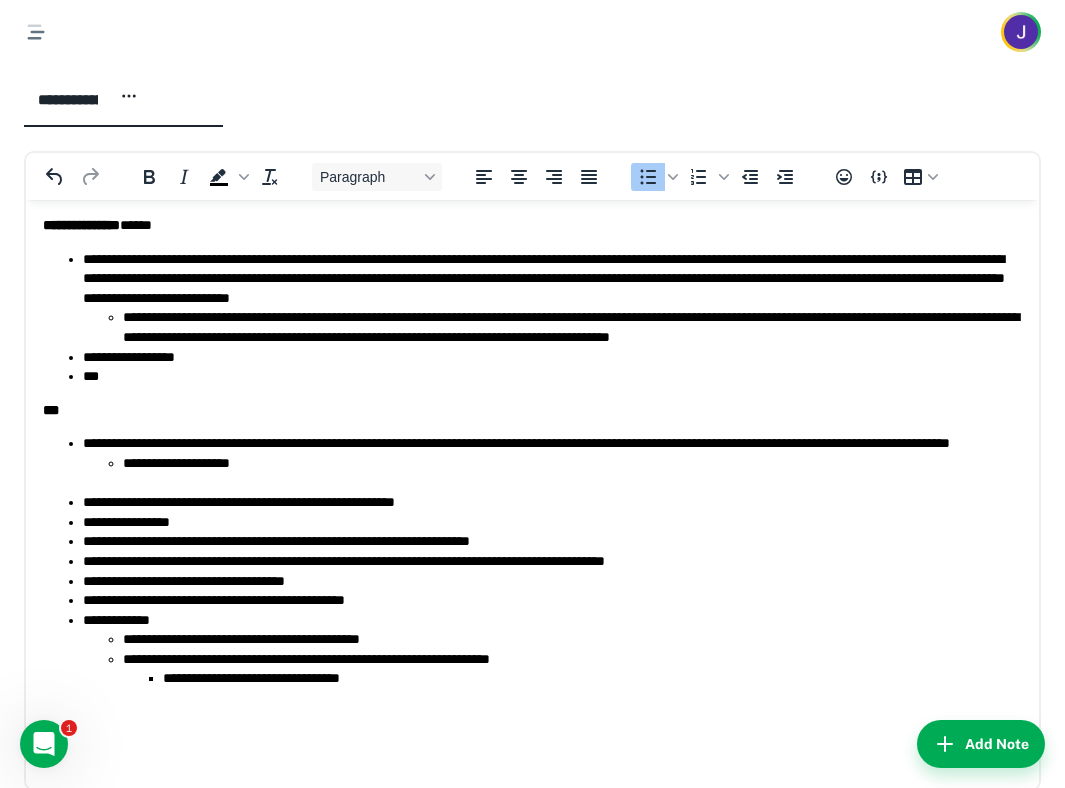 click on "**********" at bounding box center (572, 668) 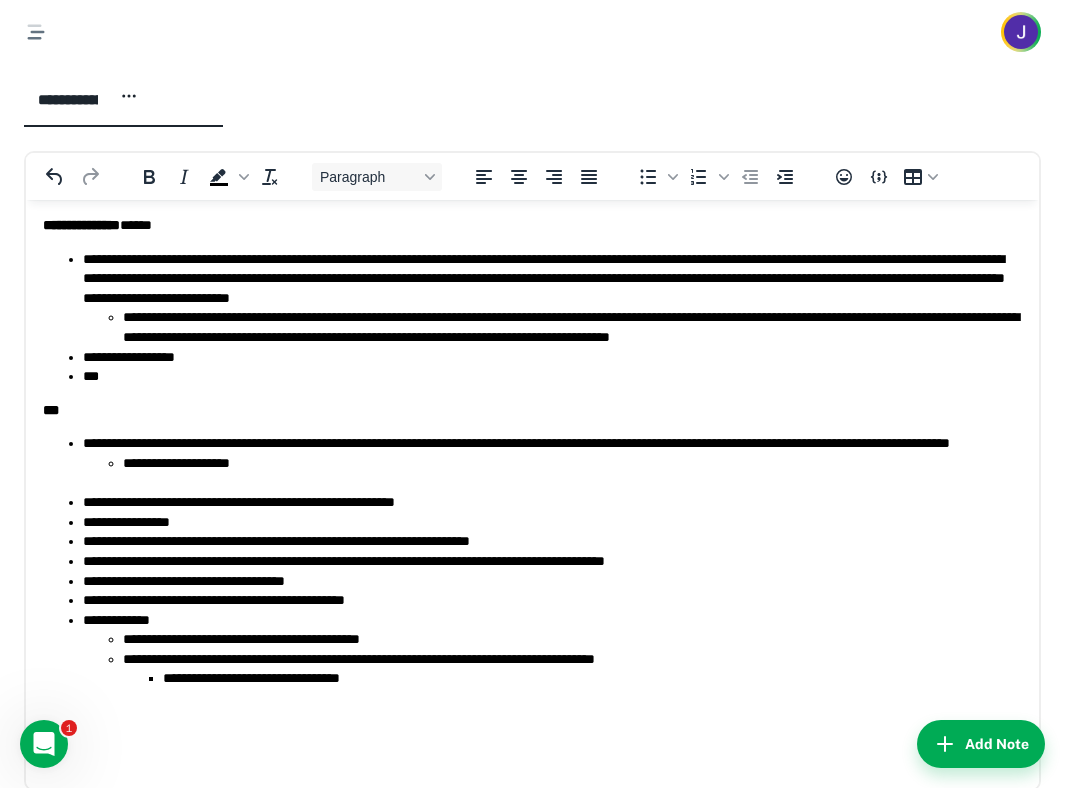 click on "**********" at bounding box center [532, 468] 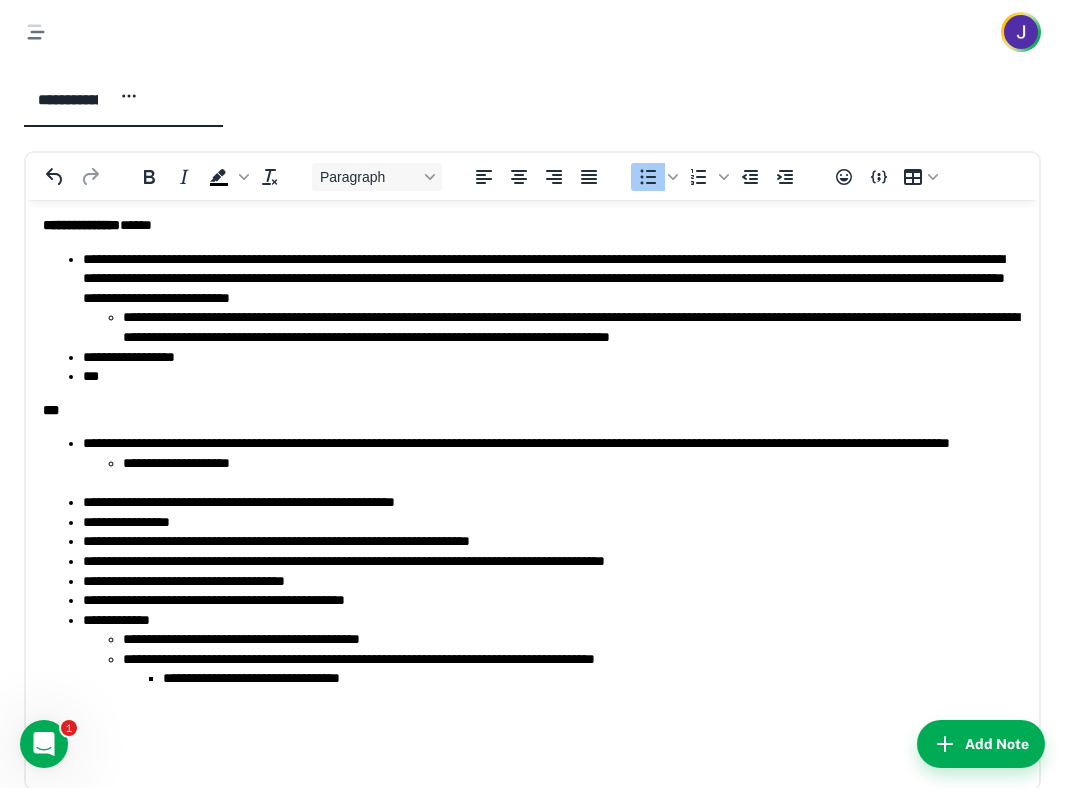 click on "**********" at bounding box center [592, 678] 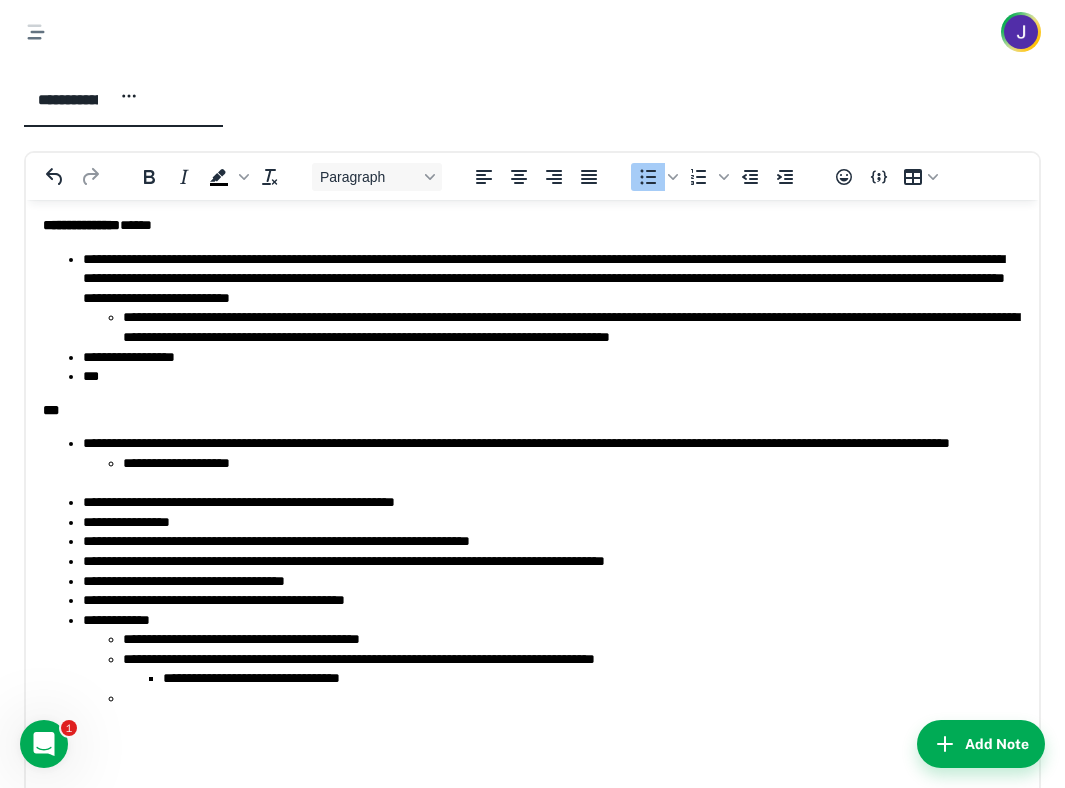 click on "**********" at bounding box center [572, 668] 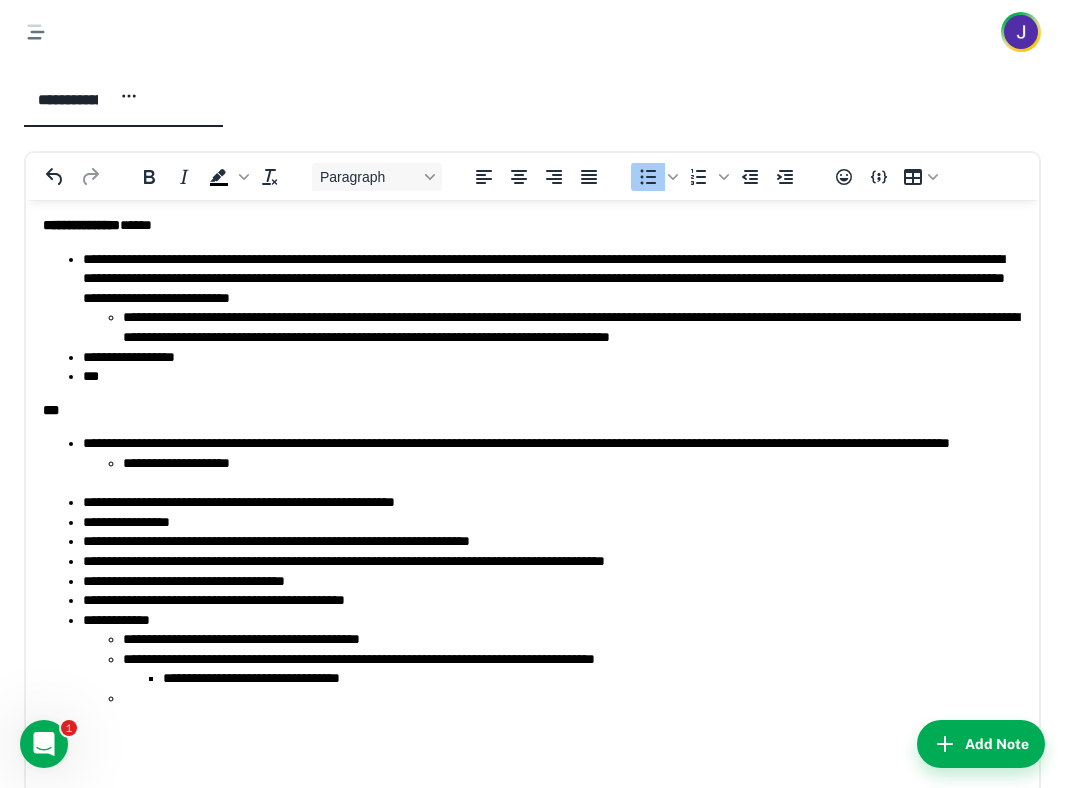 click on "**********" at bounding box center (572, 668) 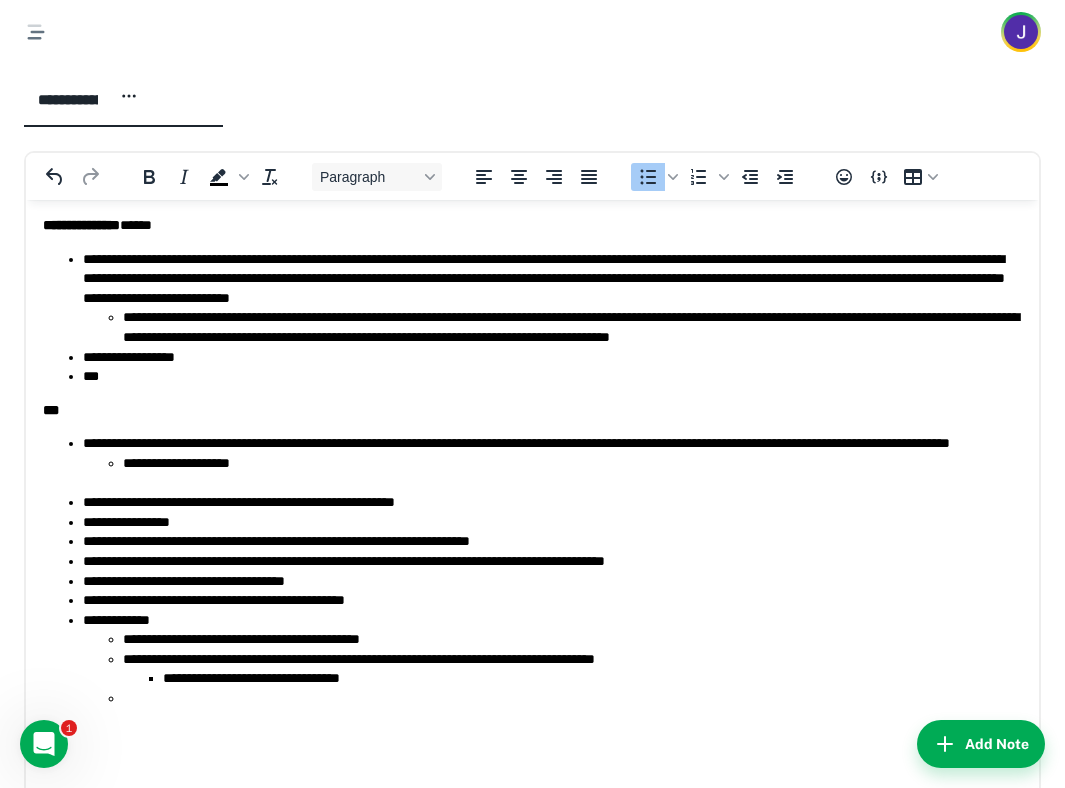click on "**********" at bounding box center (572, 668) 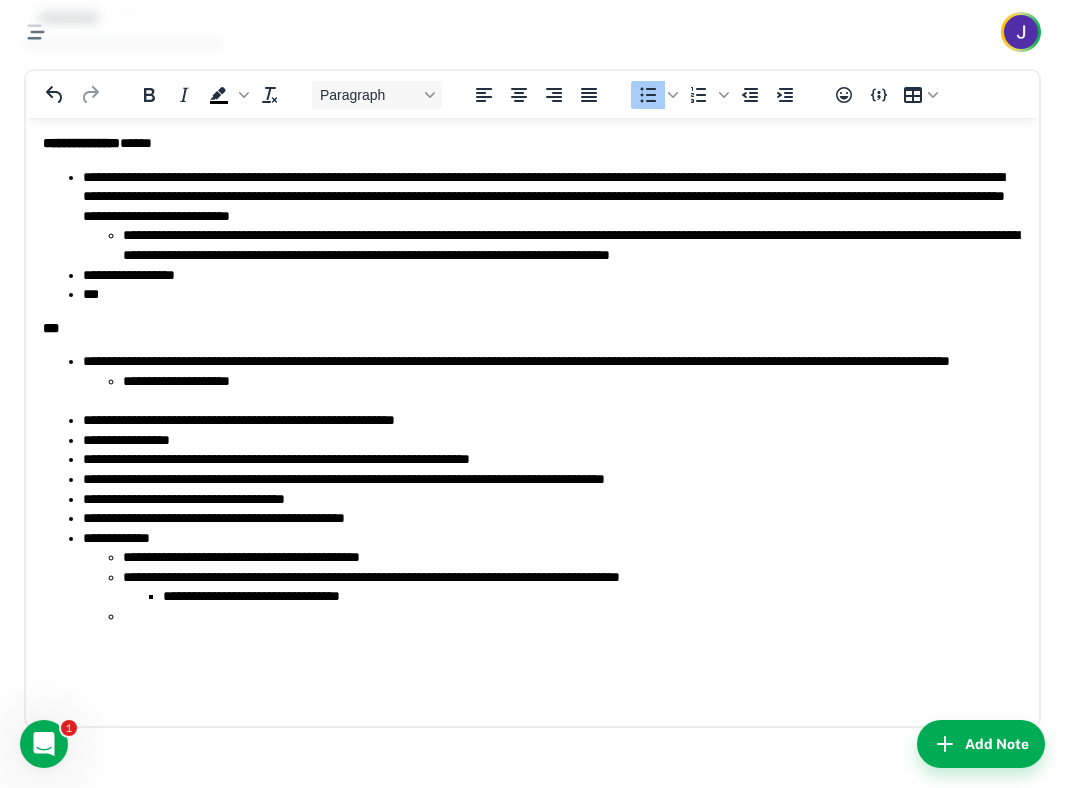 scroll, scrollTop: 85, scrollLeft: 0, axis: vertical 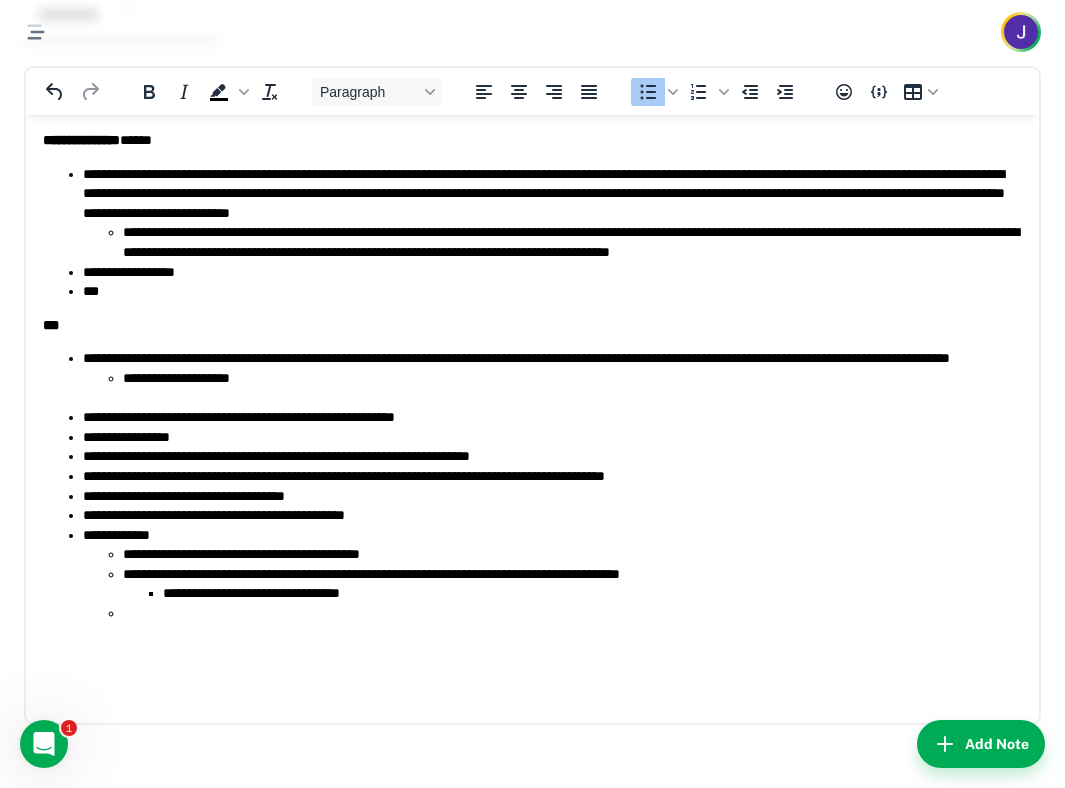 click on "**********" at bounding box center (532, 393) 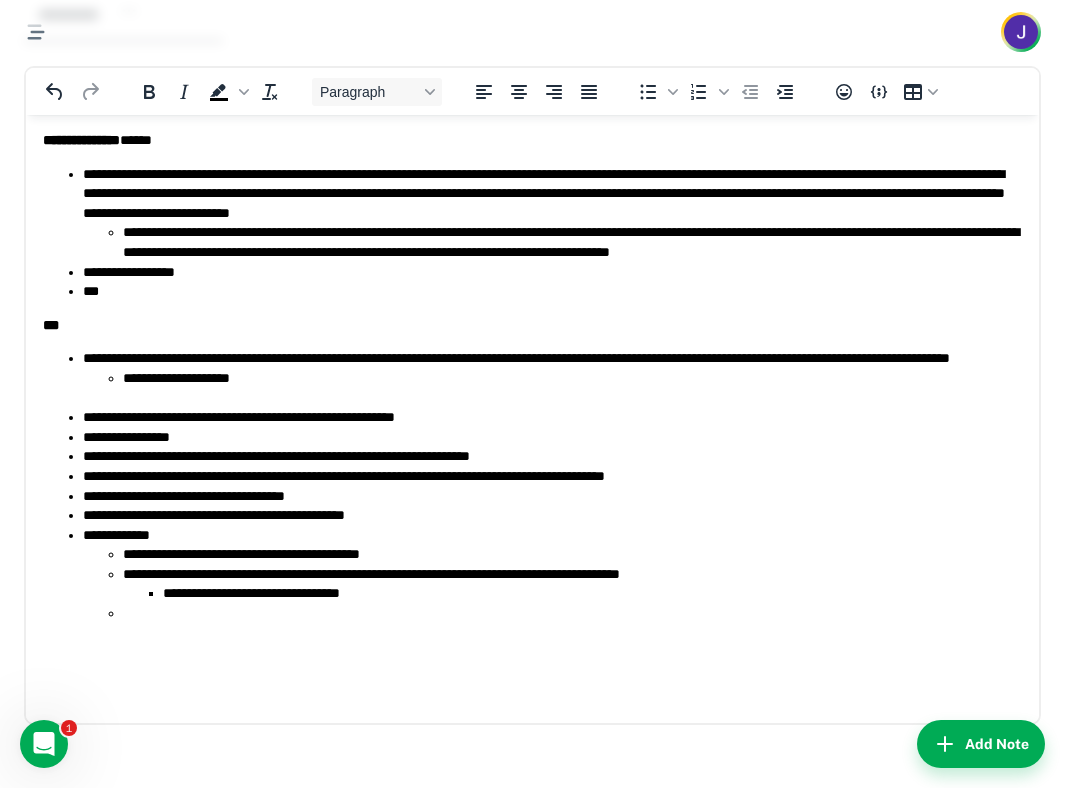 click at bounding box center [572, 613] 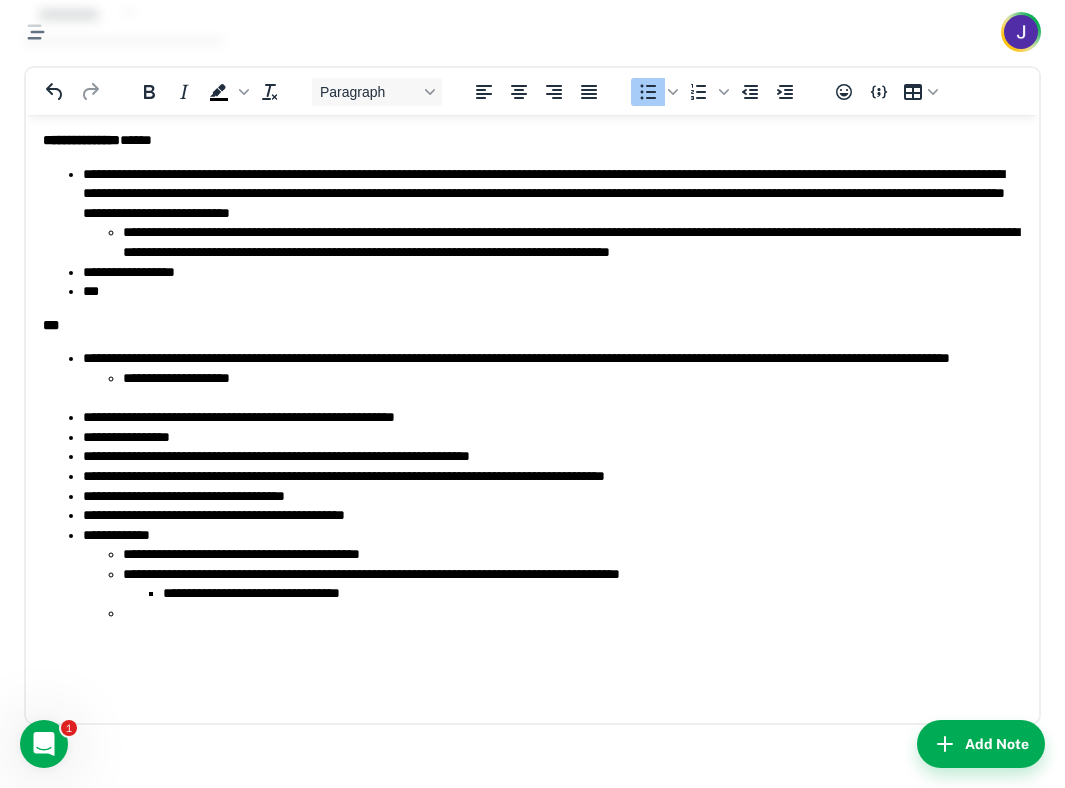 click on "**********" at bounding box center (572, 554) 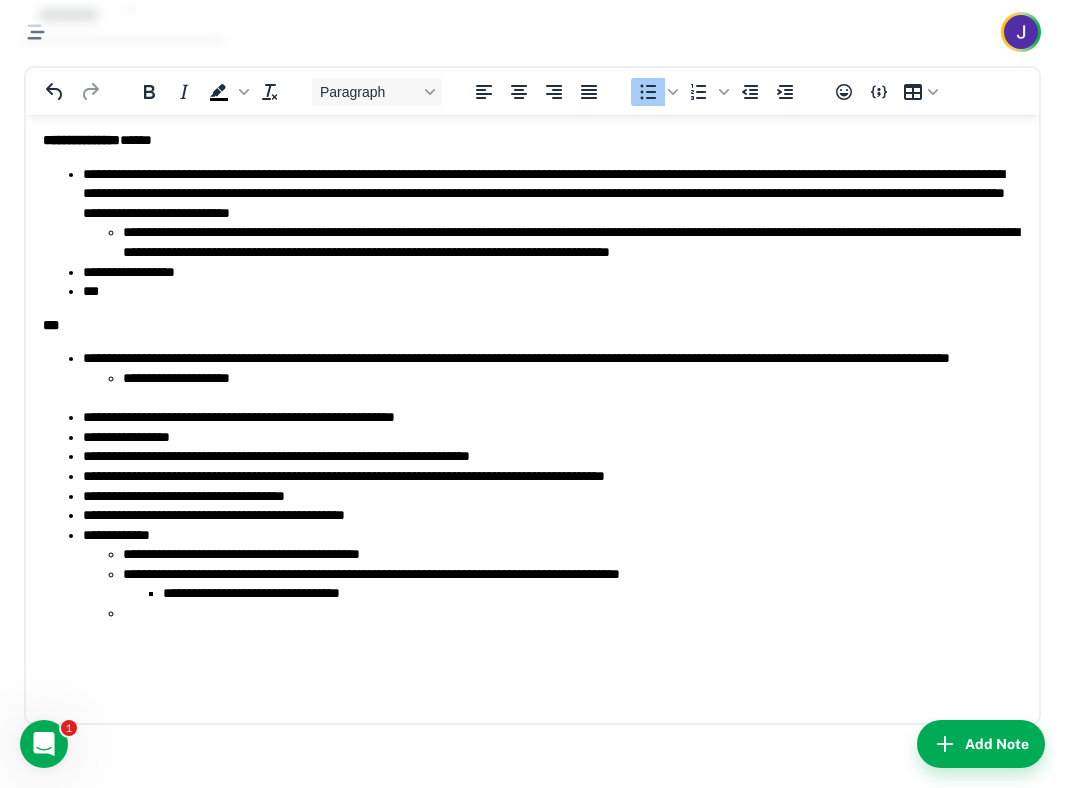 click on "**********" at bounding box center [572, 583] 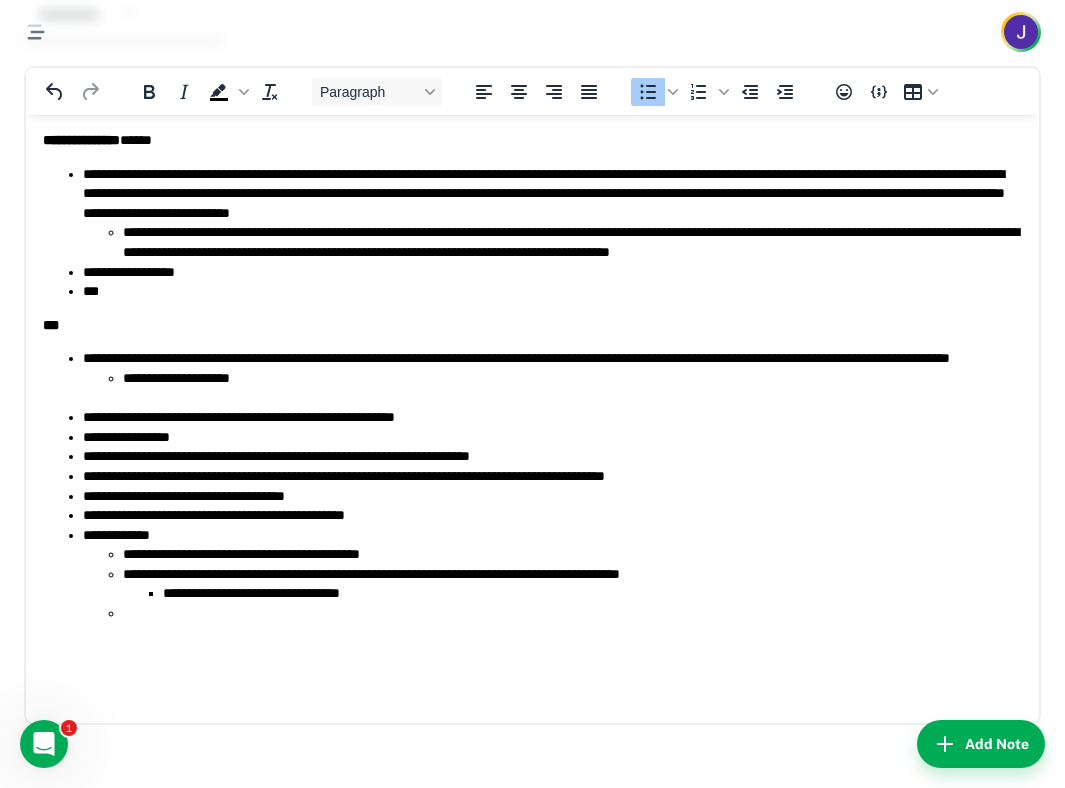 click on "**********" at bounding box center [592, 593] 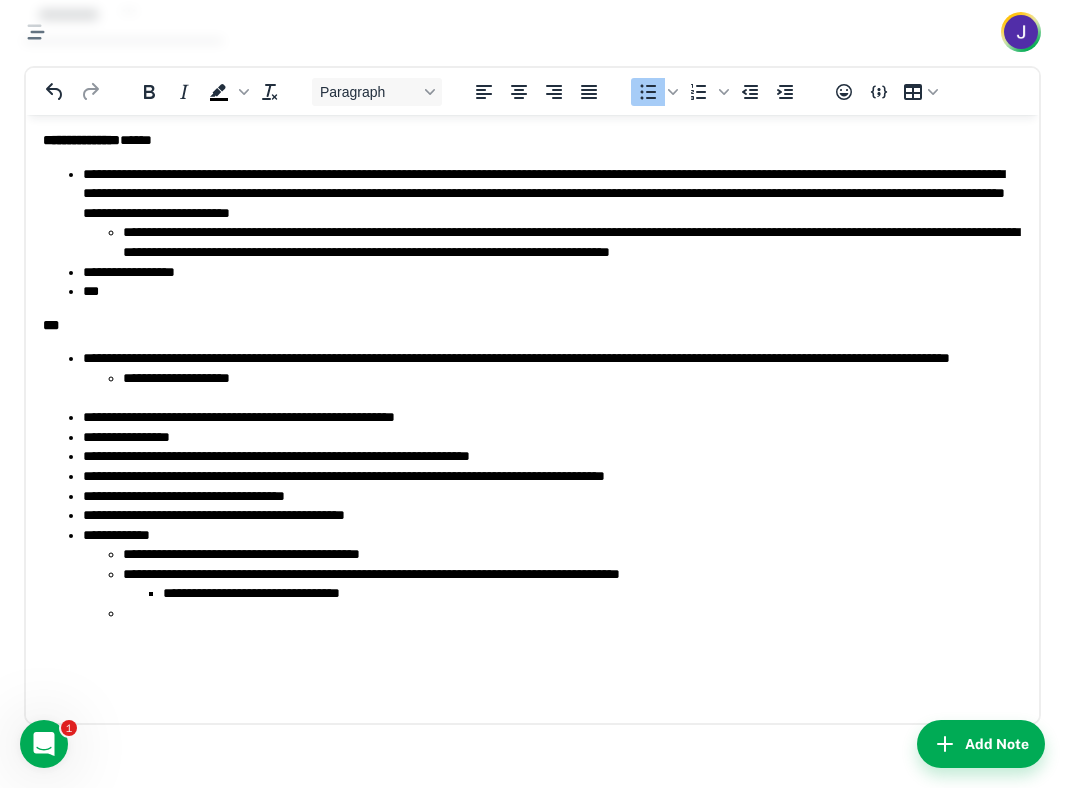 click on "**********" at bounding box center [572, 583] 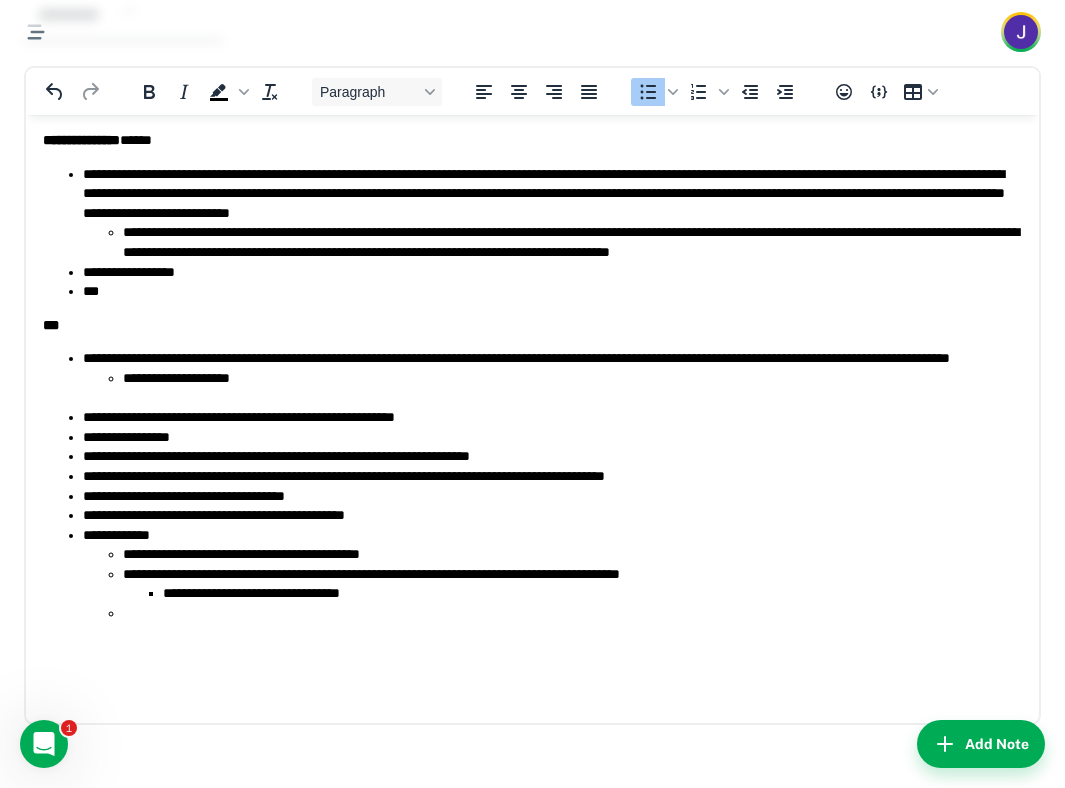 click on "**********" at bounding box center (572, 583) 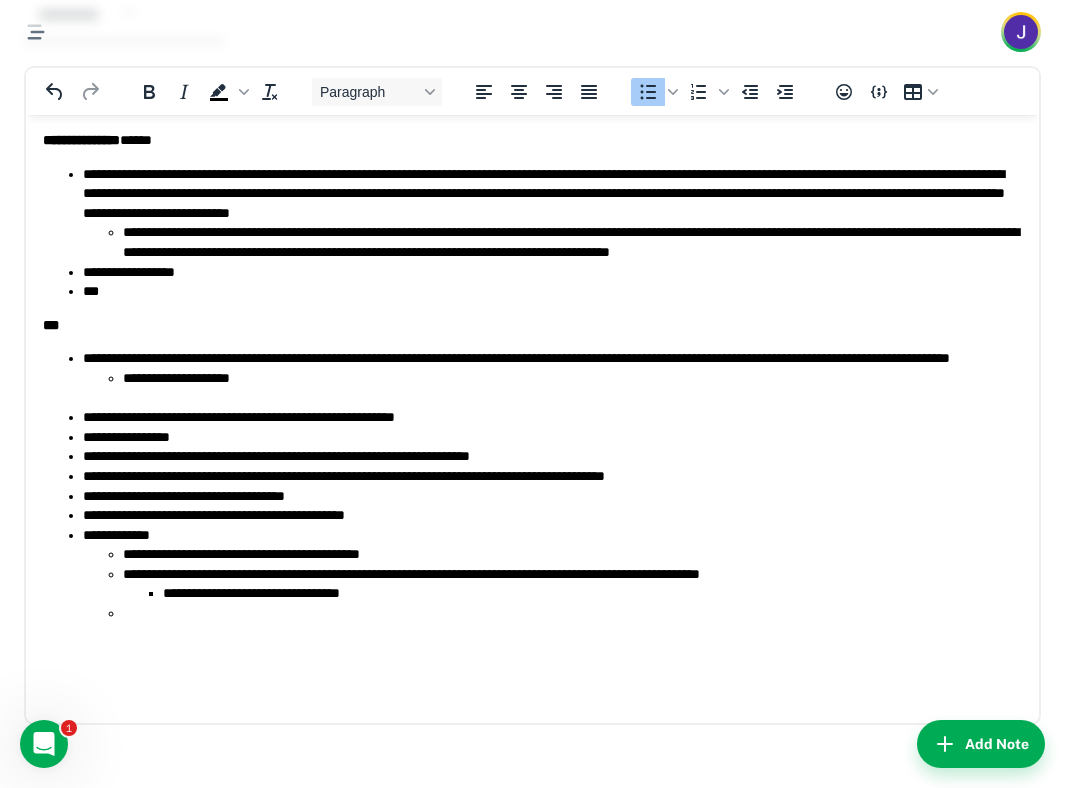 click at bounding box center [532, 647] 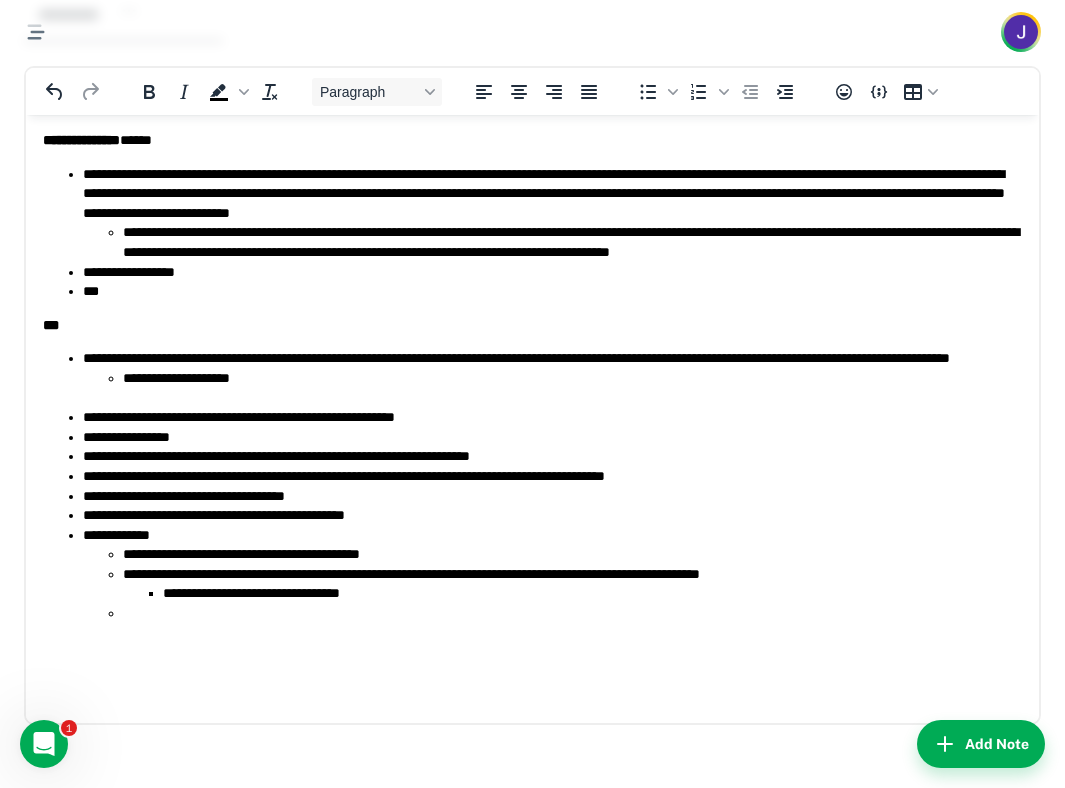 click at bounding box center (572, 613) 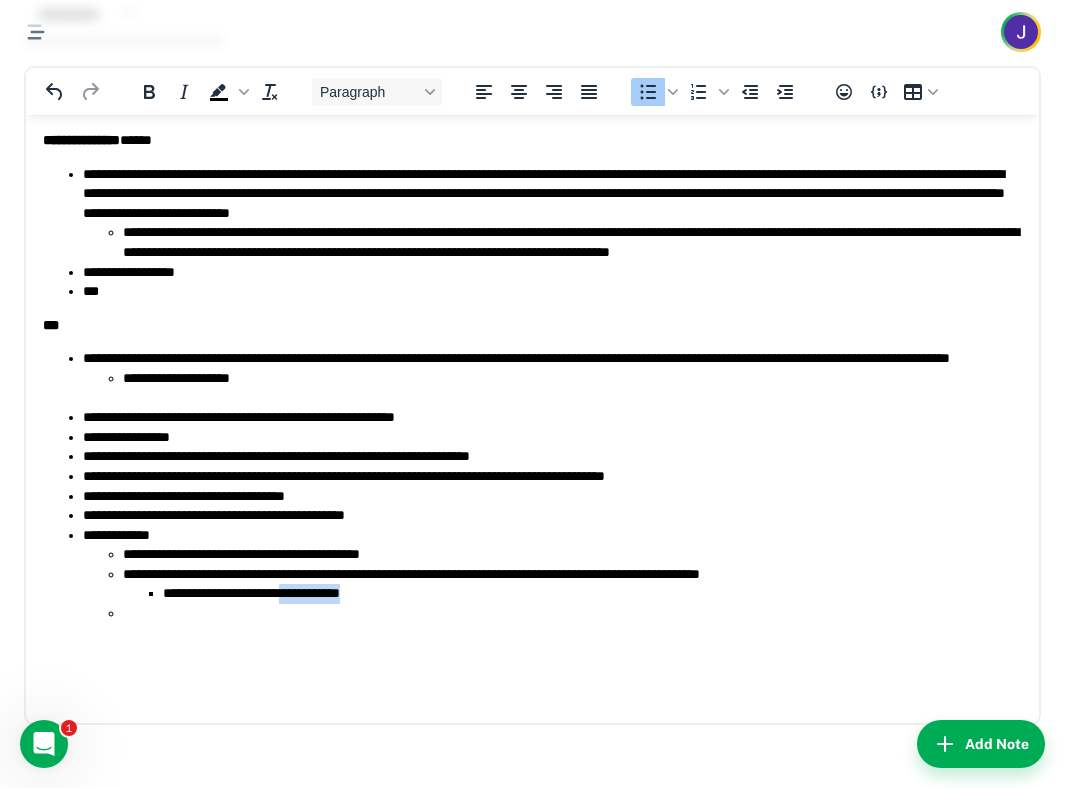 drag, startPoint x: 410, startPoint y: 599, endPoint x: 315, endPoint y: 598, distance: 95.005264 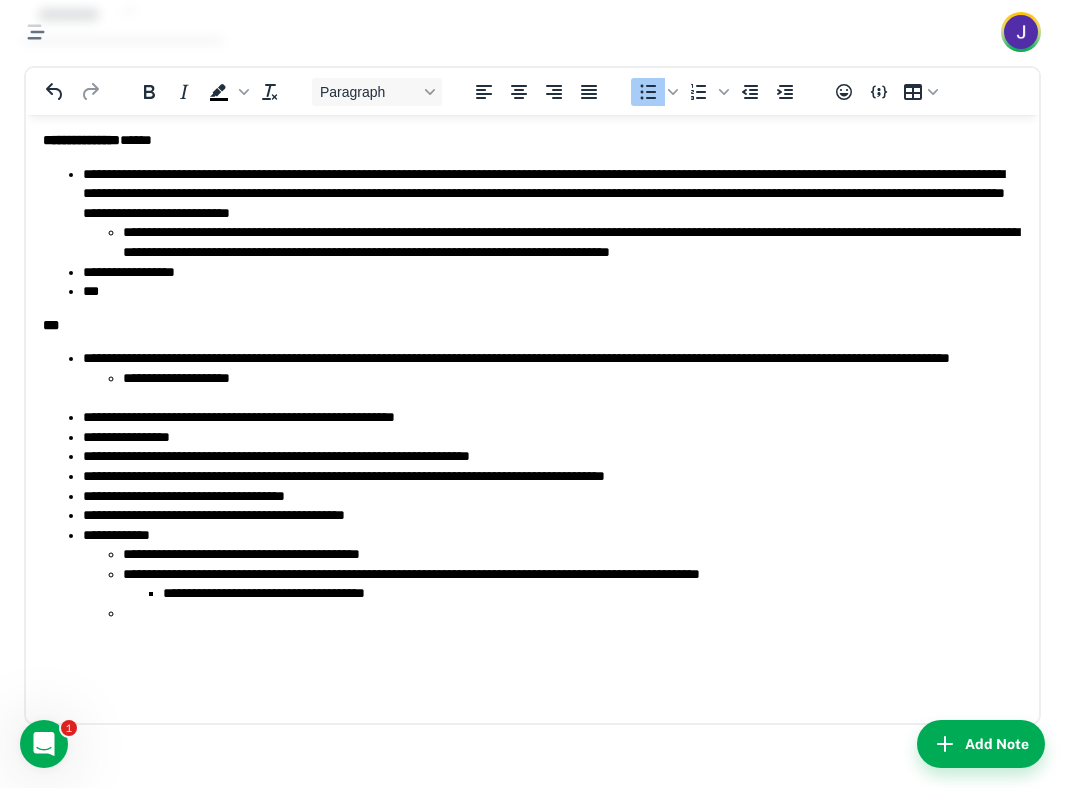 click at bounding box center (572, 613) 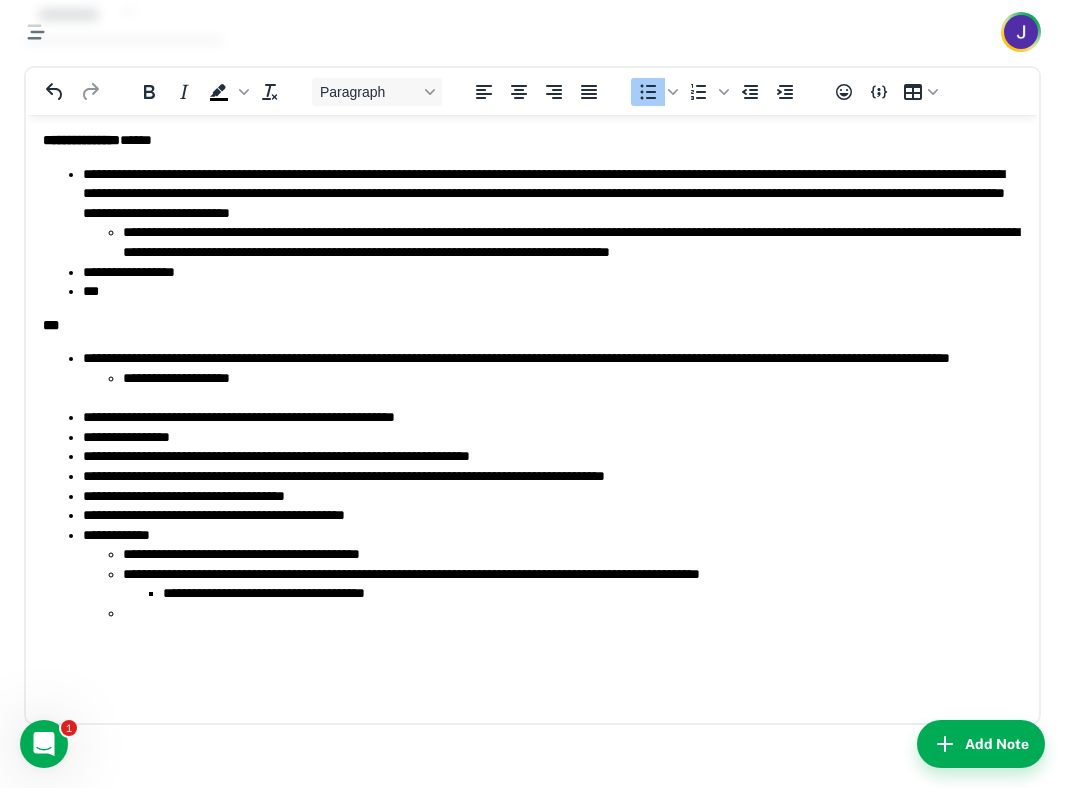 click on "**********" at bounding box center (572, 554) 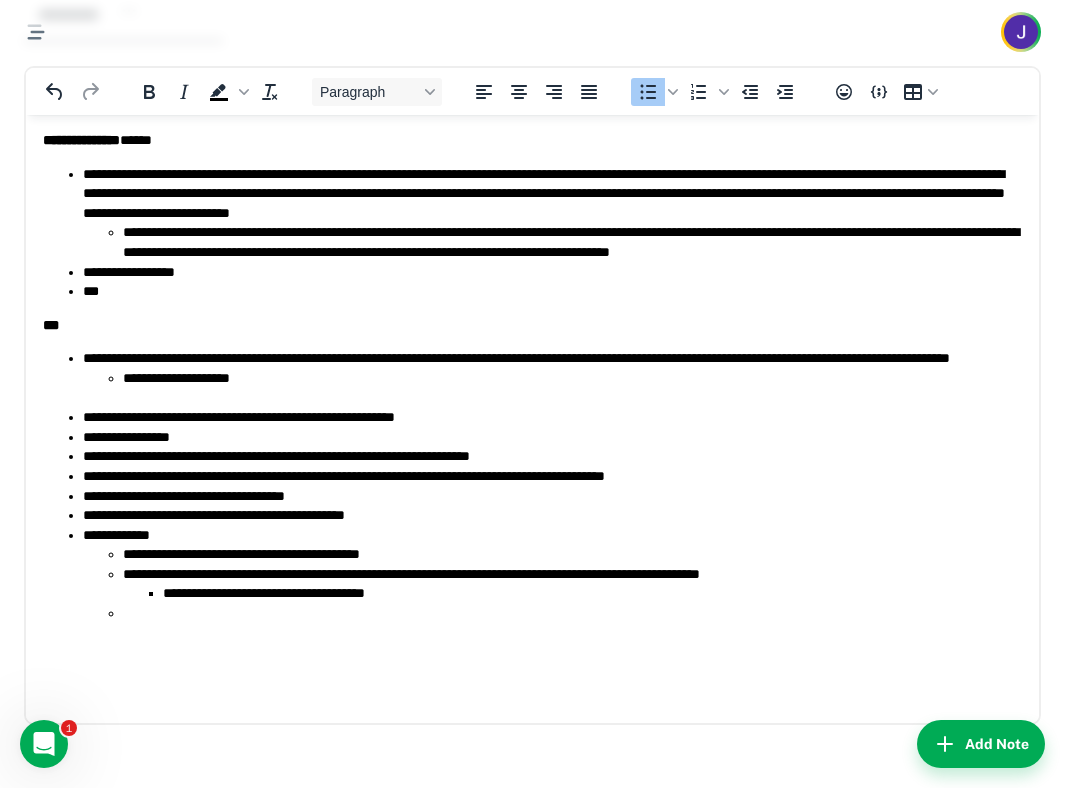 click on "**********" at bounding box center [572, 554] 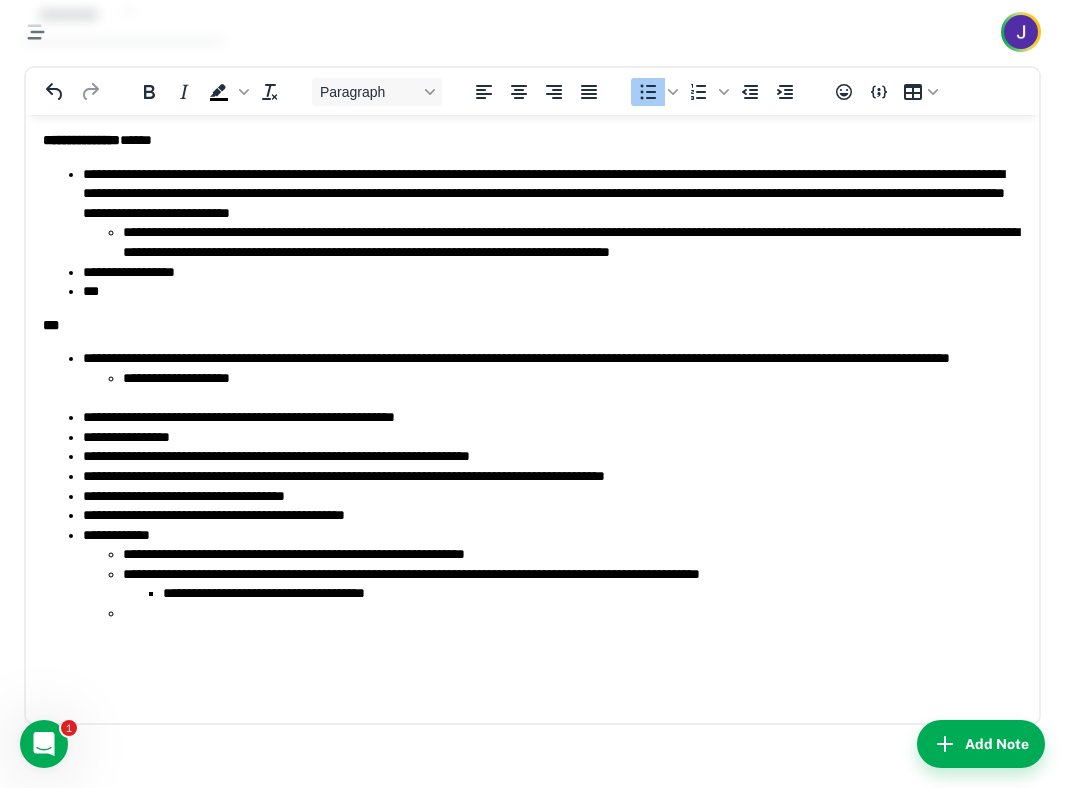 click at bounding box center [572, 613] 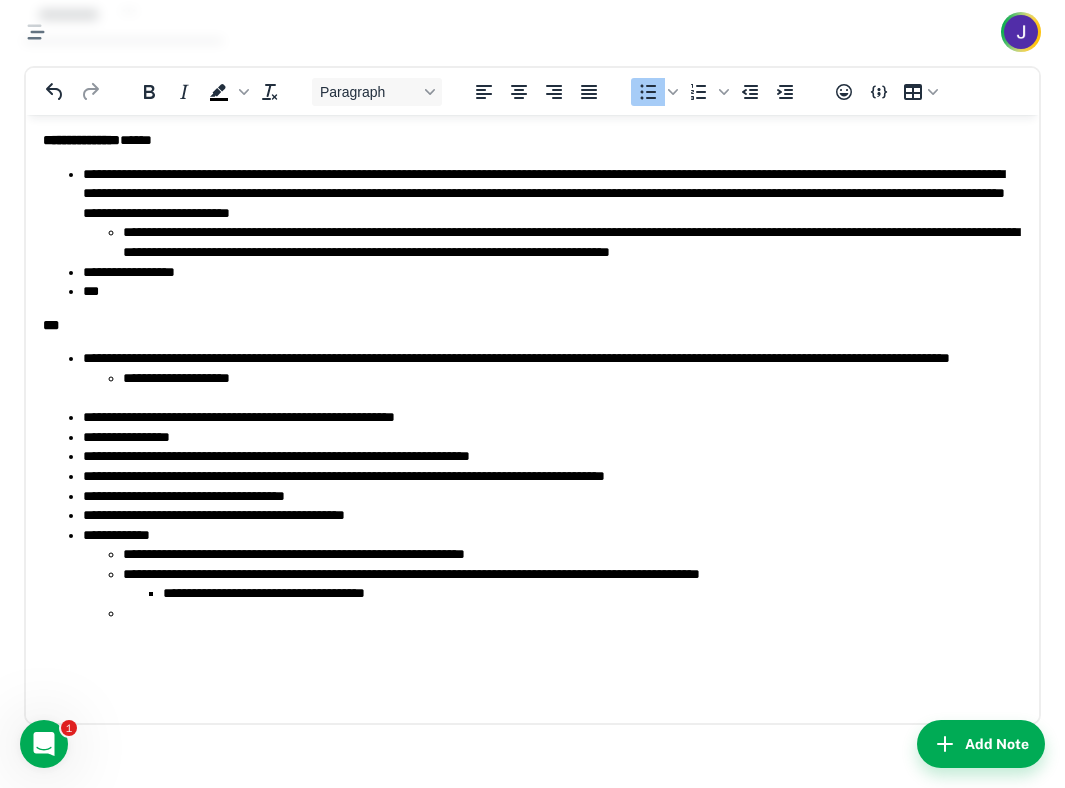 click at bounding box center (572, 613) 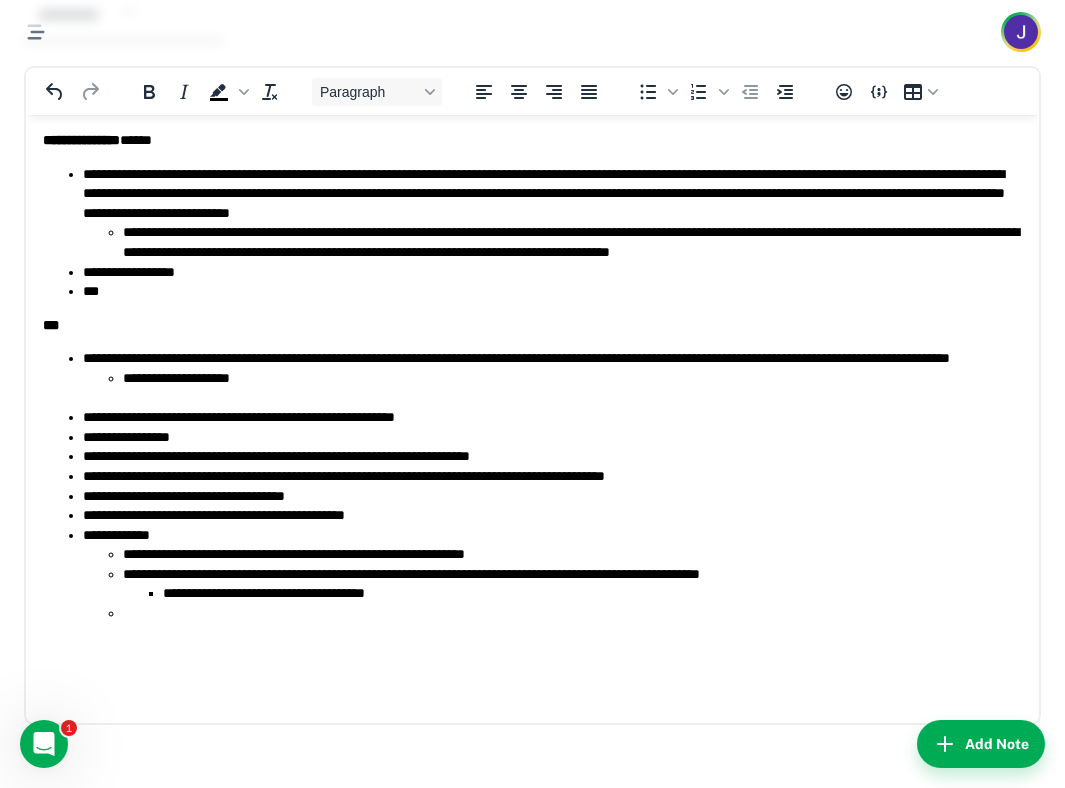 click on "**********" at bounding box center [532, 393] 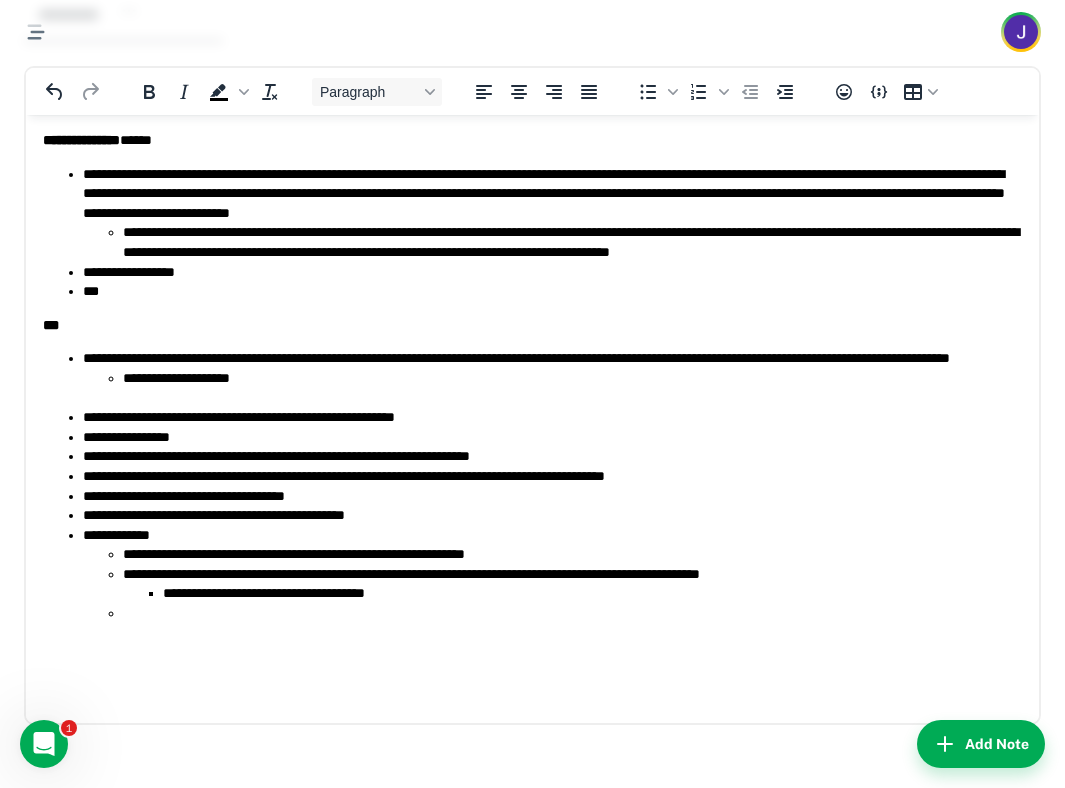 click at bounding box center [572, 613] 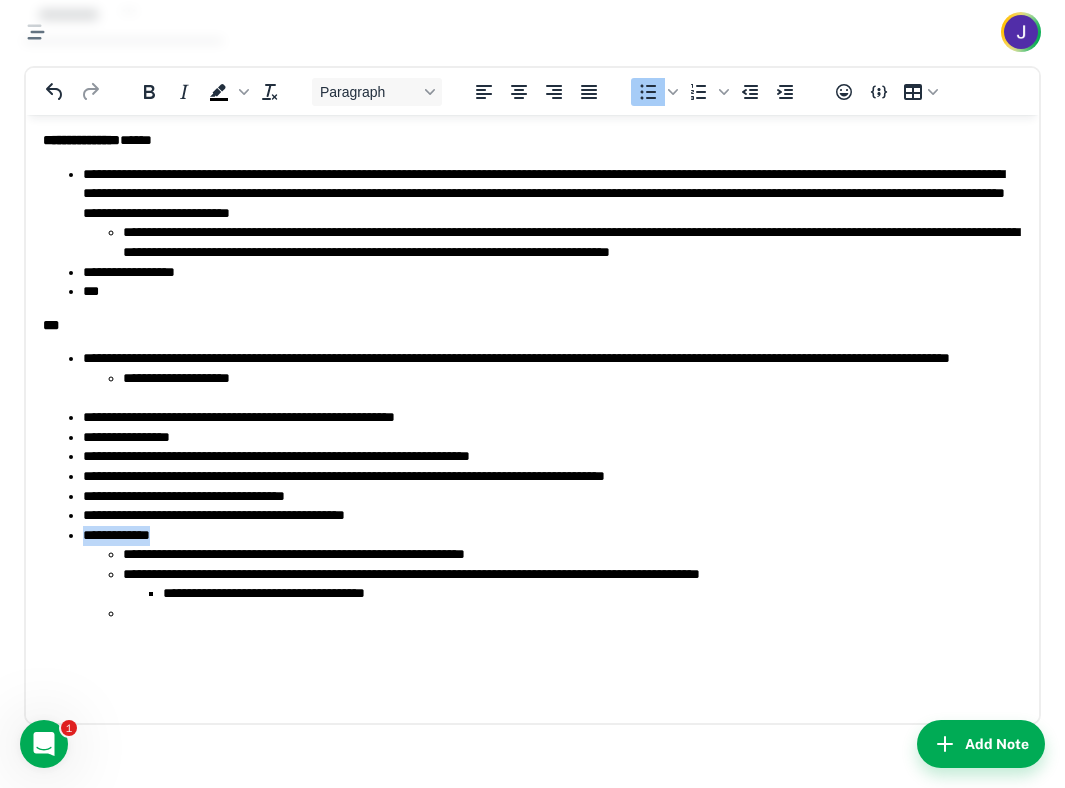 drag, startPoint x: 172, startPoint y: 535, endPoint x: 80, endPoint y: 535, distance: 92 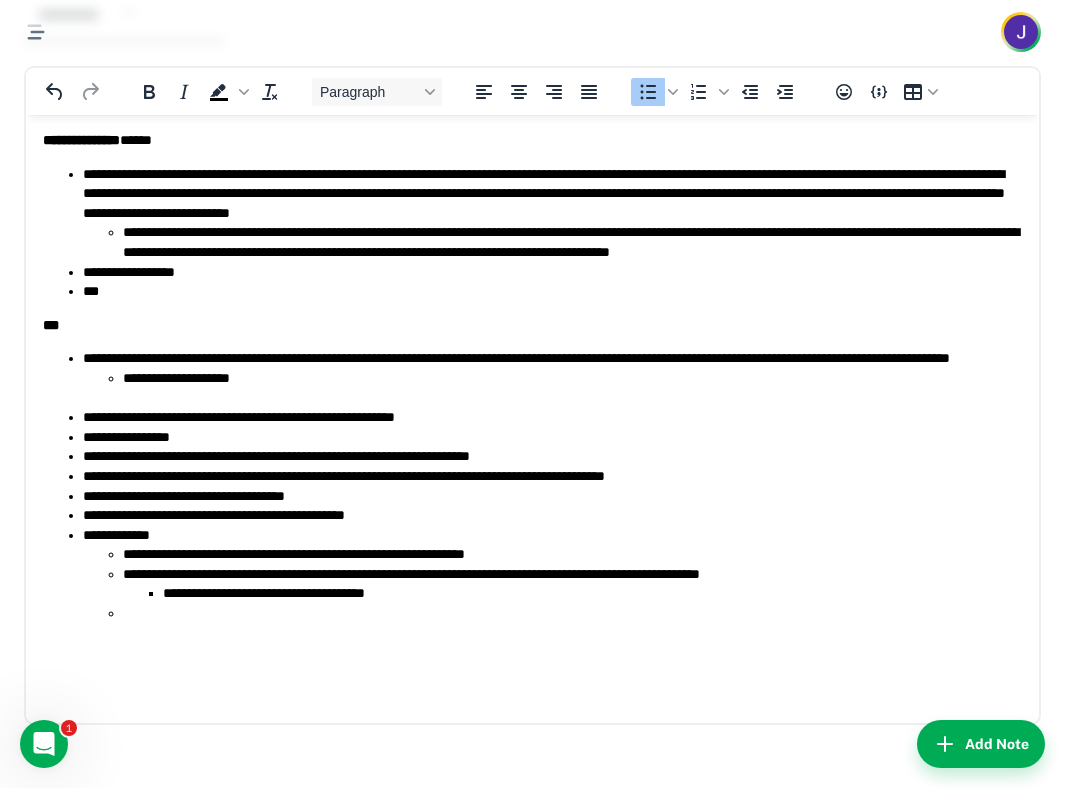 click at bounding box center [572, 613] 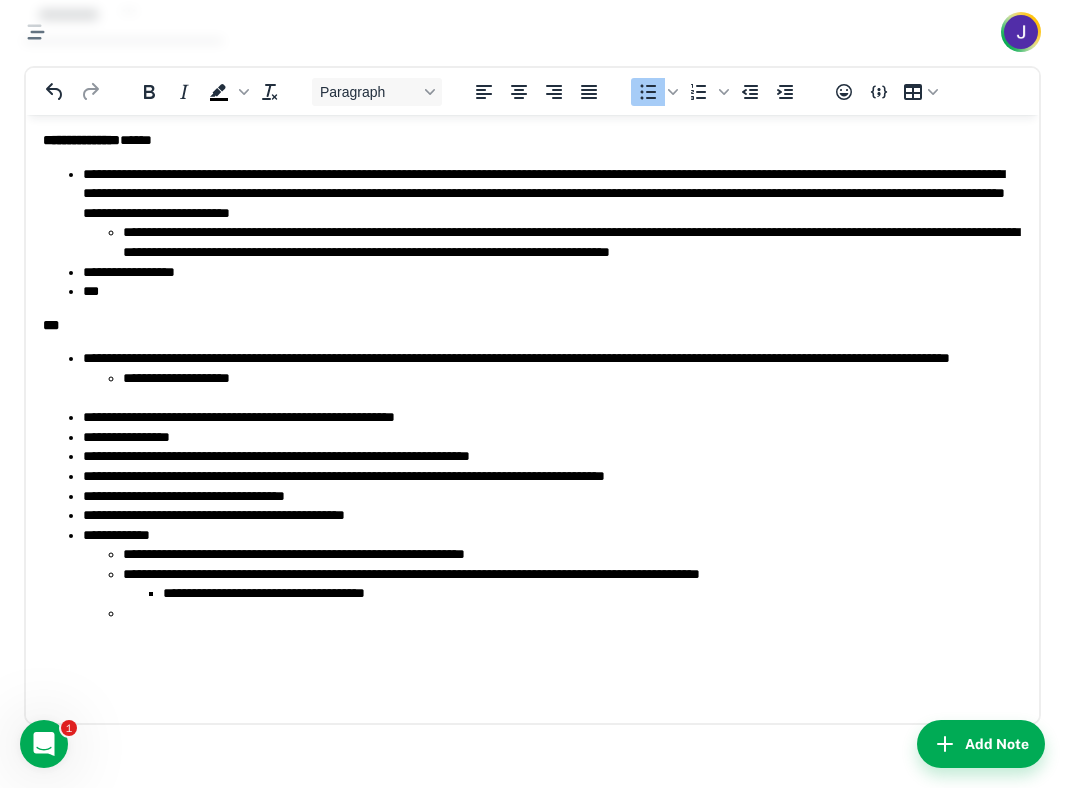 click on "**********" at bounding box center (552, 574) 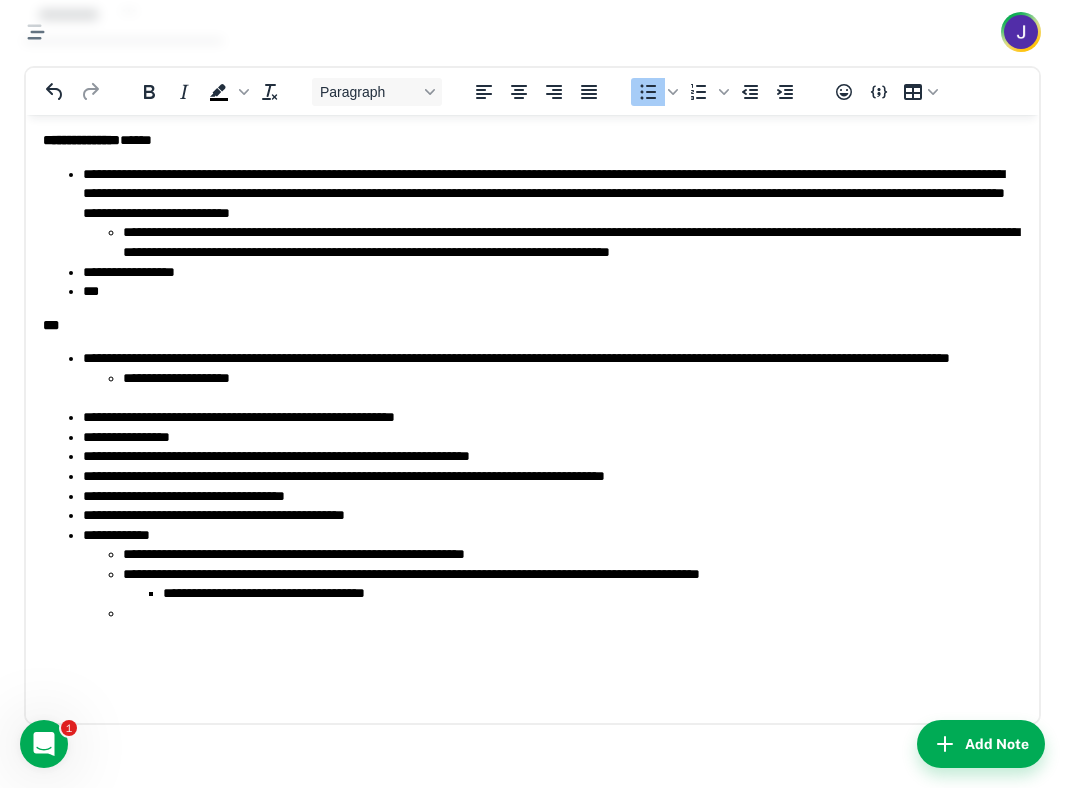 click on "**********" at bounding box center [552, 437] 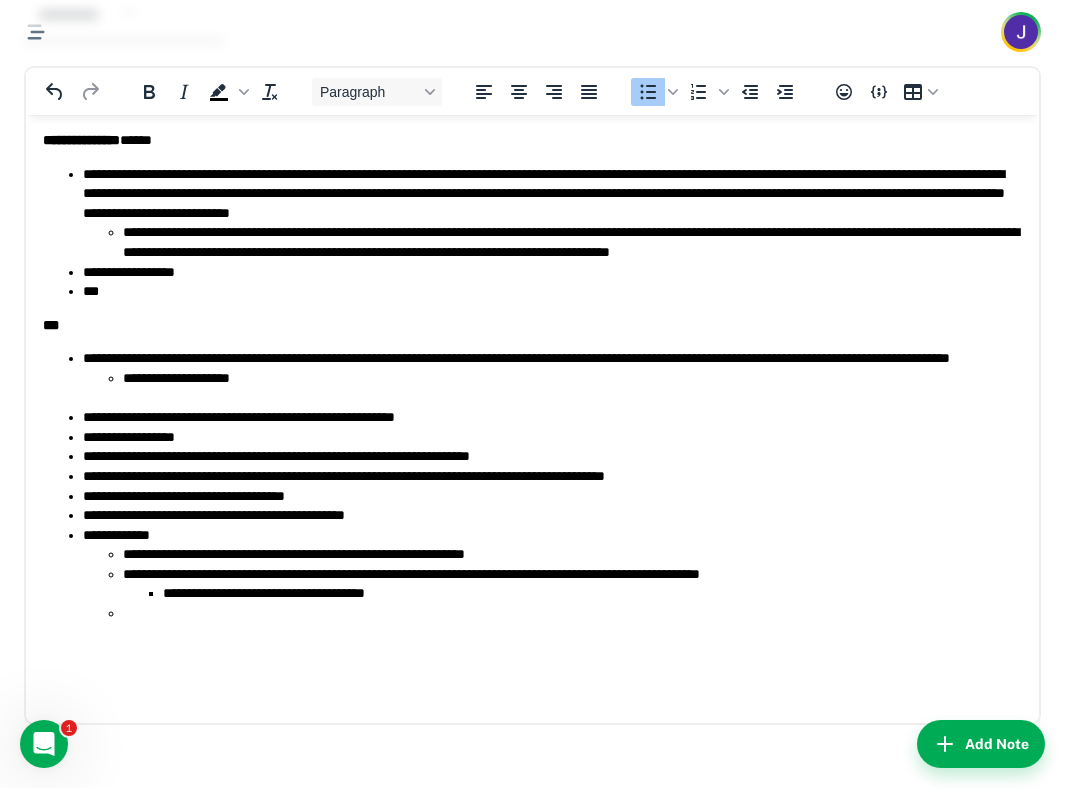 click on "**********" at bounding box center (572, 554) 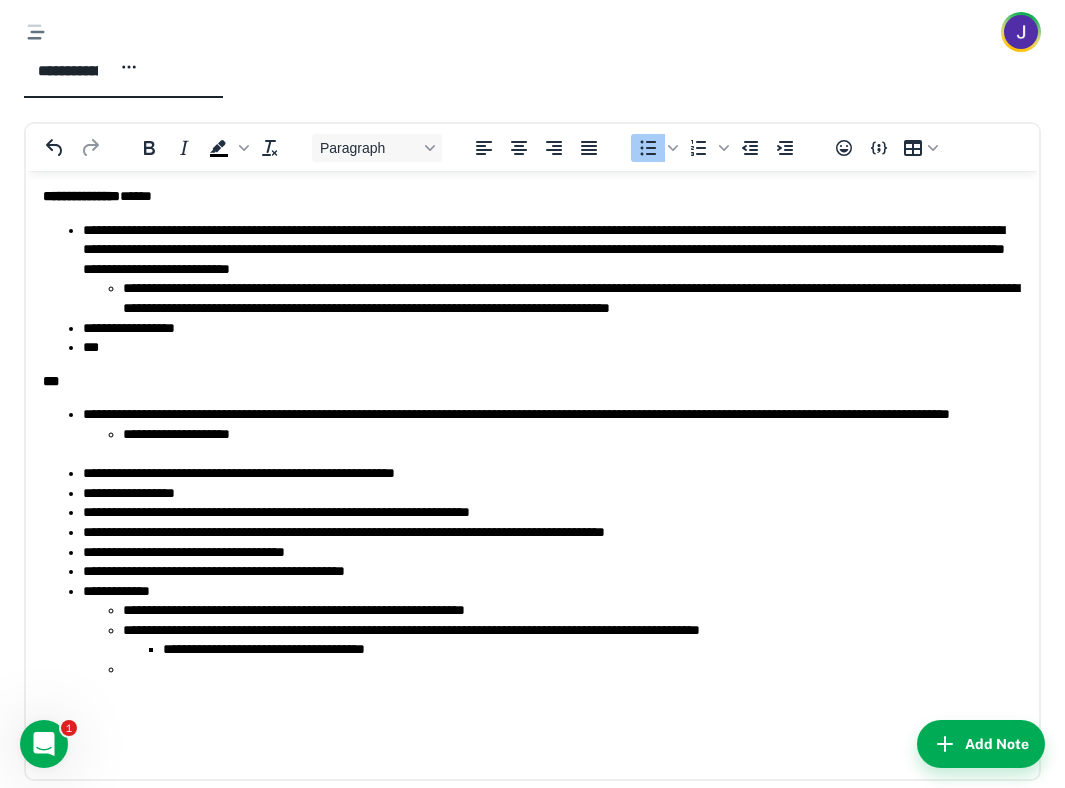 scroll, scrollTop: 26, scrollLeft: 0, axis: vertical 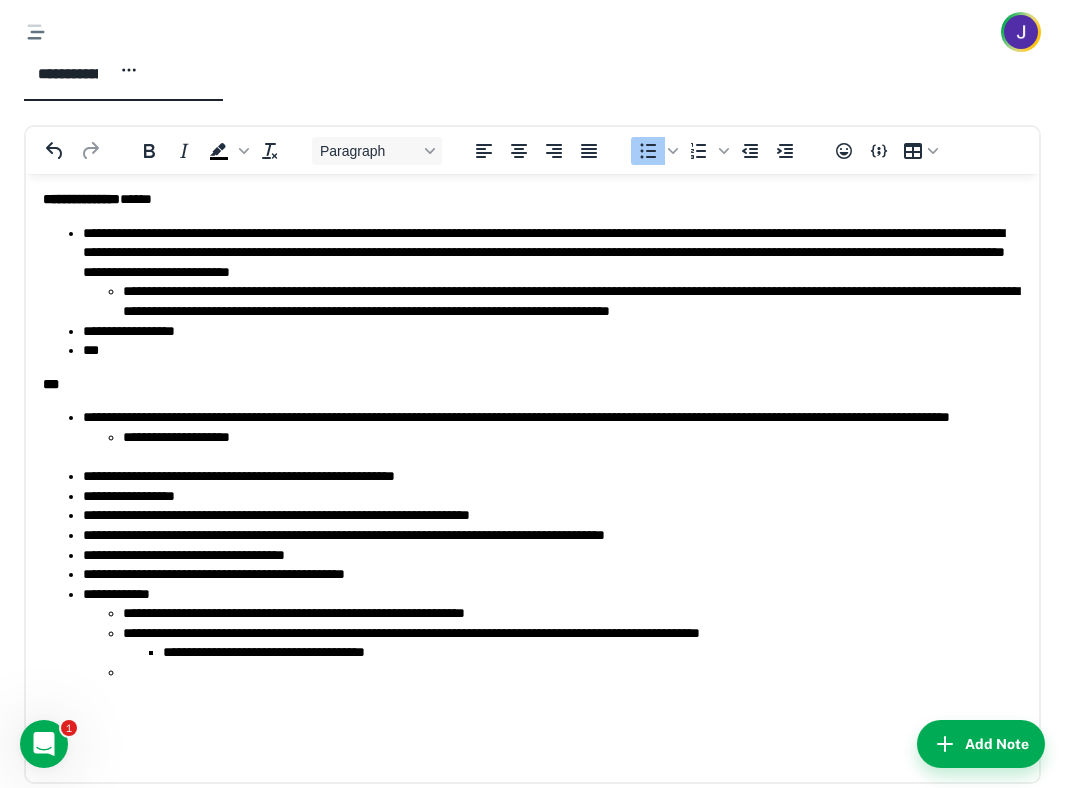 click on "**********" at bounding box center (572, 613) 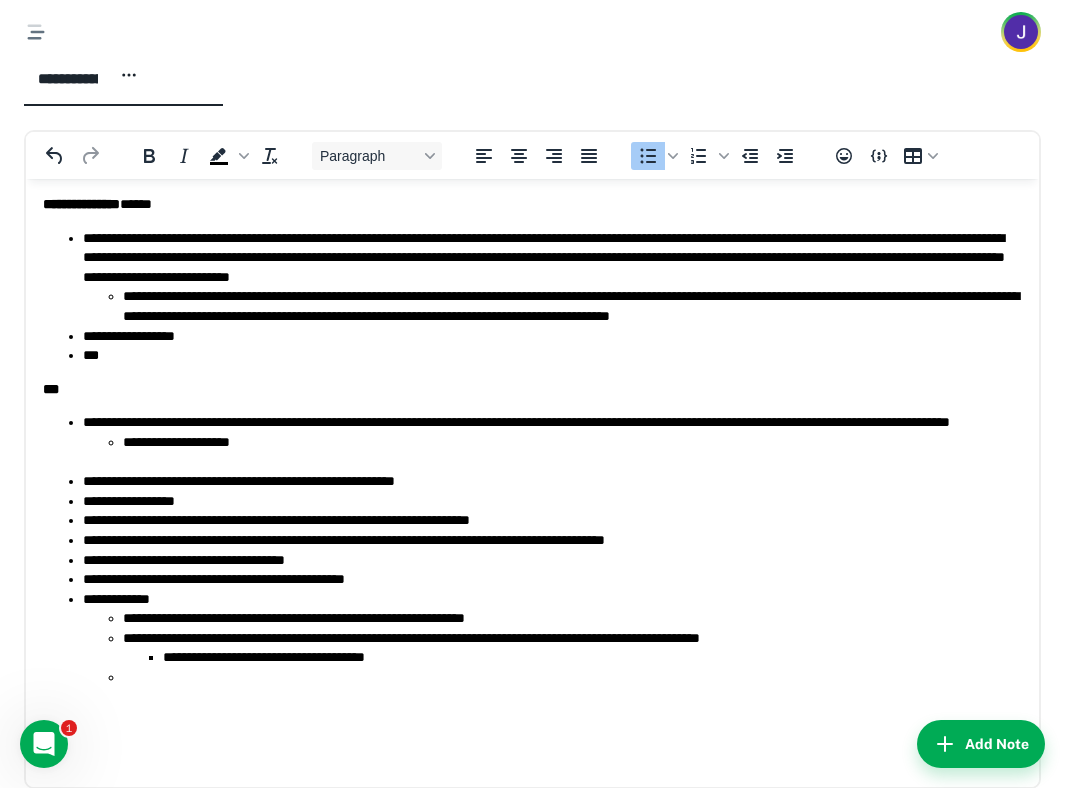 scroll, scrollTop: 18, scrollLeft: 0, axis: vertical 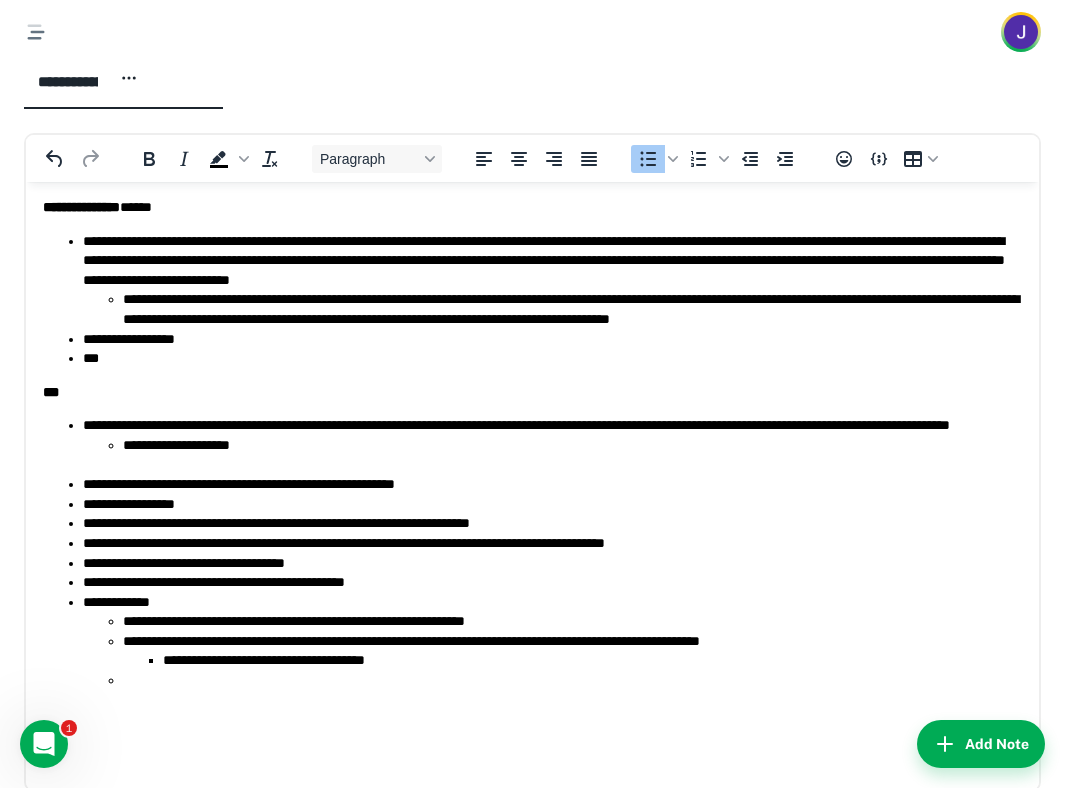 click at bounding box center [572, 680] 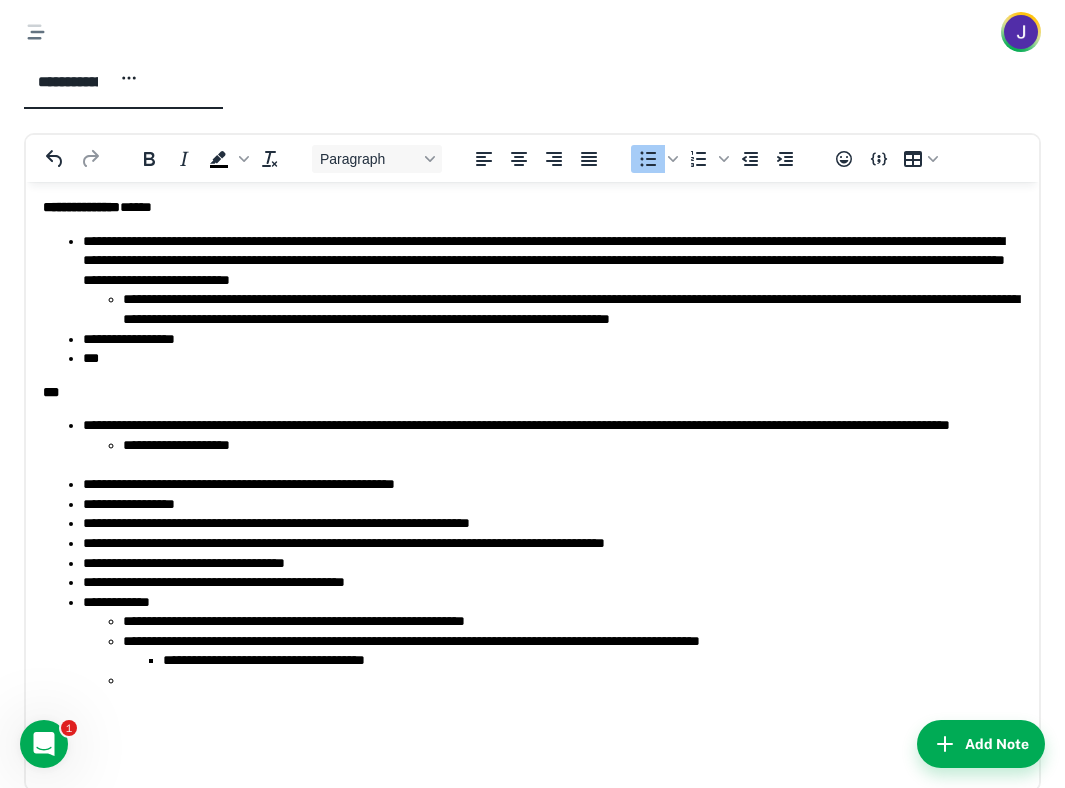 click on "**********" at bounding box center [552, 504] 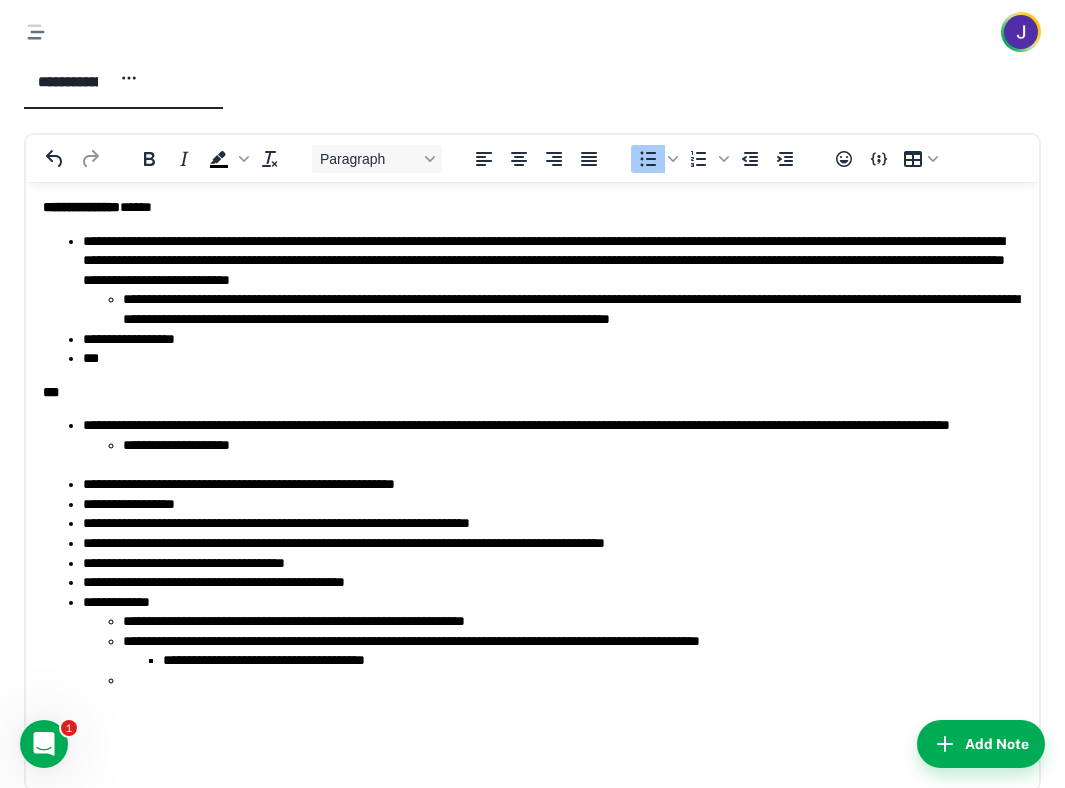 scroll, scrollTop: 71, scrollLeft: 0, axis: vertical 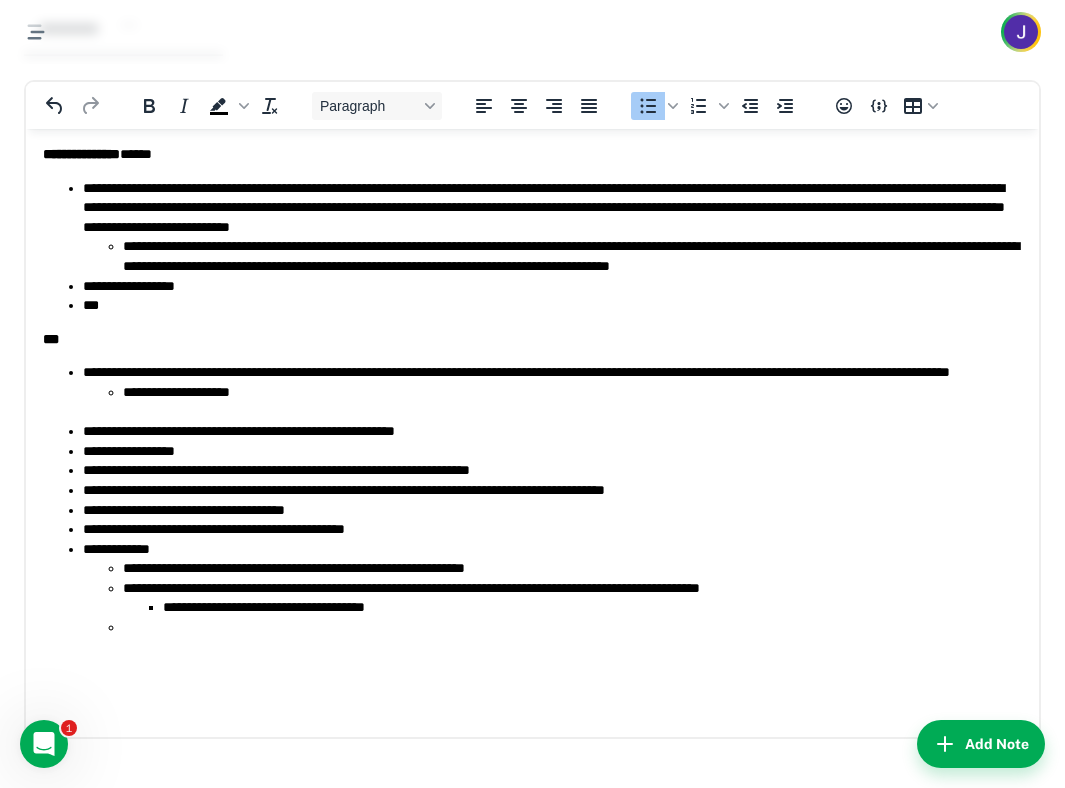 click at bounding box center [572, 627] 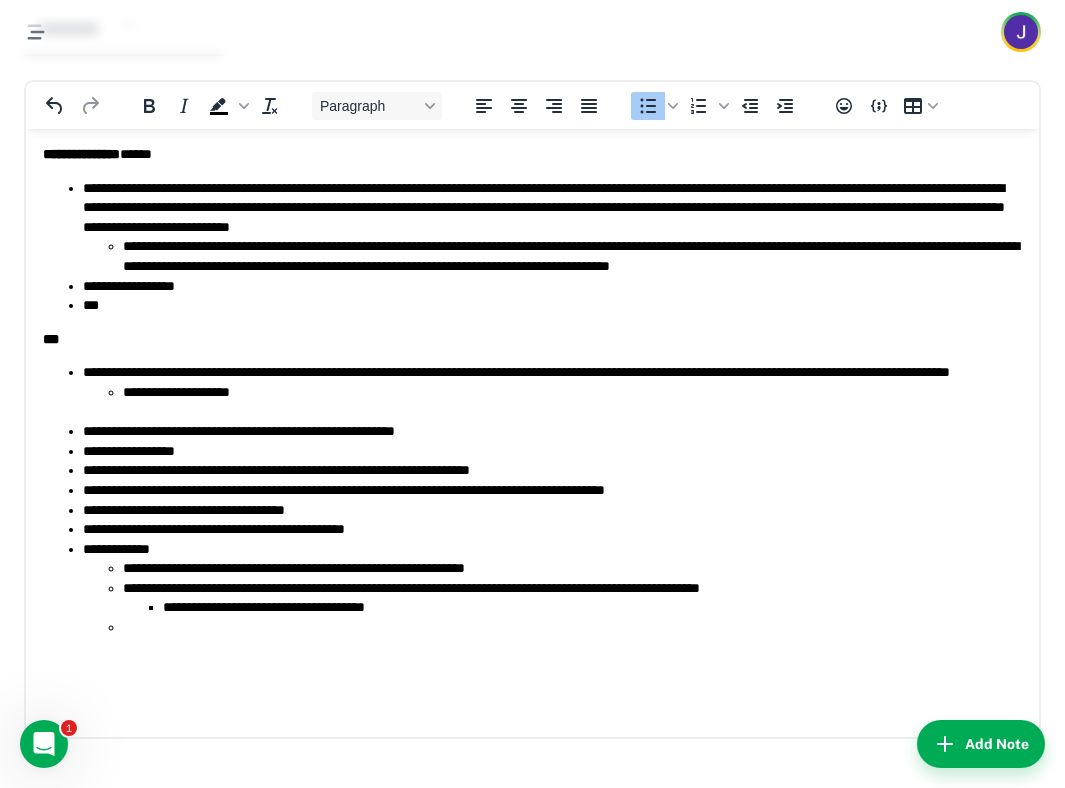 click on "**********" at bounding box center (572, 392) 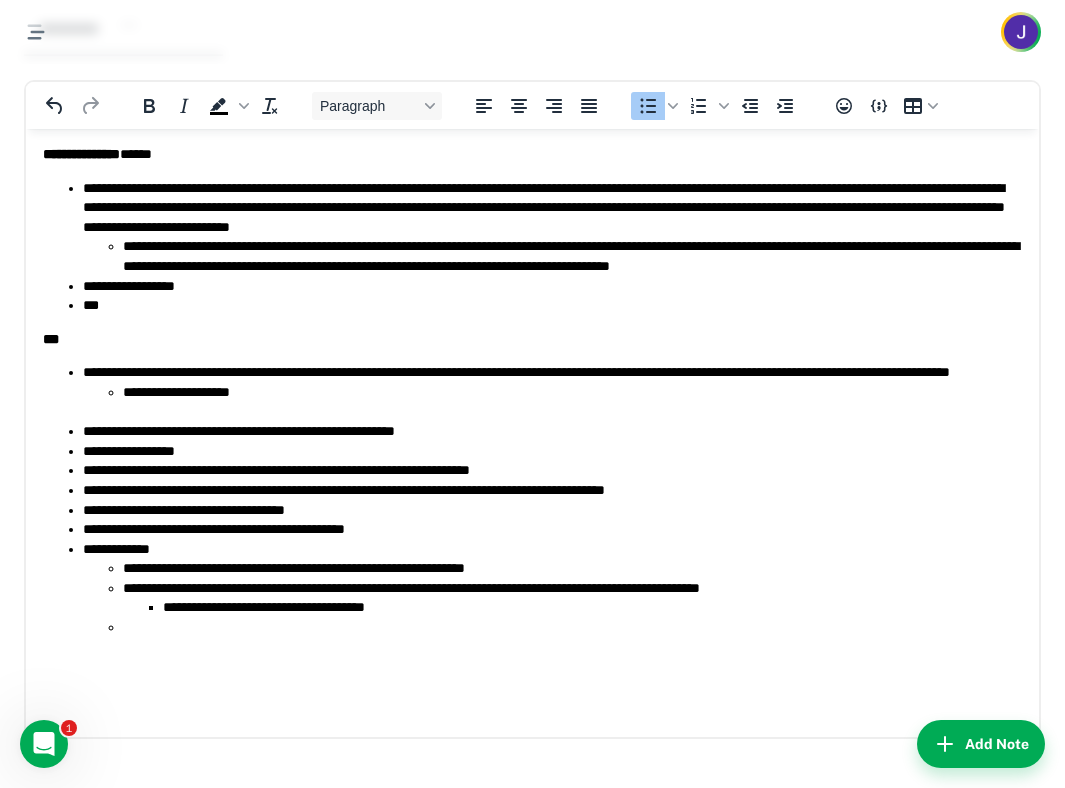 click on "**********" at bounding box center (552, 391) 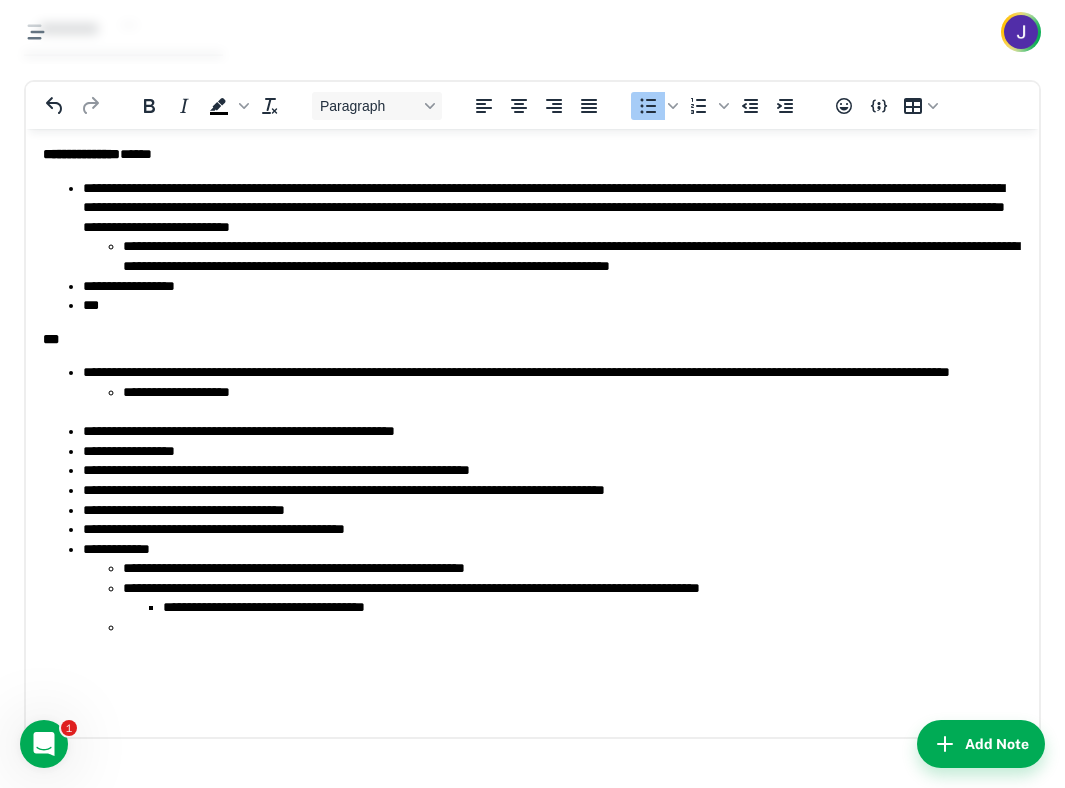 click on "**********" at bounding box center (552, 510) 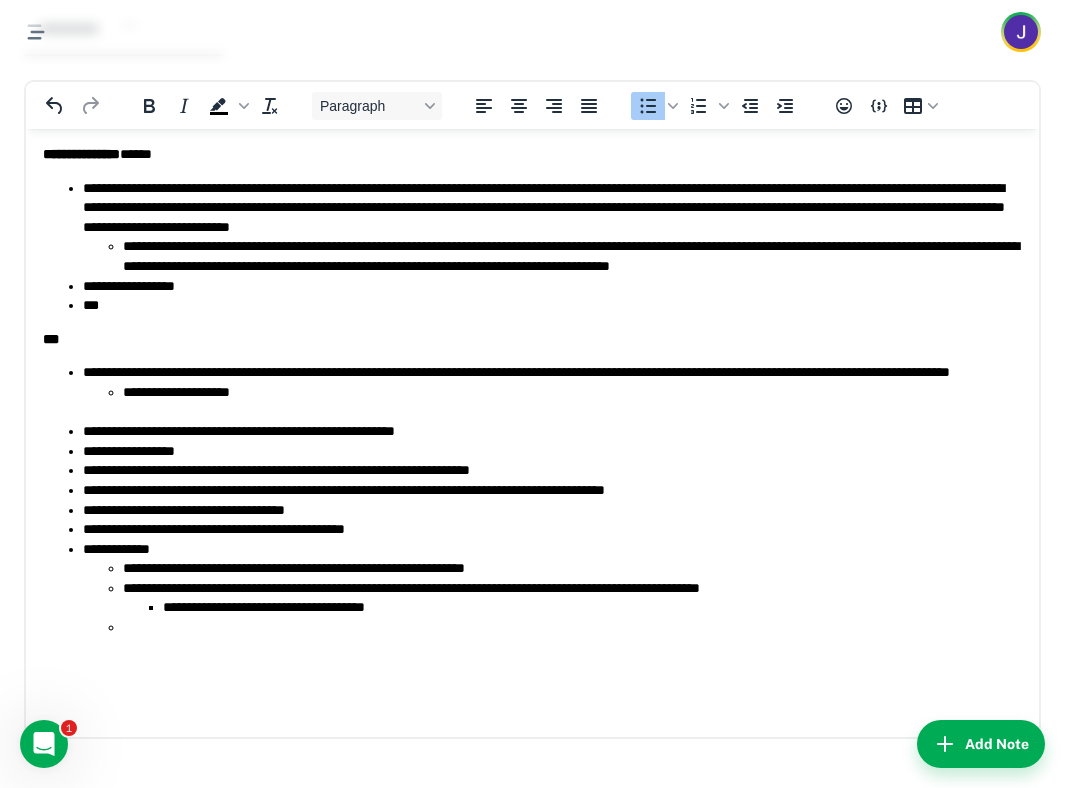 click on "**********" at bounding box center [552, 451] 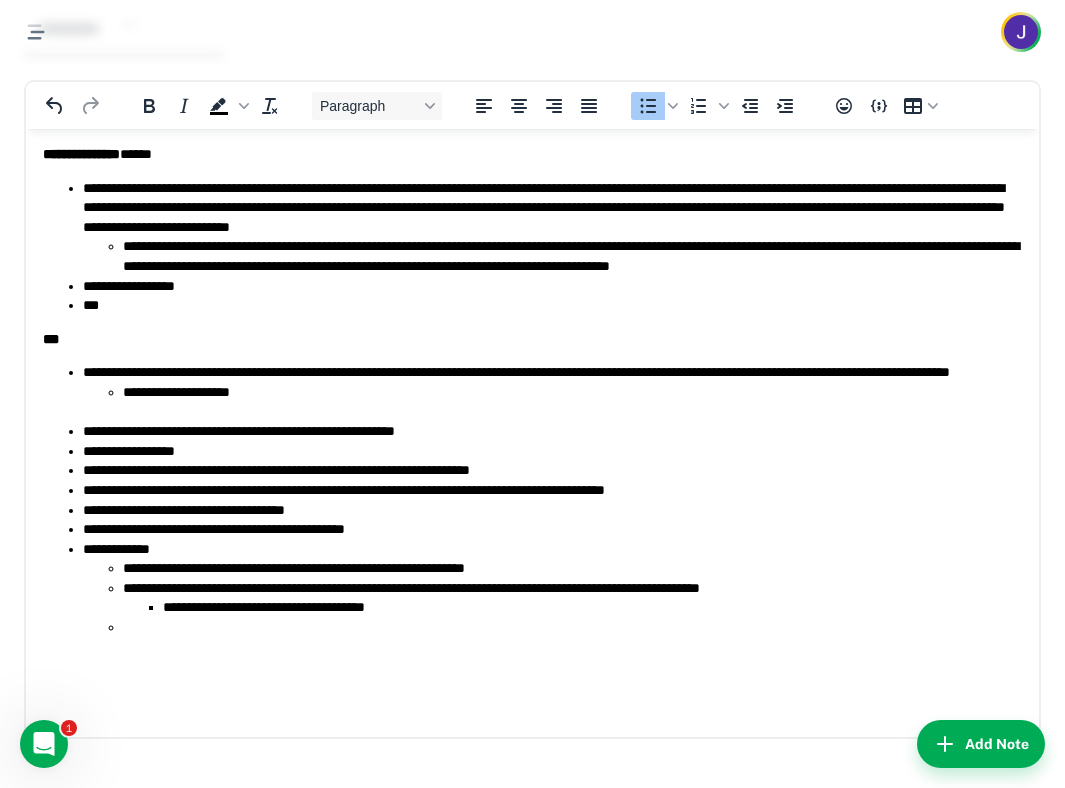 click on "**********" at bounding box center (552, 391) 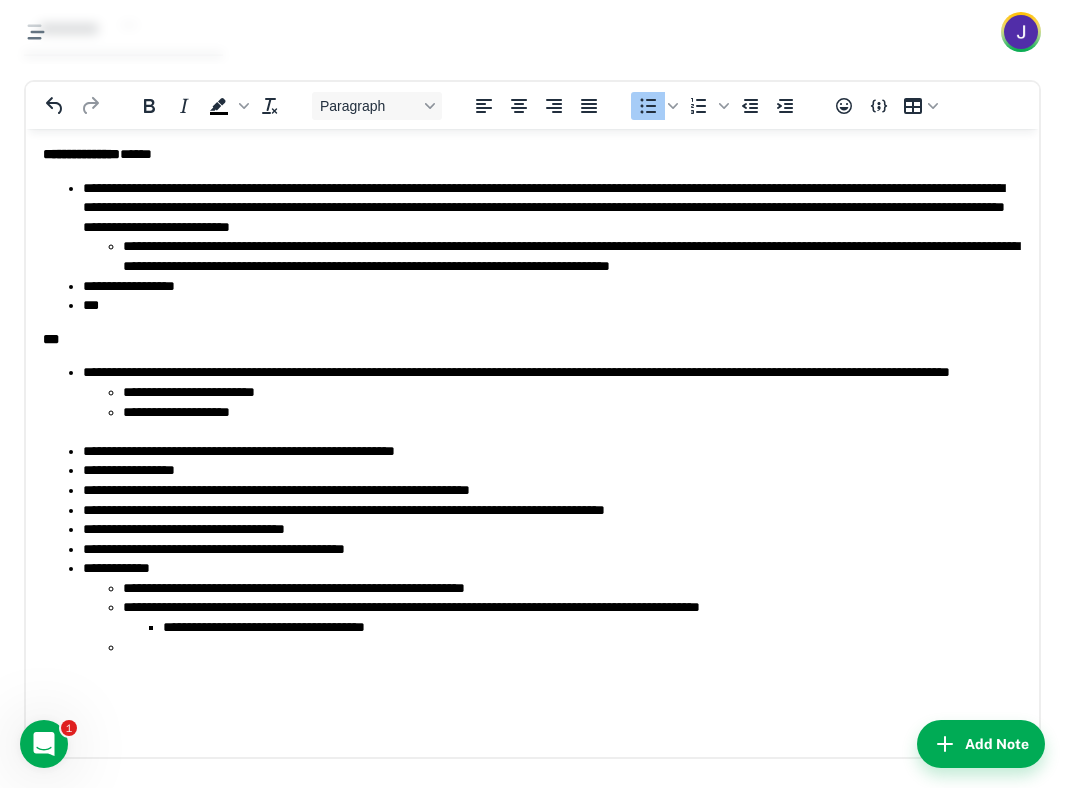 click on "**********" at bounding box center [572, 412] 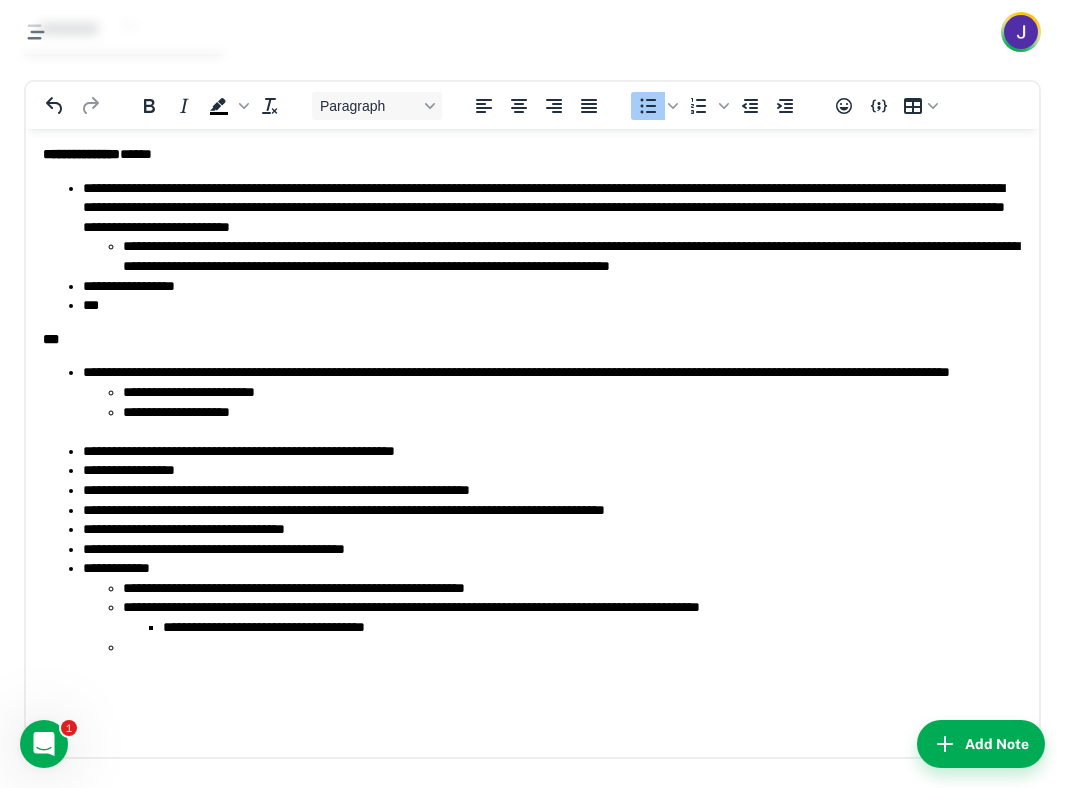 click on "**********" at bounding box center [572, 412] 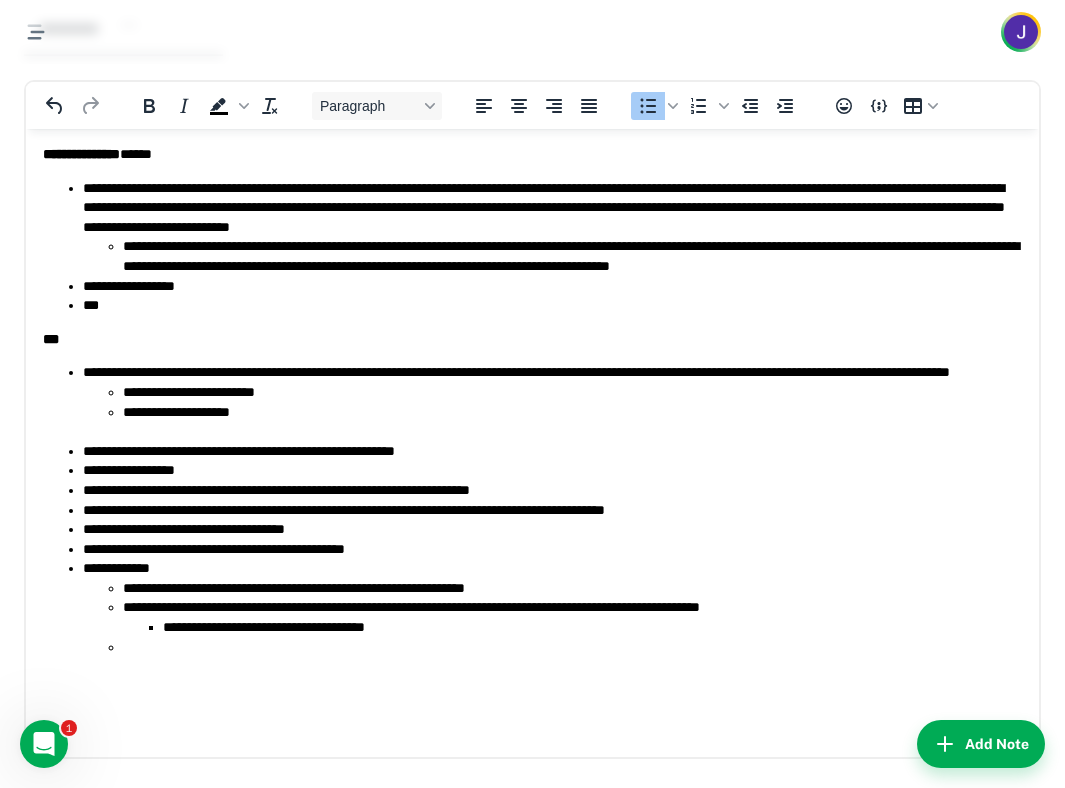 click on "**********" at bounding box center (572, 392) 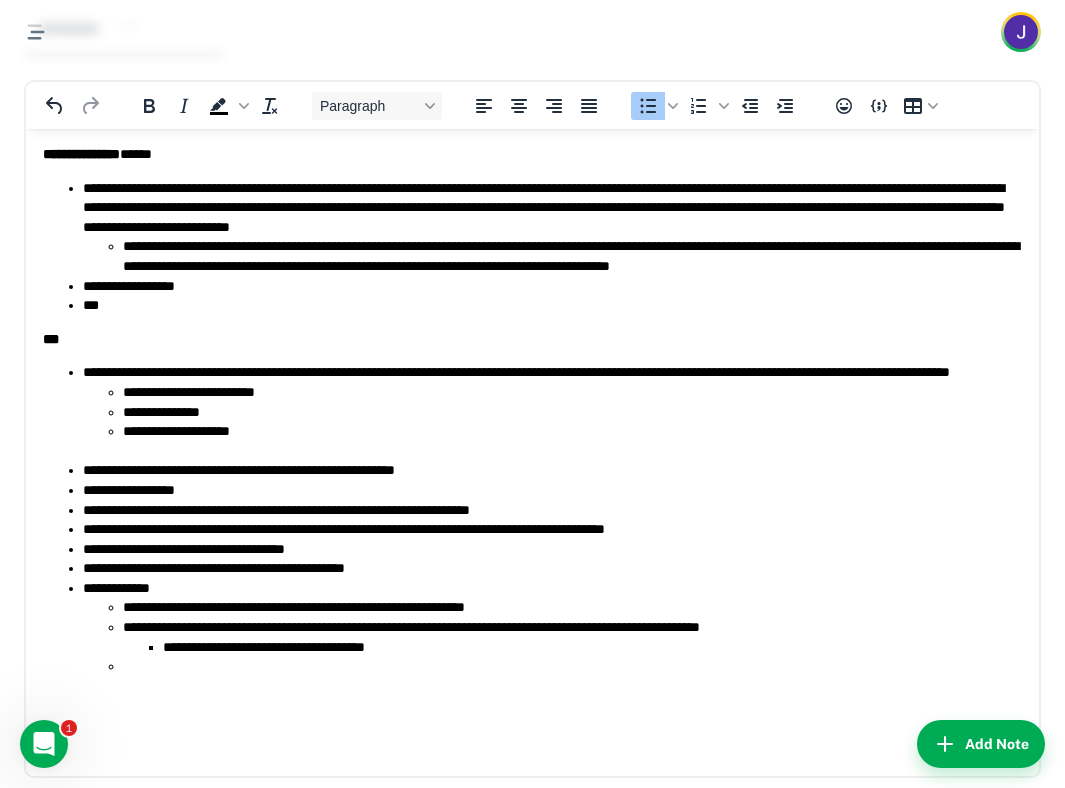 click on "**********" at bounding box center [572, 392] 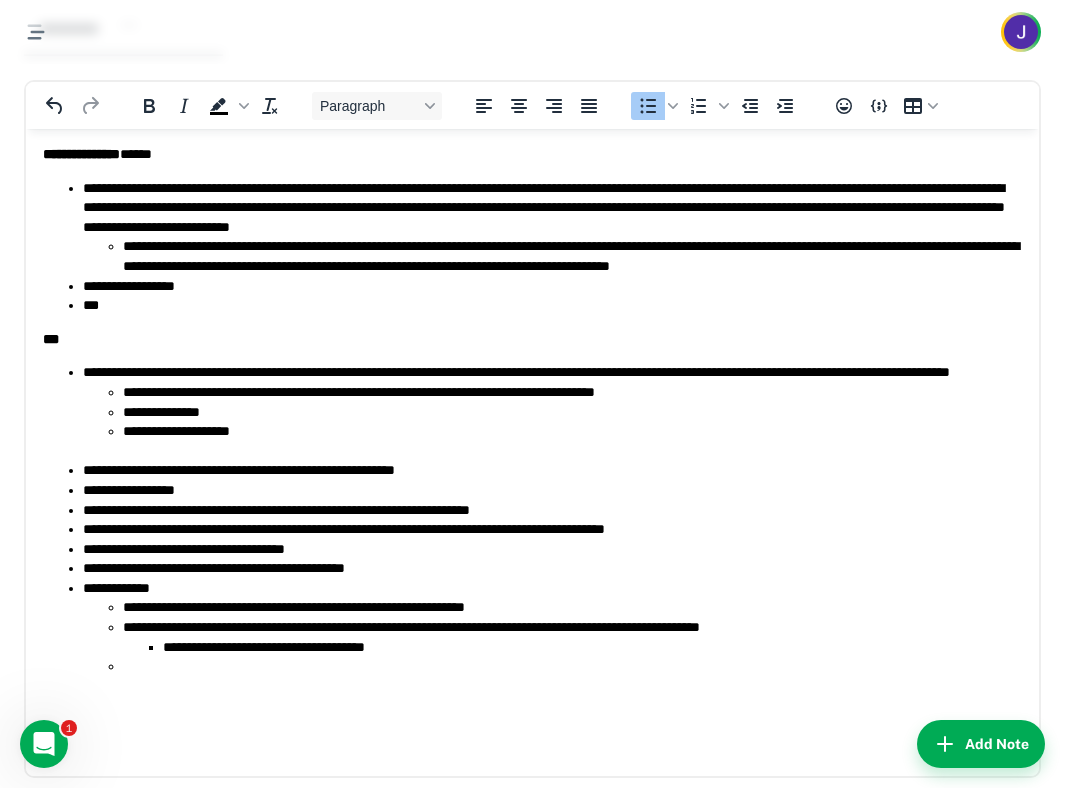 click on "**********" at bounding box center [552, 529] 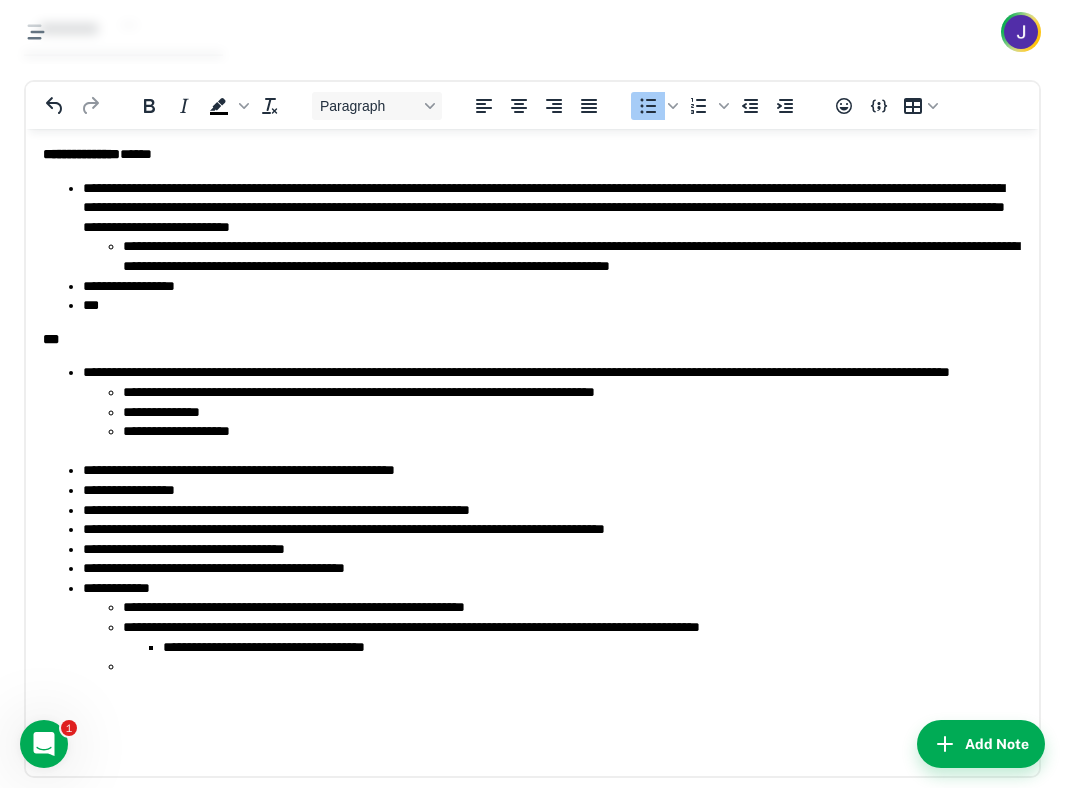 click at bounding box center [572, 666] 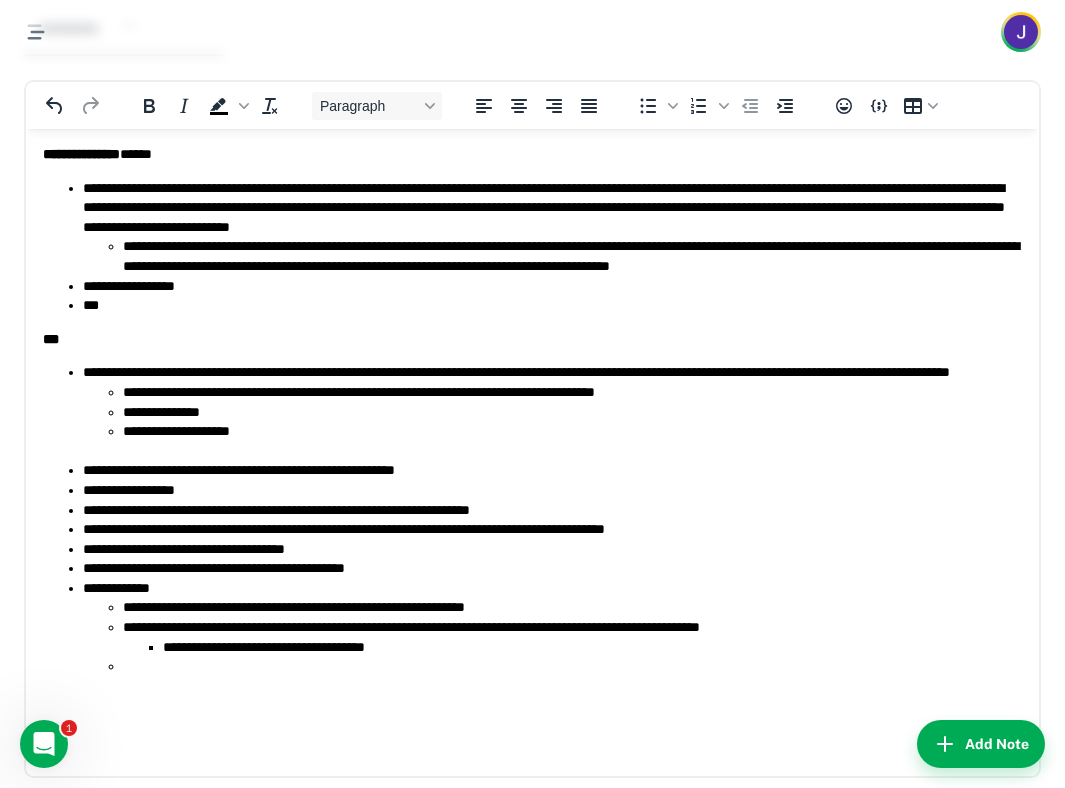 click on "**********" at bounding box center [532, 426] 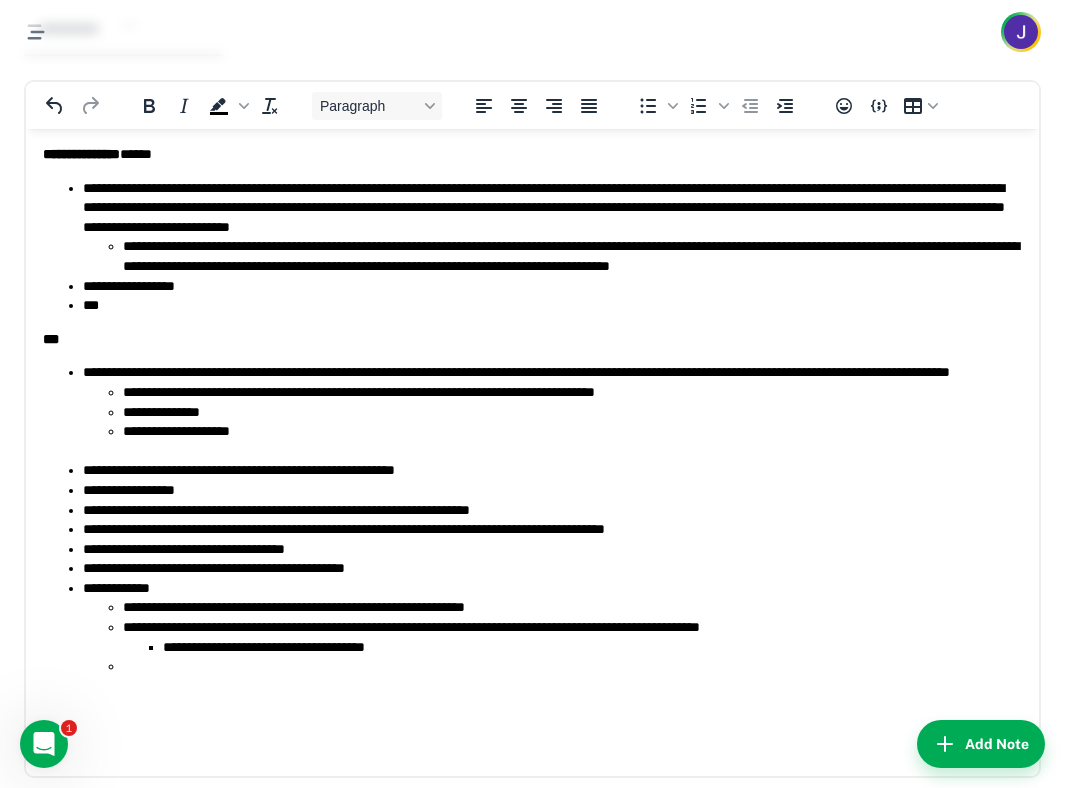 click on "**********" at bounding box center [532, 417] 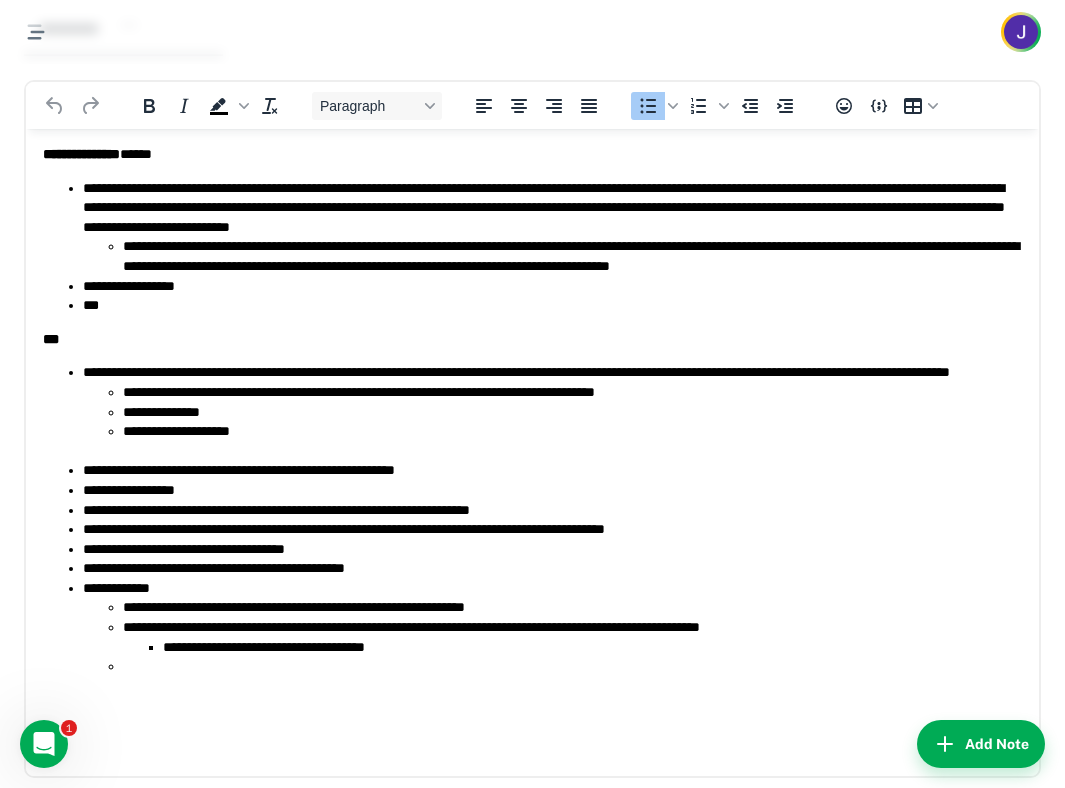 click on "**********" at bounding box center (552, 510) 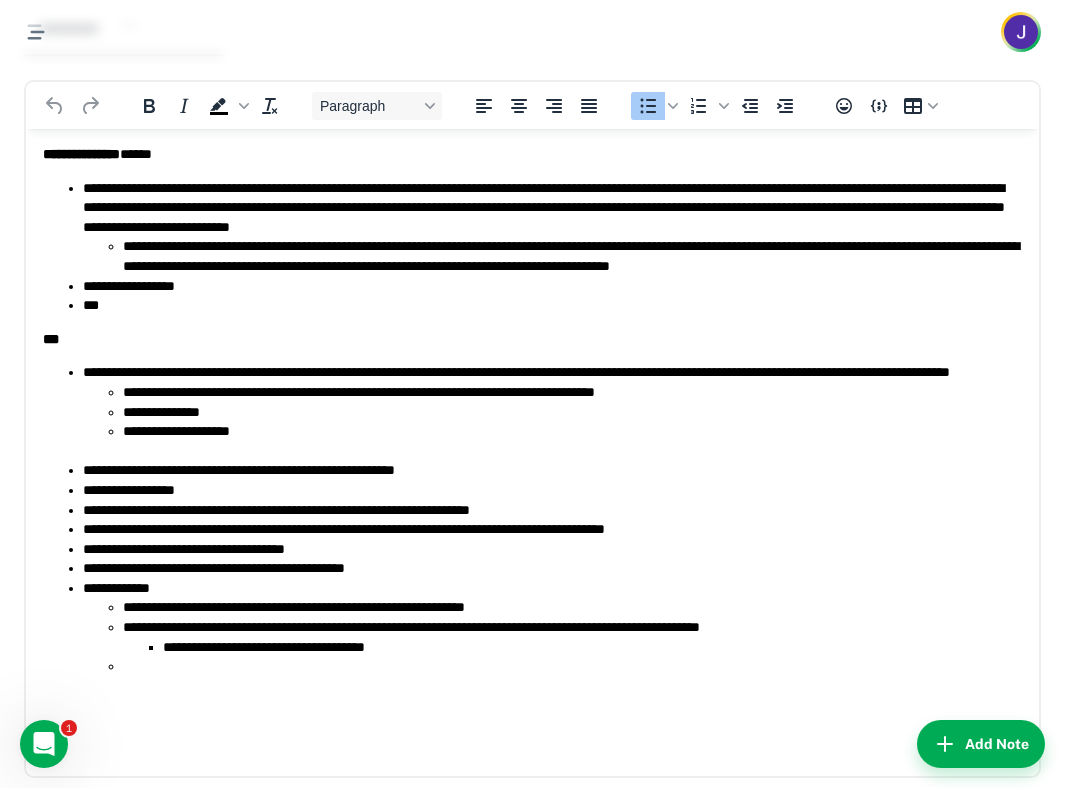 click on "**********" at bounding box center (572, 392) 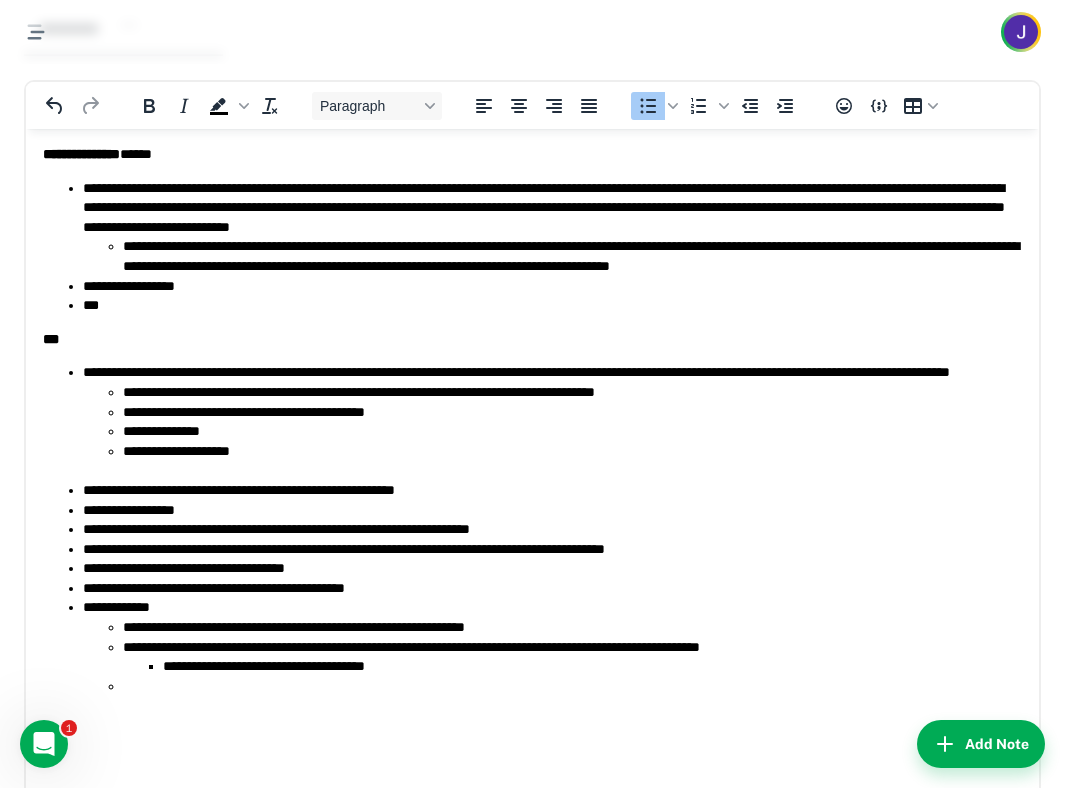 click at bounding box center (572, 686) 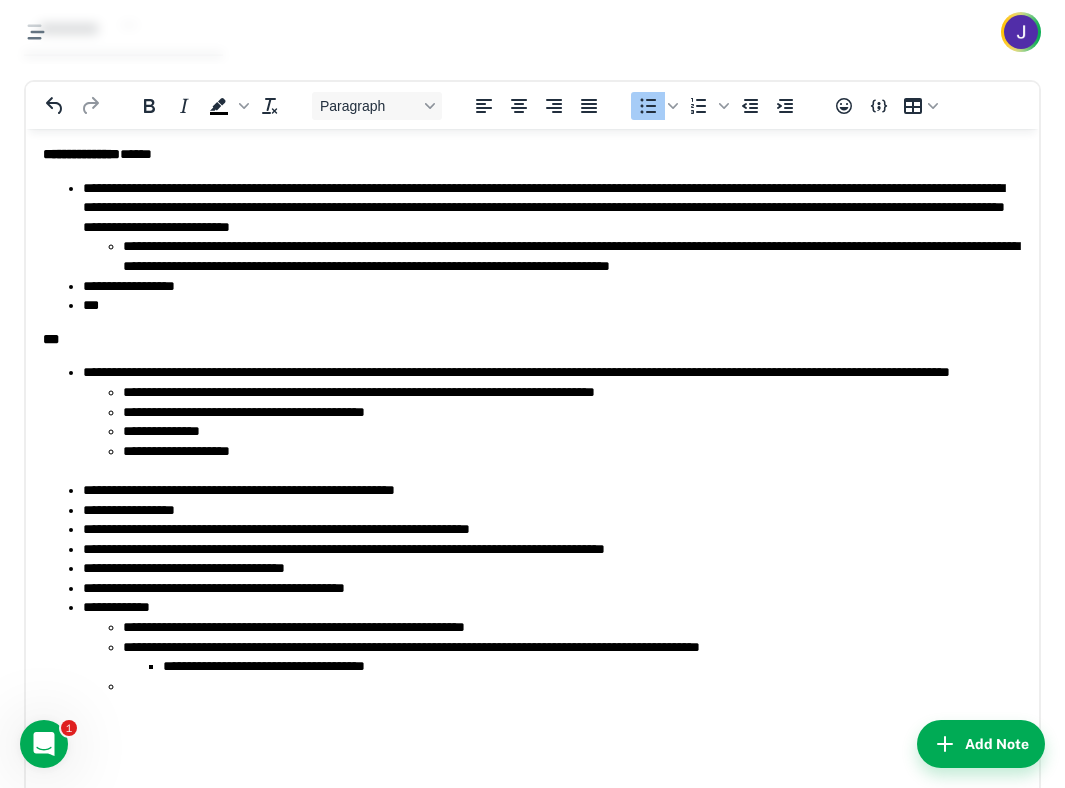 click on "**********" at bounding box center [572, 656] 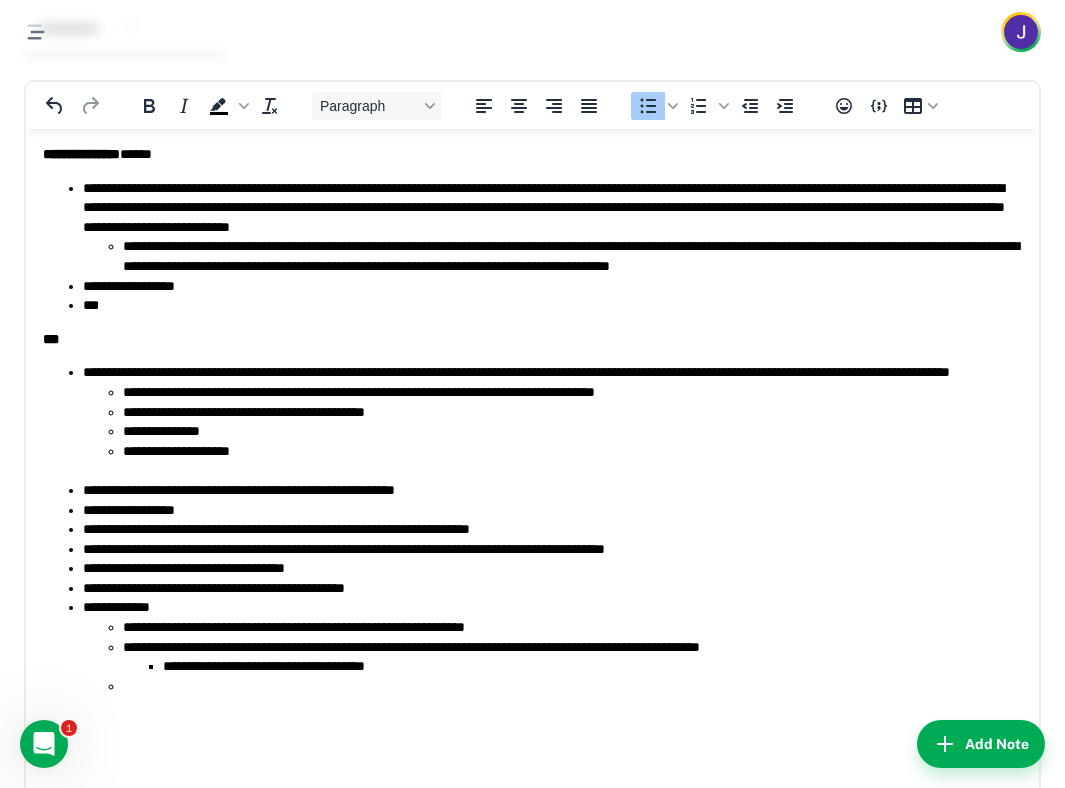 click on "**********" at bounding box center [572, 656] 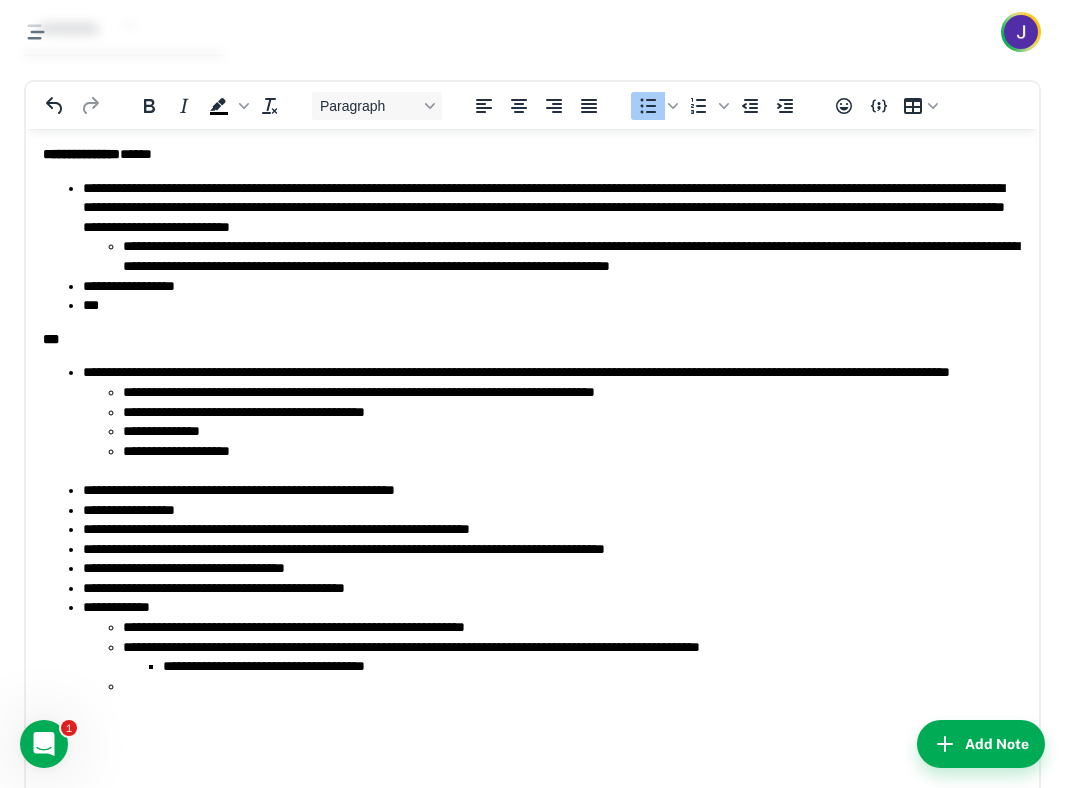 click on "**********" at bounding box center [592, 666] 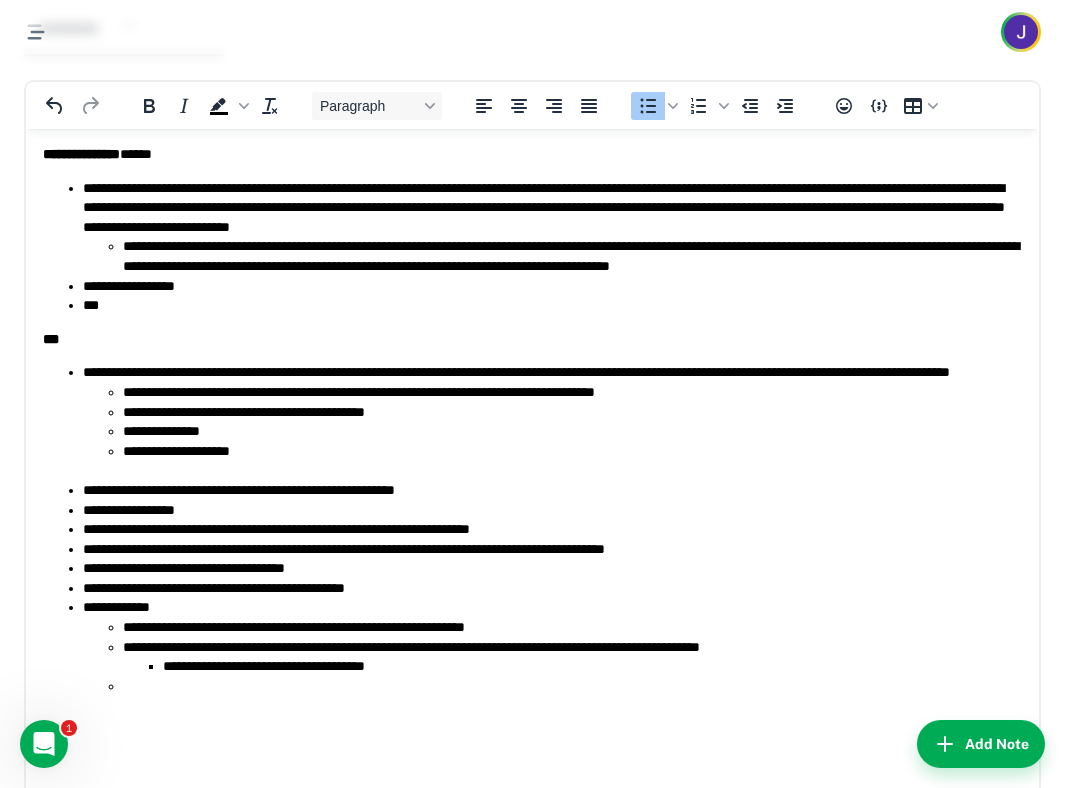 click at bounding box center [572, 686] 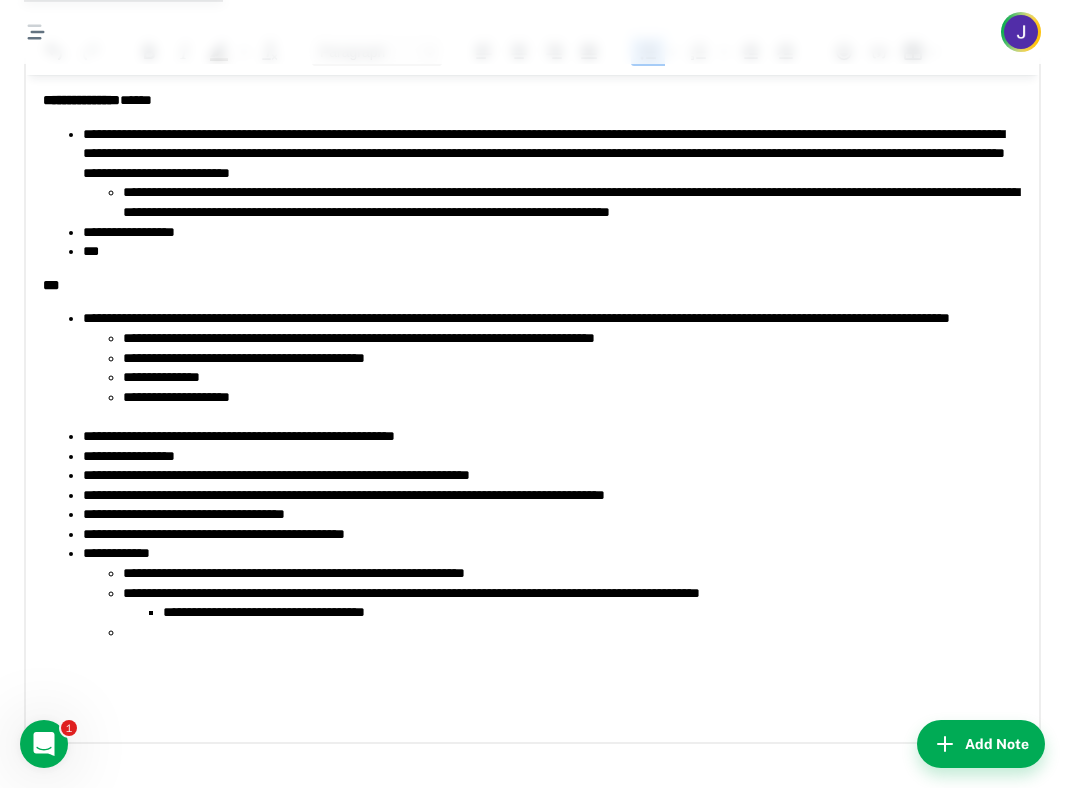scroll, scrollTop: 121, scrollLeft: 0, axis: vertical 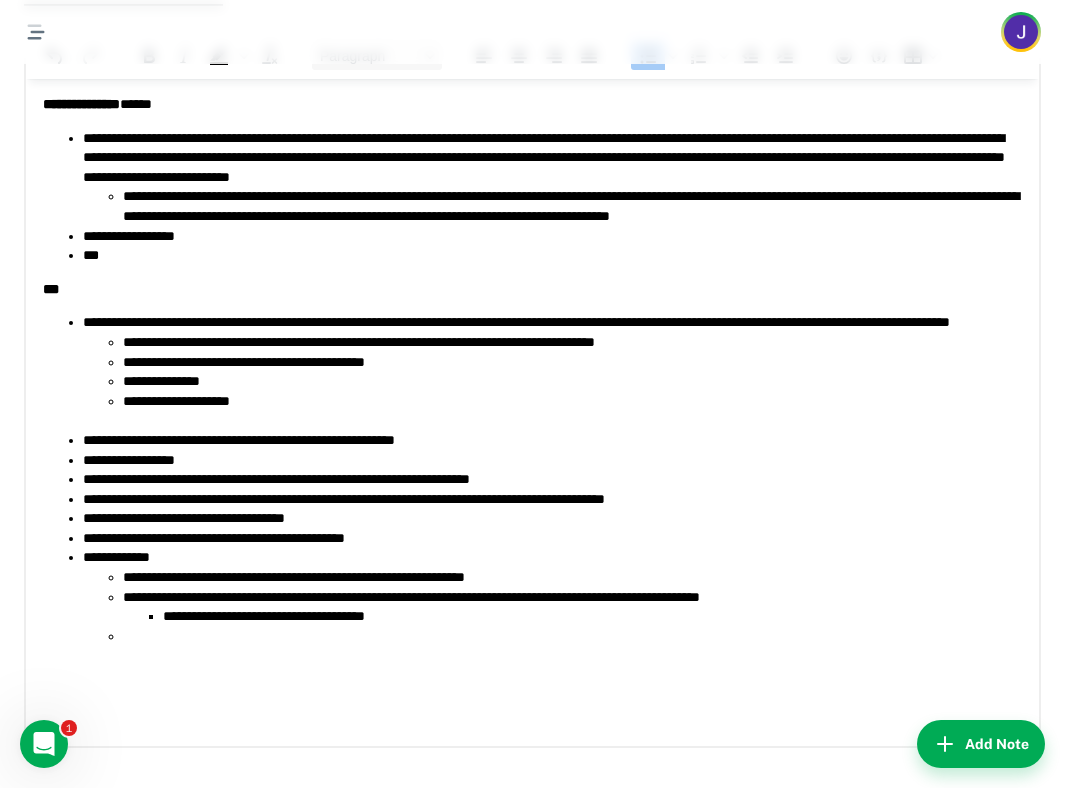 click on "**********" at bounding box center [592, 616] 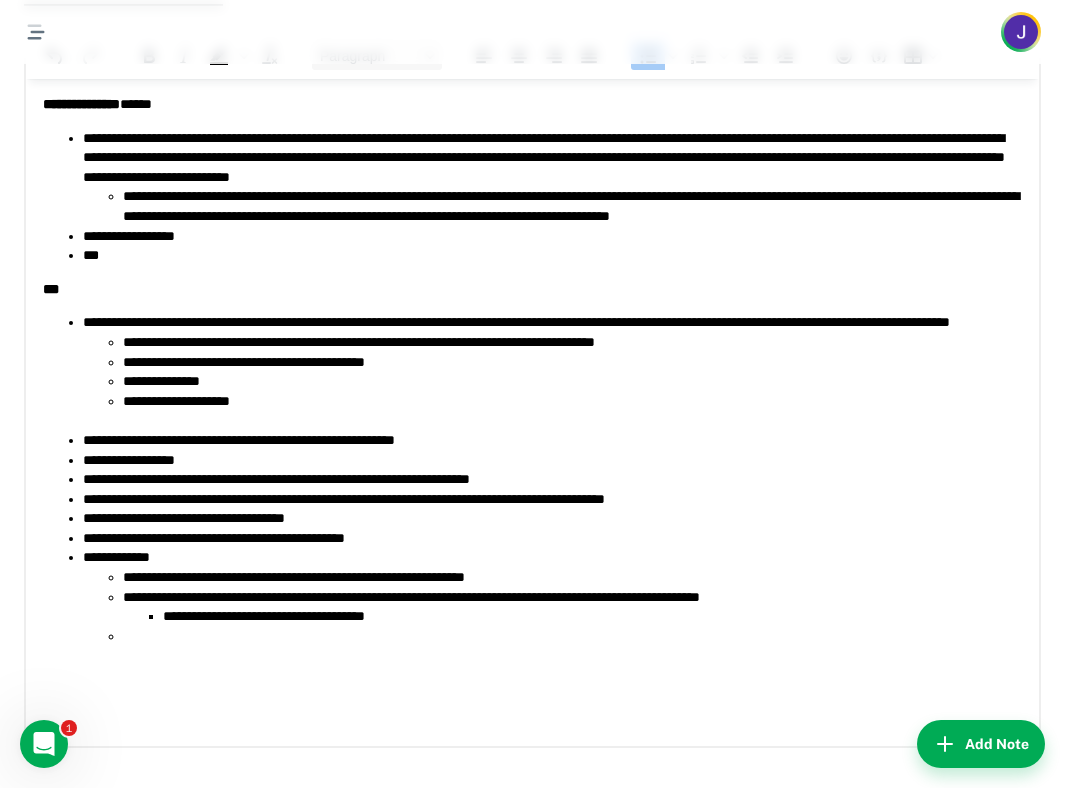 click at bounding box center (572, 636) 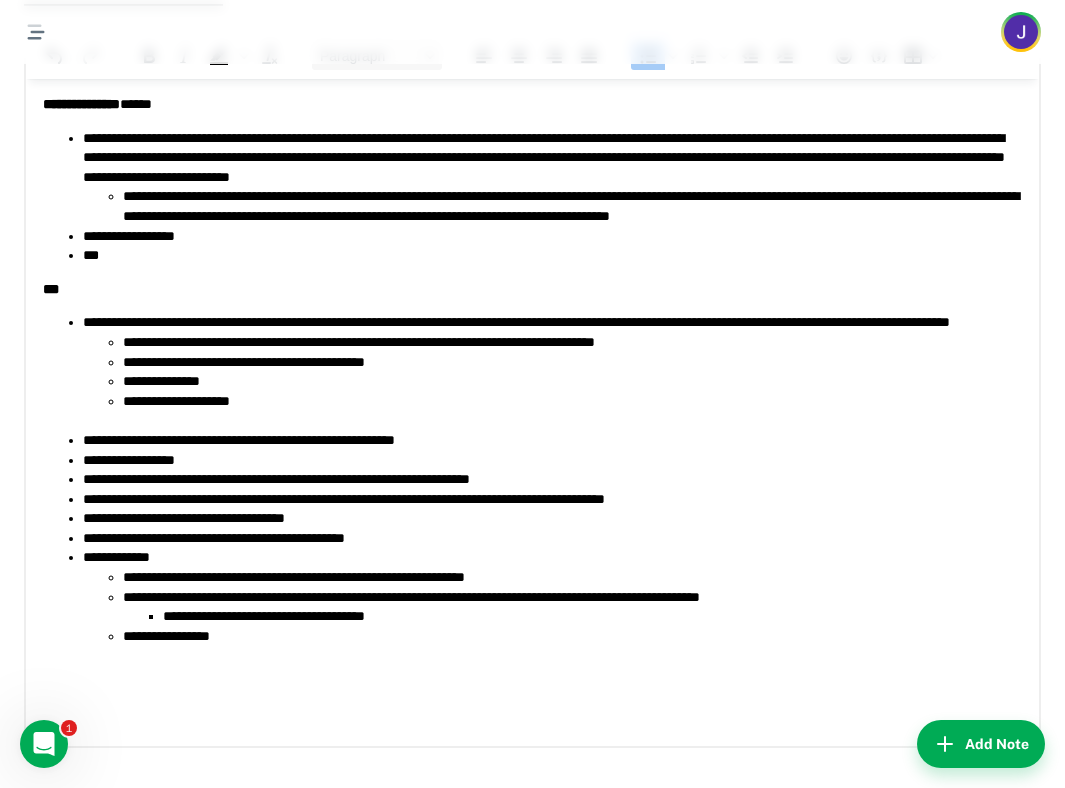 click on "**********" at bounding box center (572, 577) 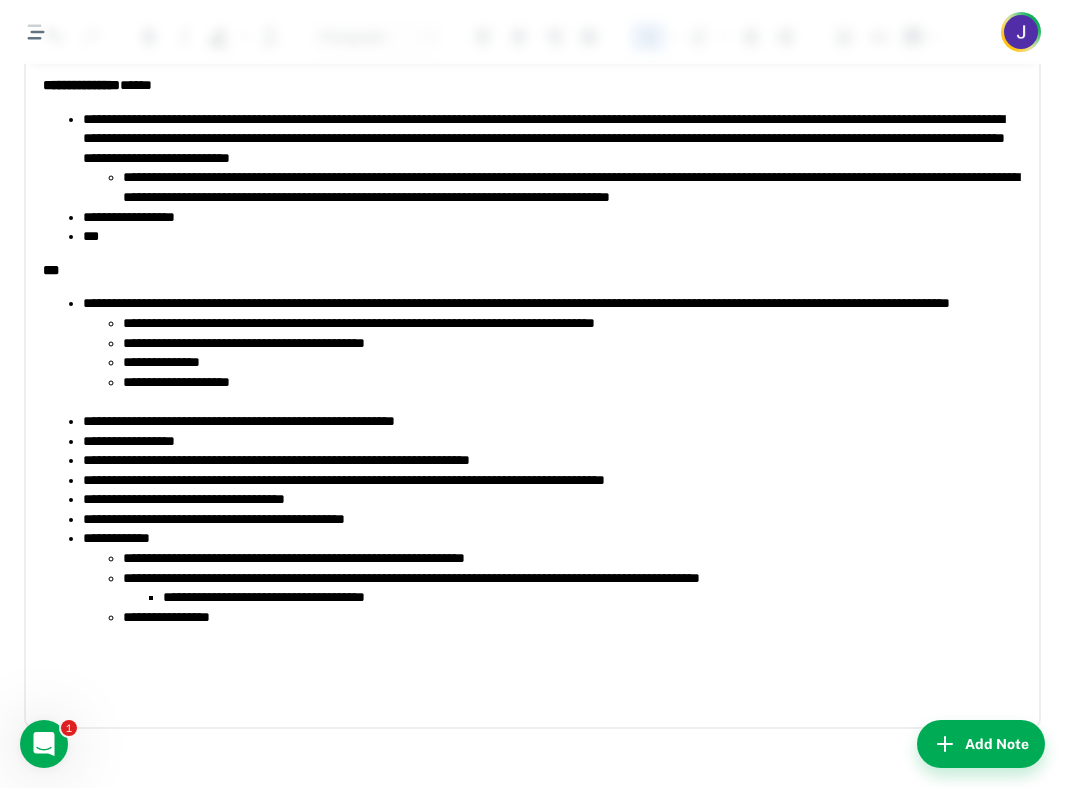 scroll, scrollTop: 0, scrollLeft: 0, axis: both 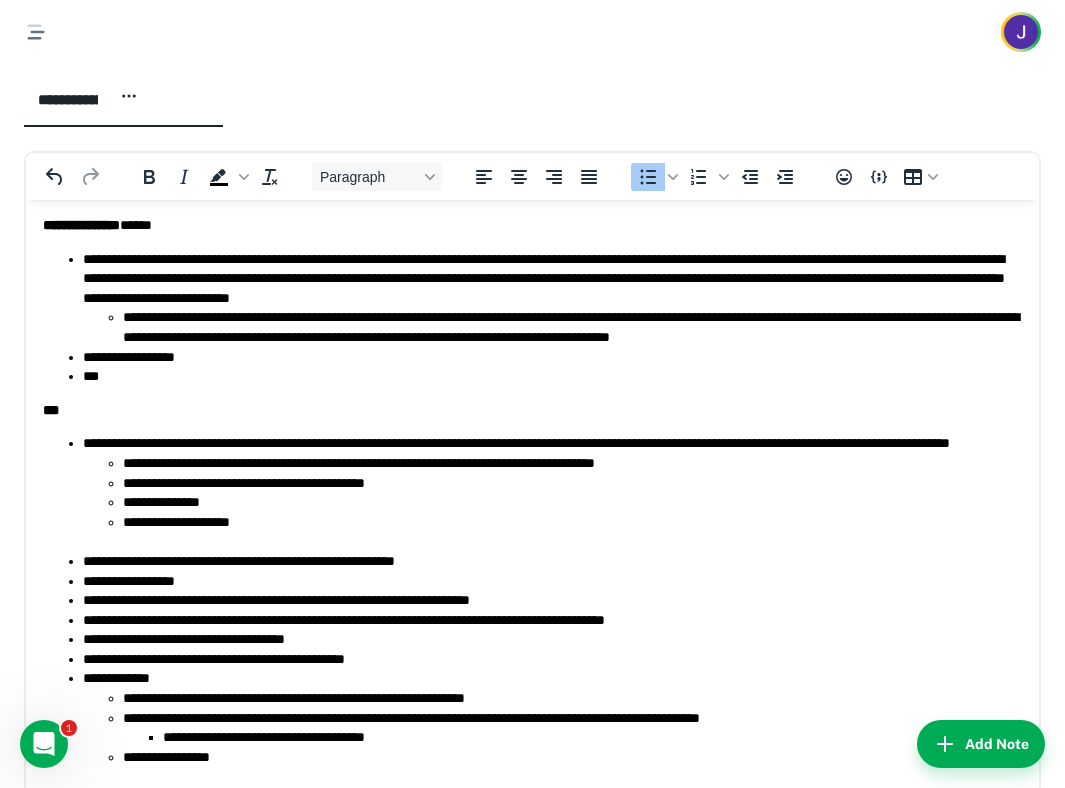 click on "**********" at bounding box center [572, 463] 